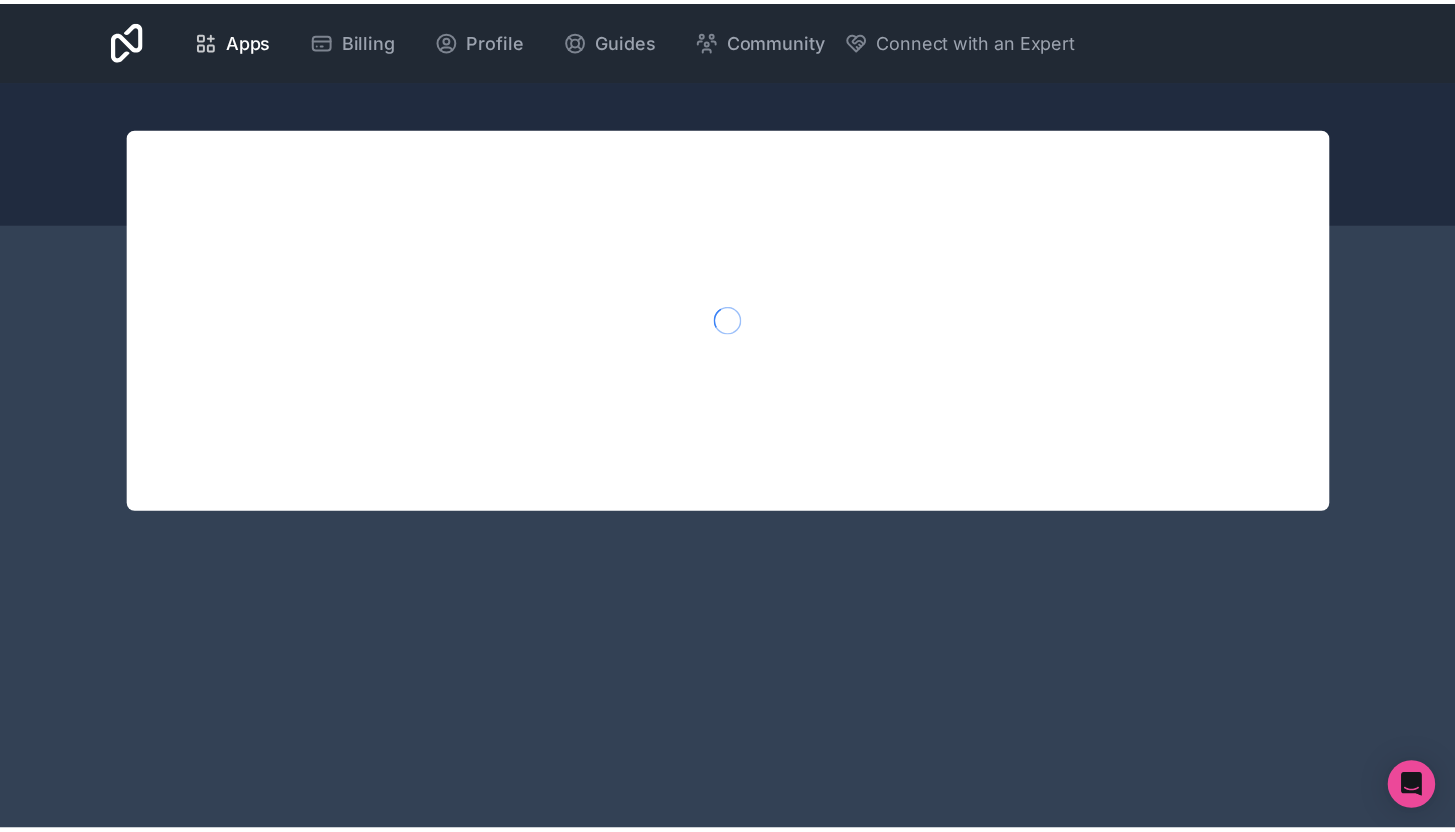 scroll, scrollTop: 0, scrollLeft: 0, axis: both 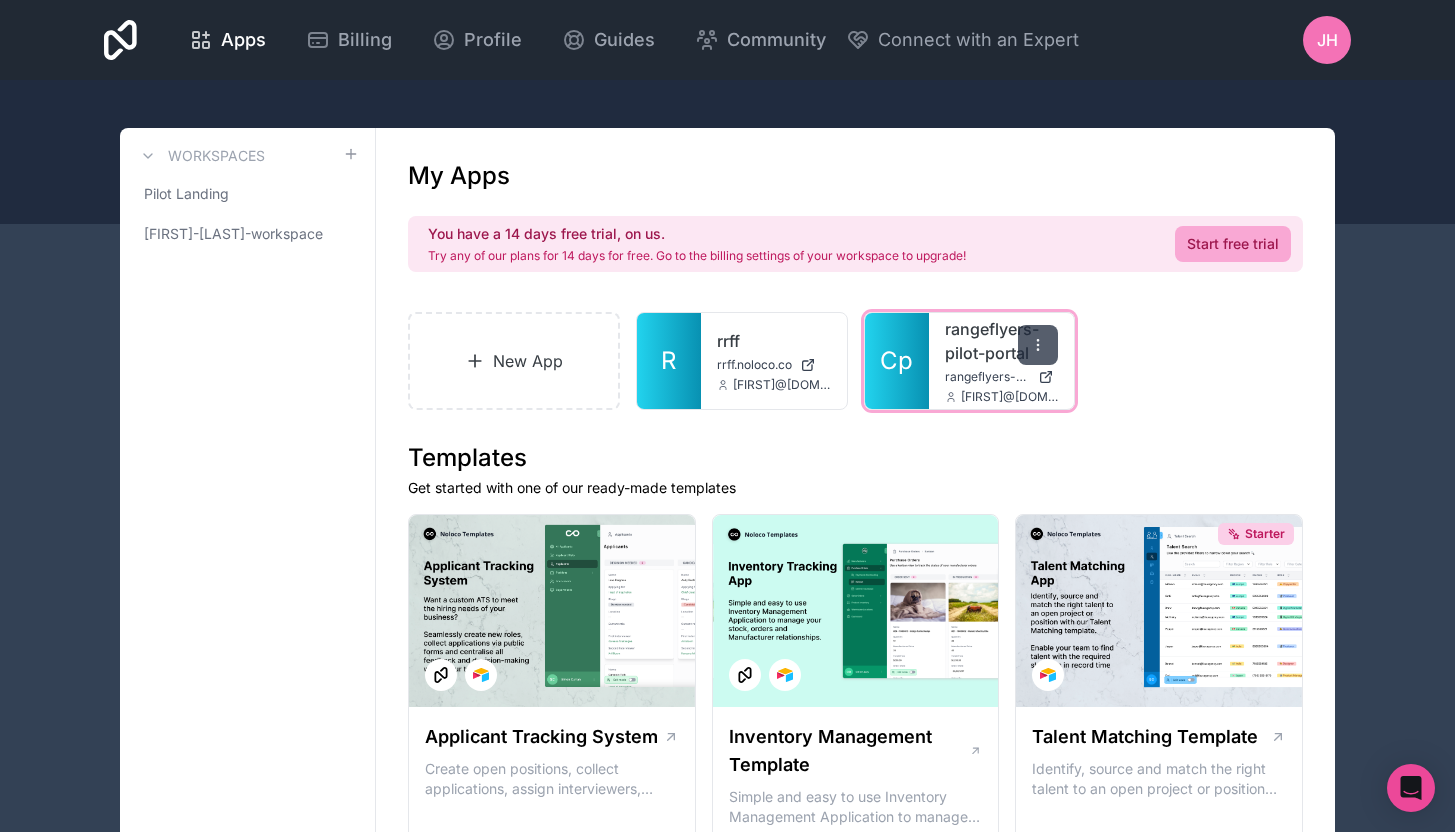 click at bounding box center [1038, 345] 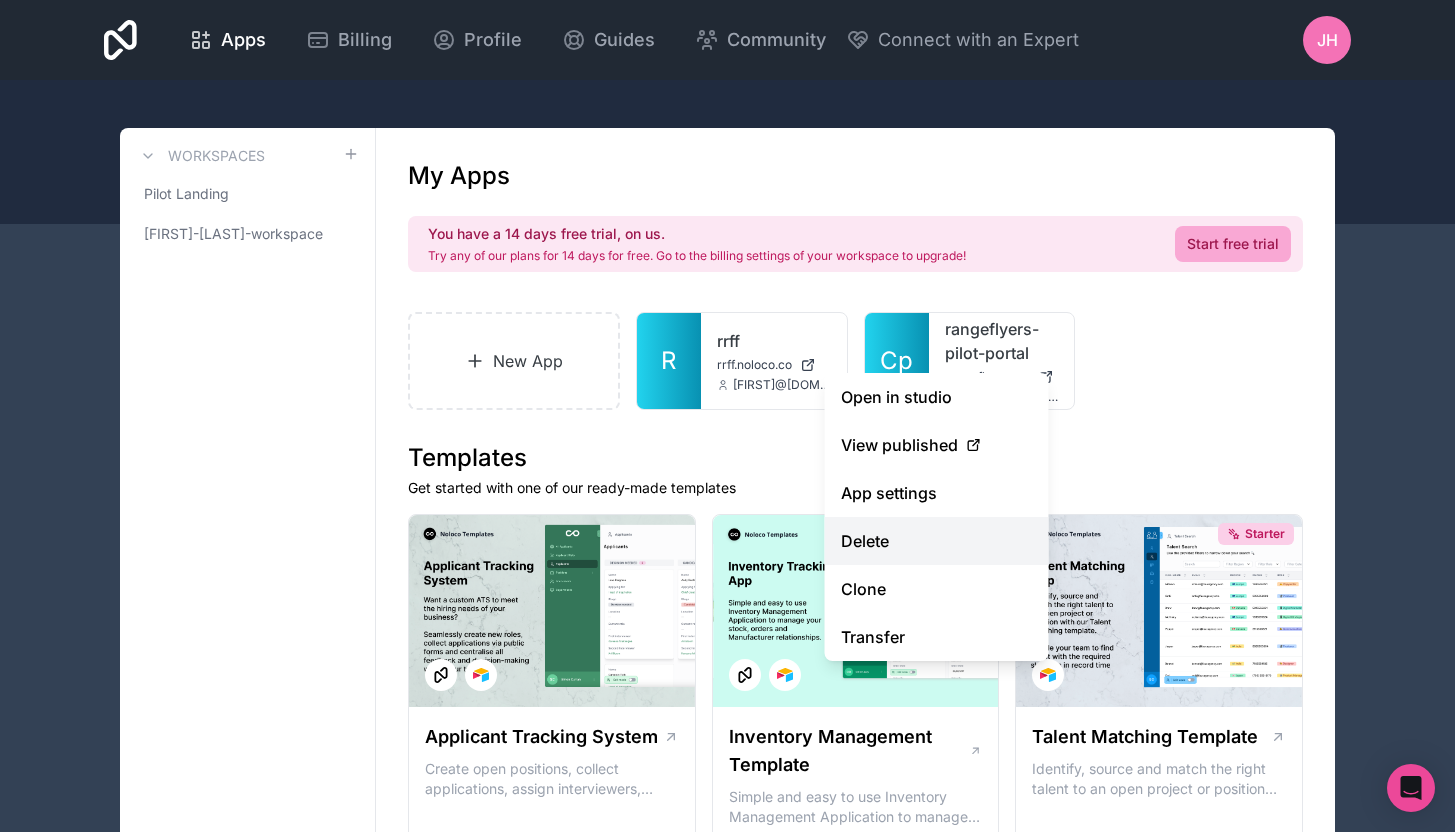 click on "Delete" at bounding box center [937, 541] 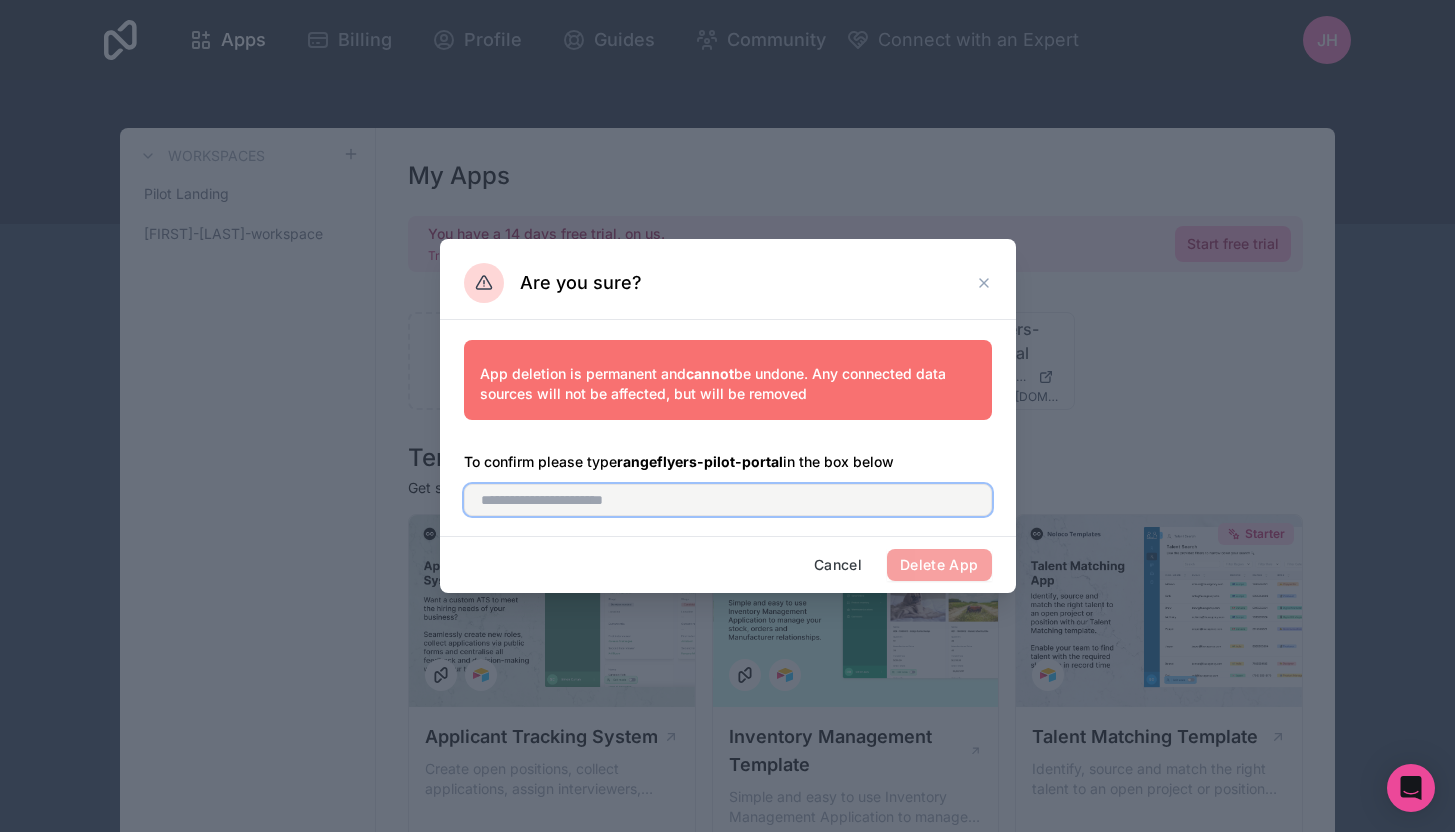 click at bounding box center [728, 500] 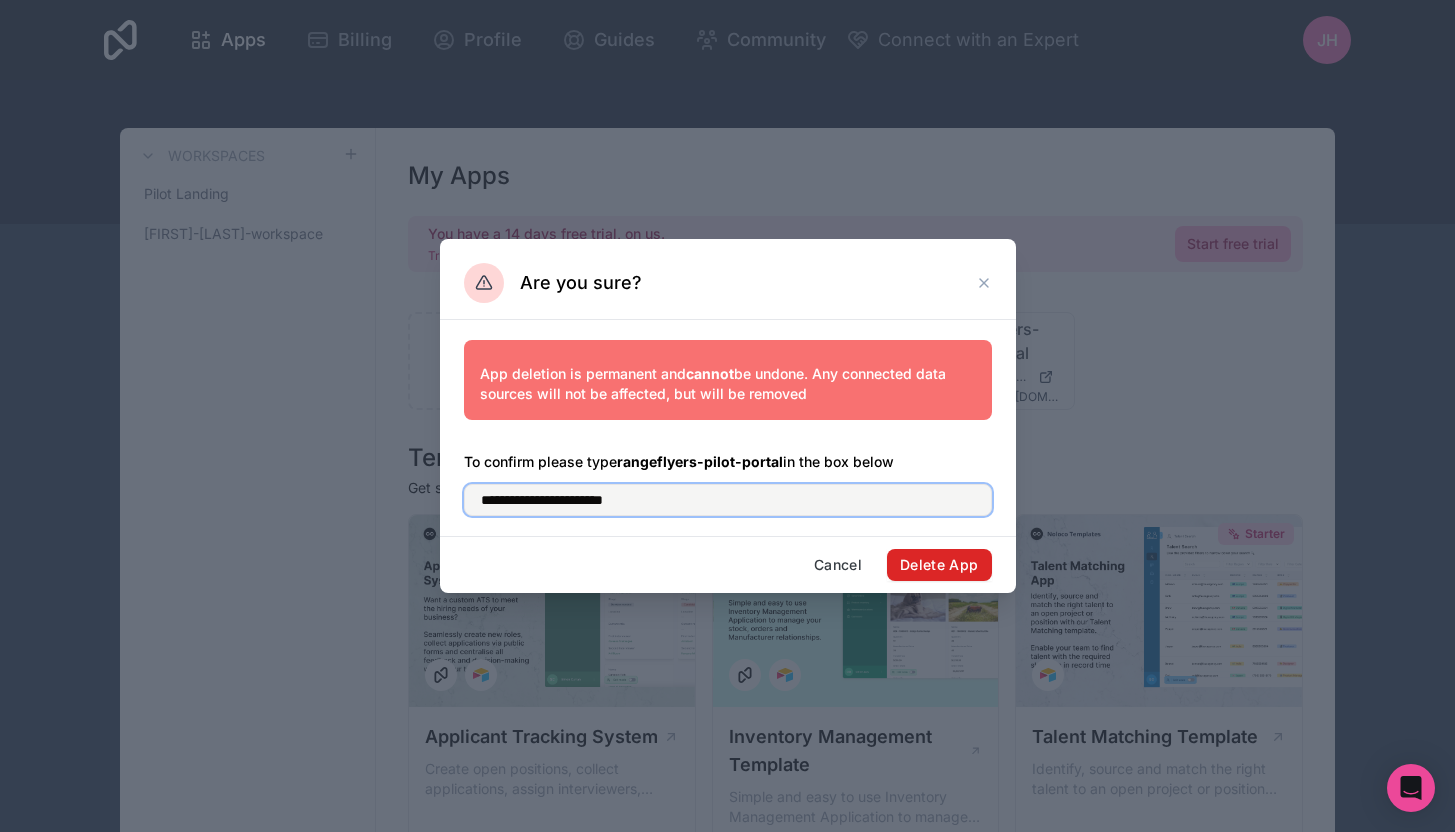 type on "**********" 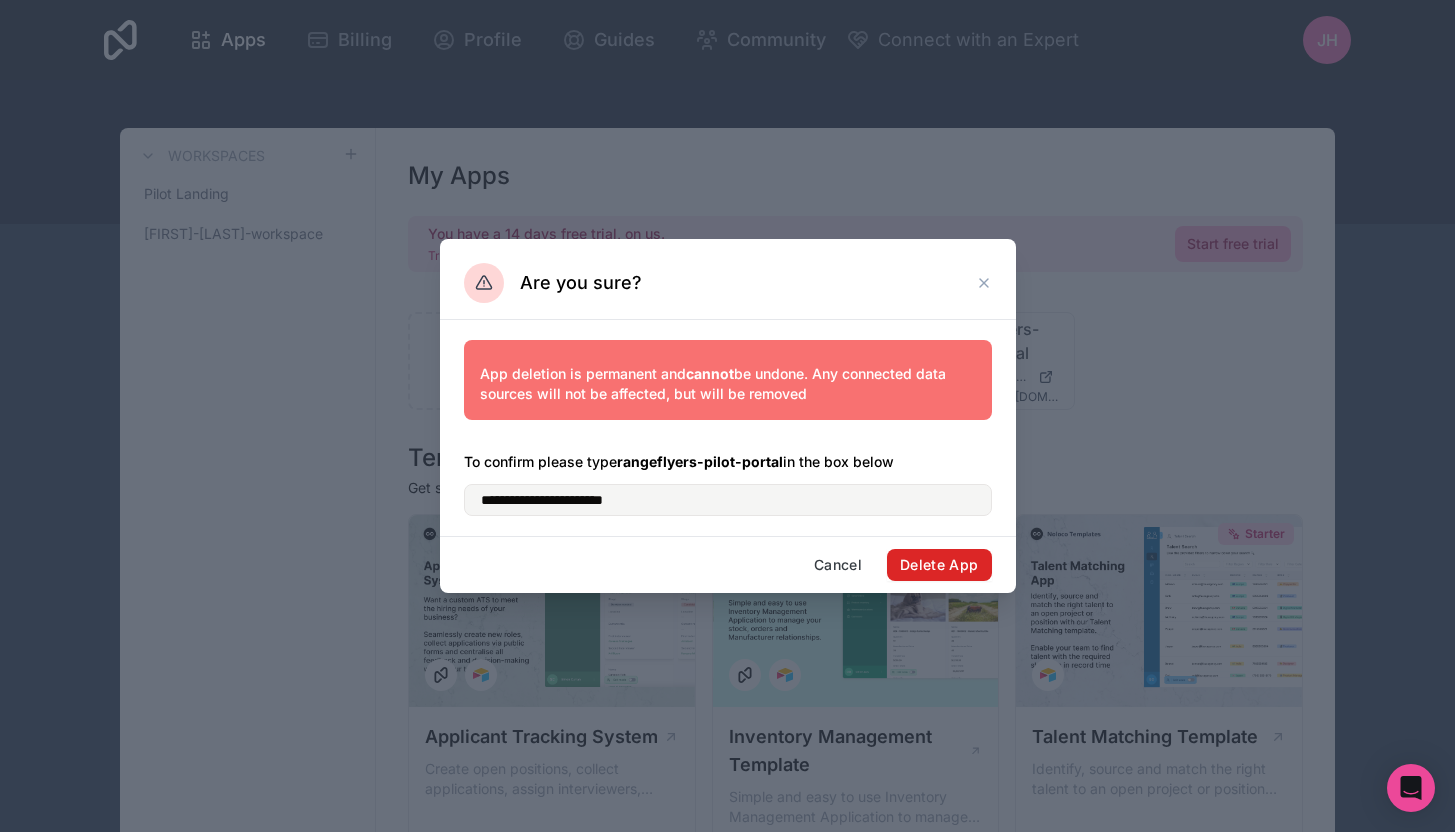 click on "Delete App" at bounding box center [939, 565] 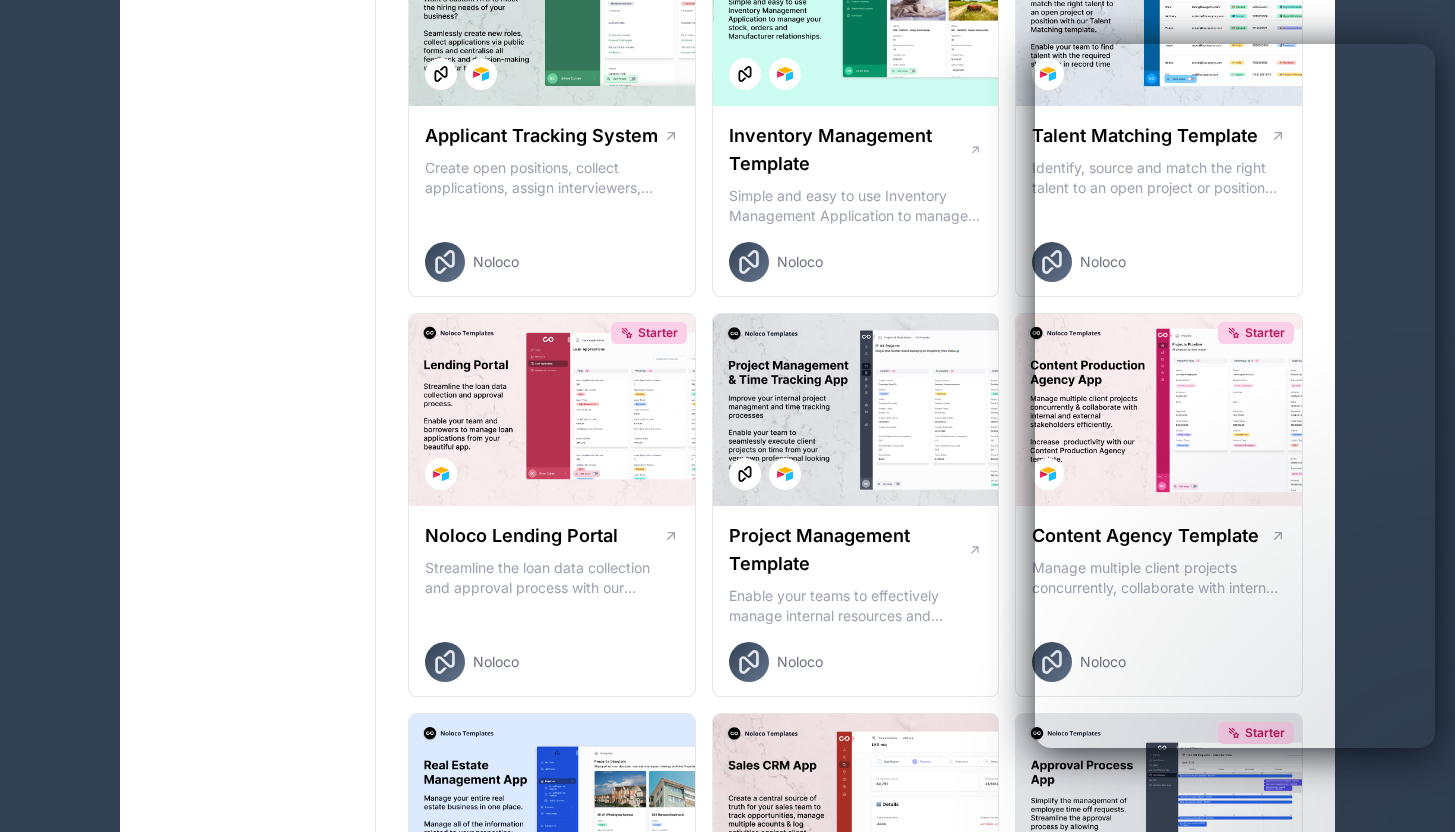 scroll, scrollTop: 599, scrollLeft: 0, axis: vertical 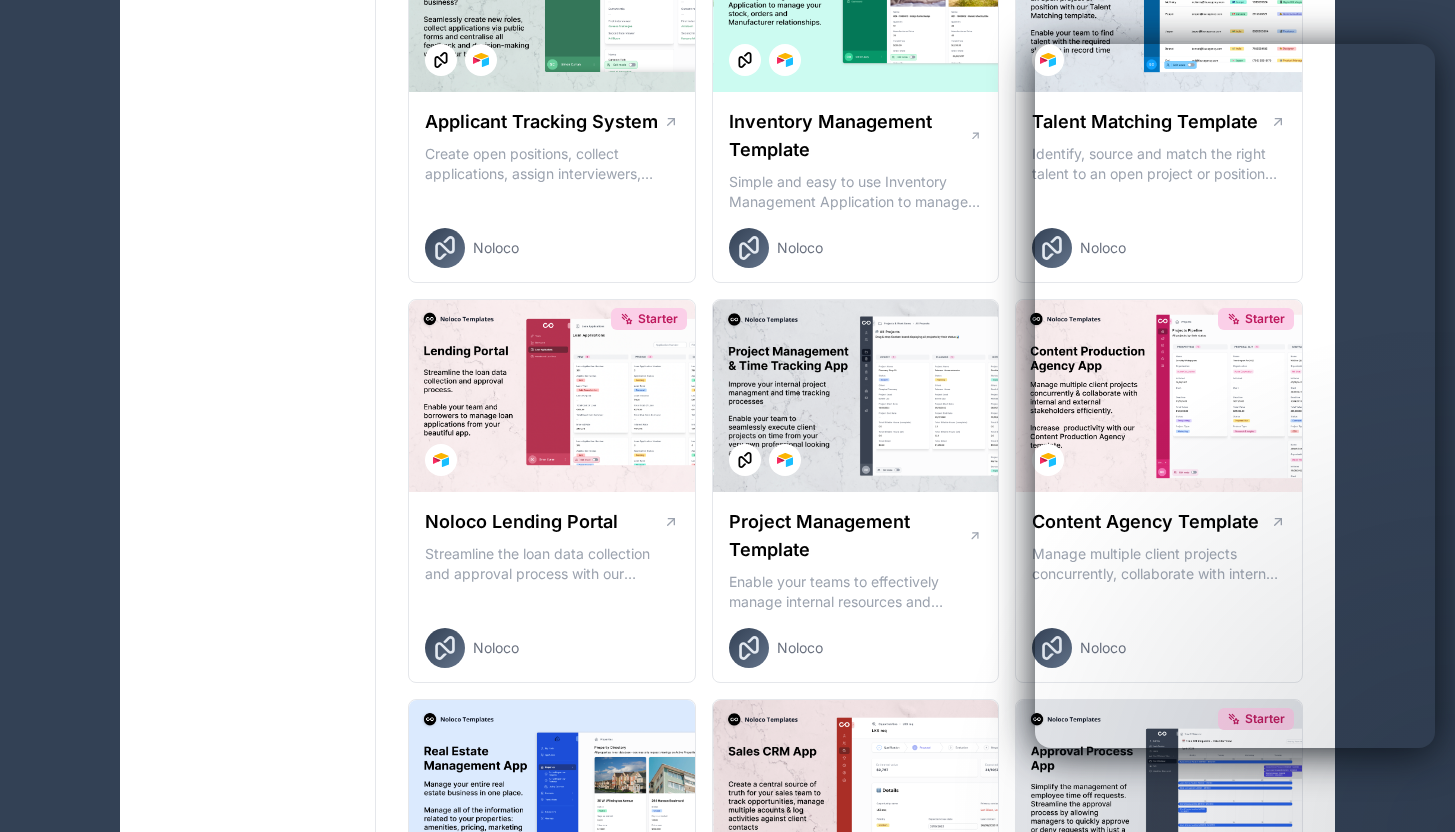 click on "Workspaces Pilot Landing joseph-hildebrandt-workspace" at bounding box center [248, 1146] 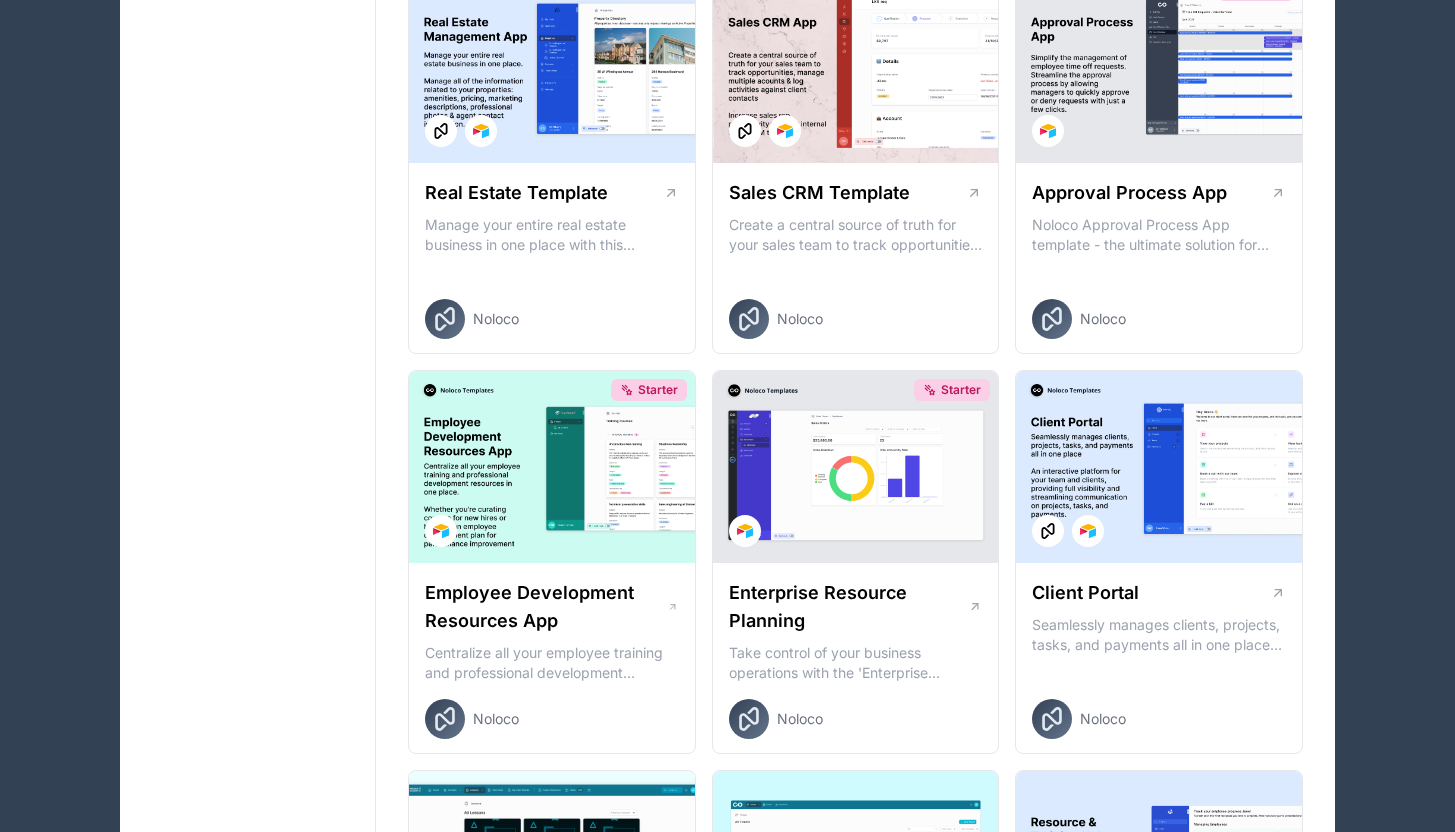 scroll, scrollTop: 1368, scrollLeft: 0, axis: vertical 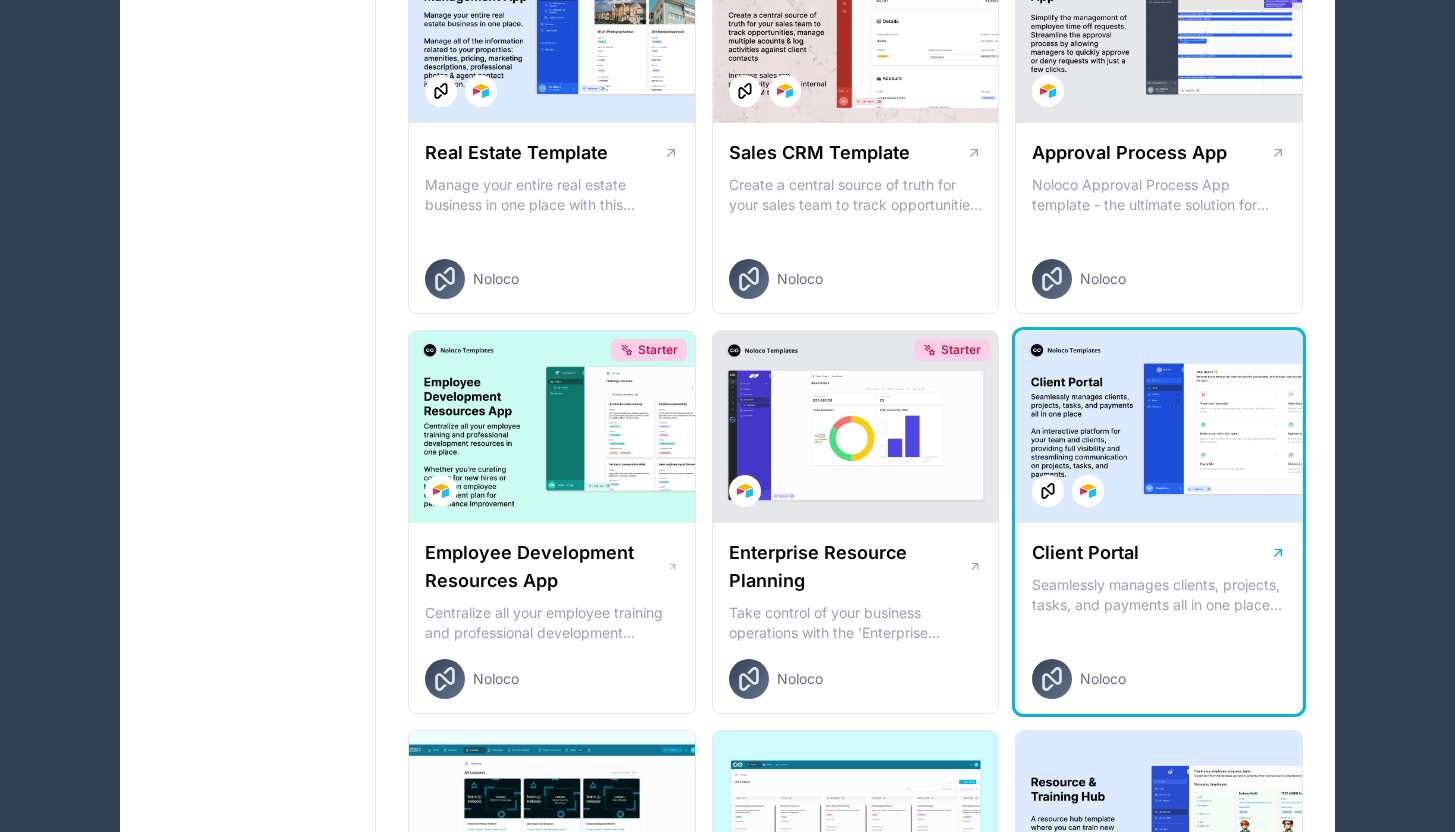 click at bounding box center (1159, 427) 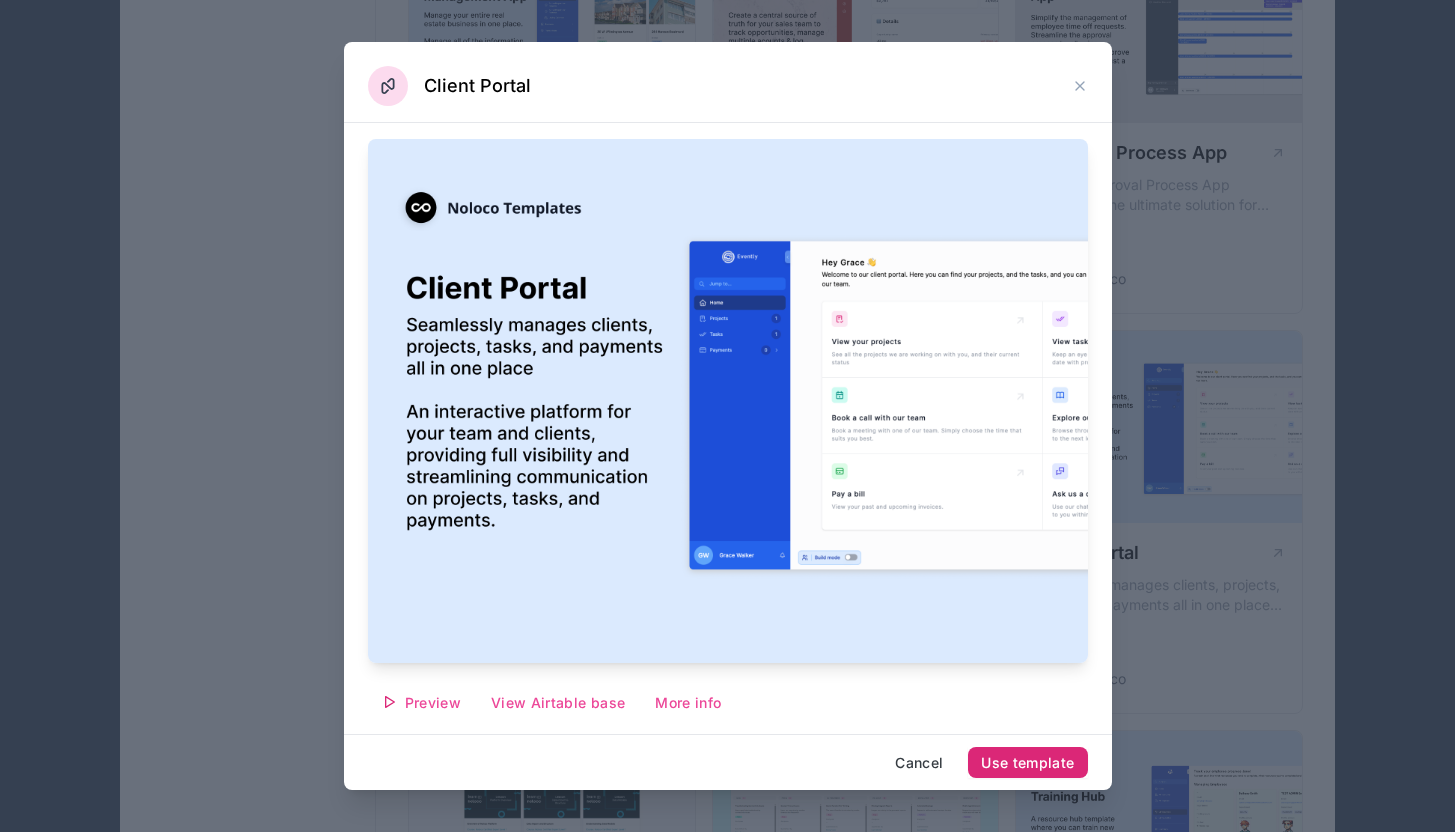 click on "Use template" at bounding box center (1027, 763) 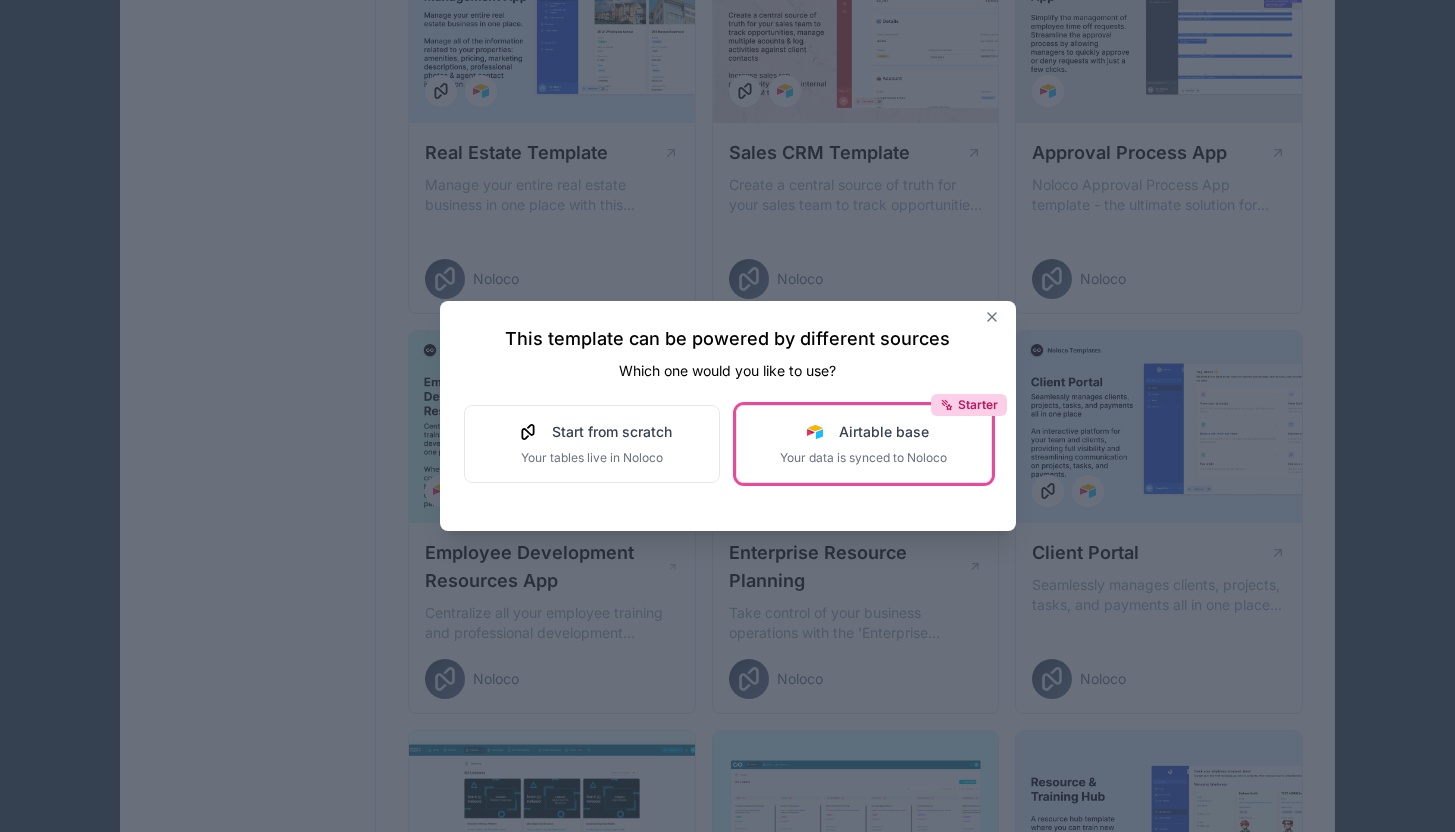 click on "Your data is synced to Noloco" at bounding box center (863, 458) 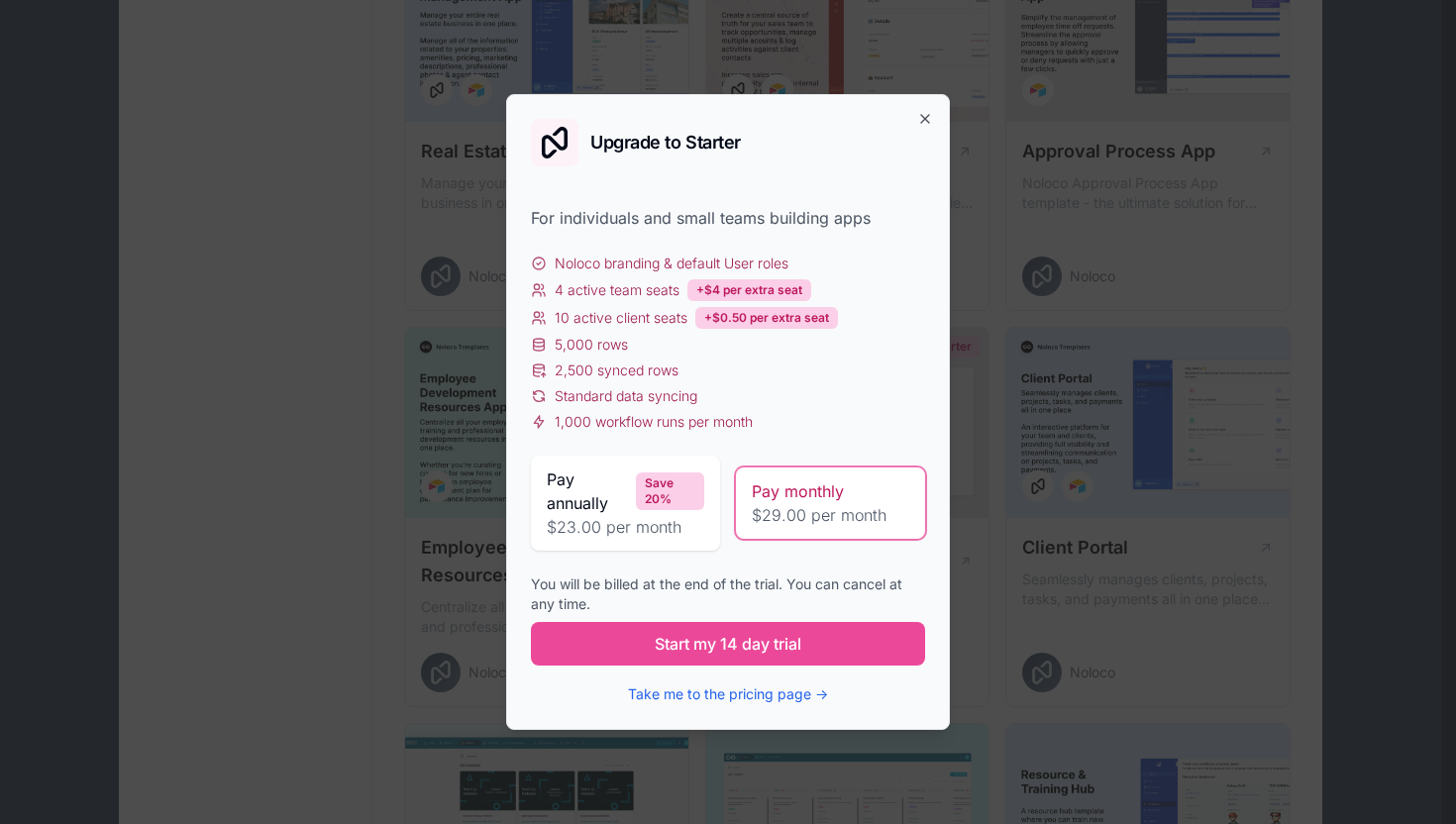 click on "$23.00 per month" at bounding box center (625, 527) 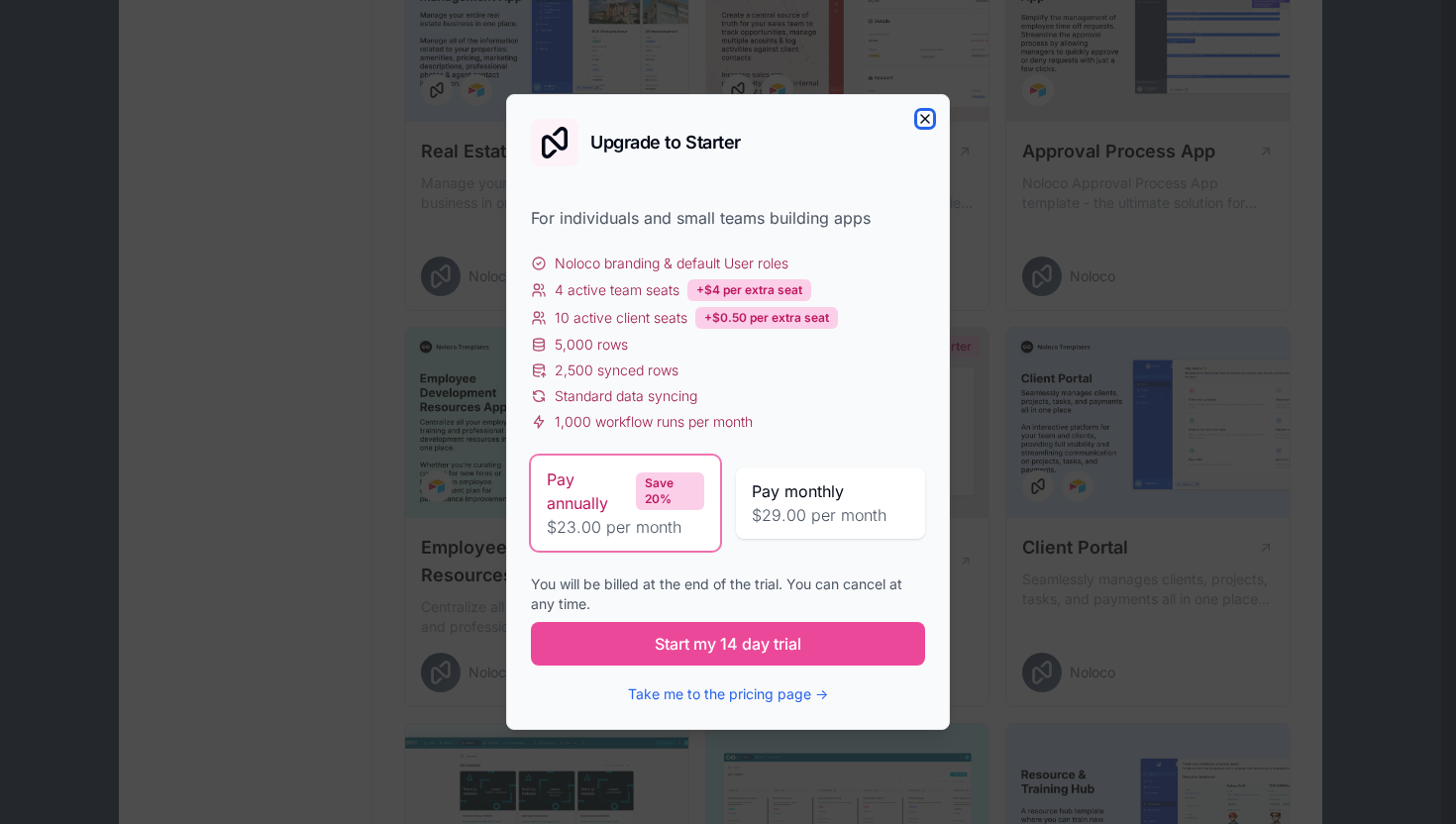 click 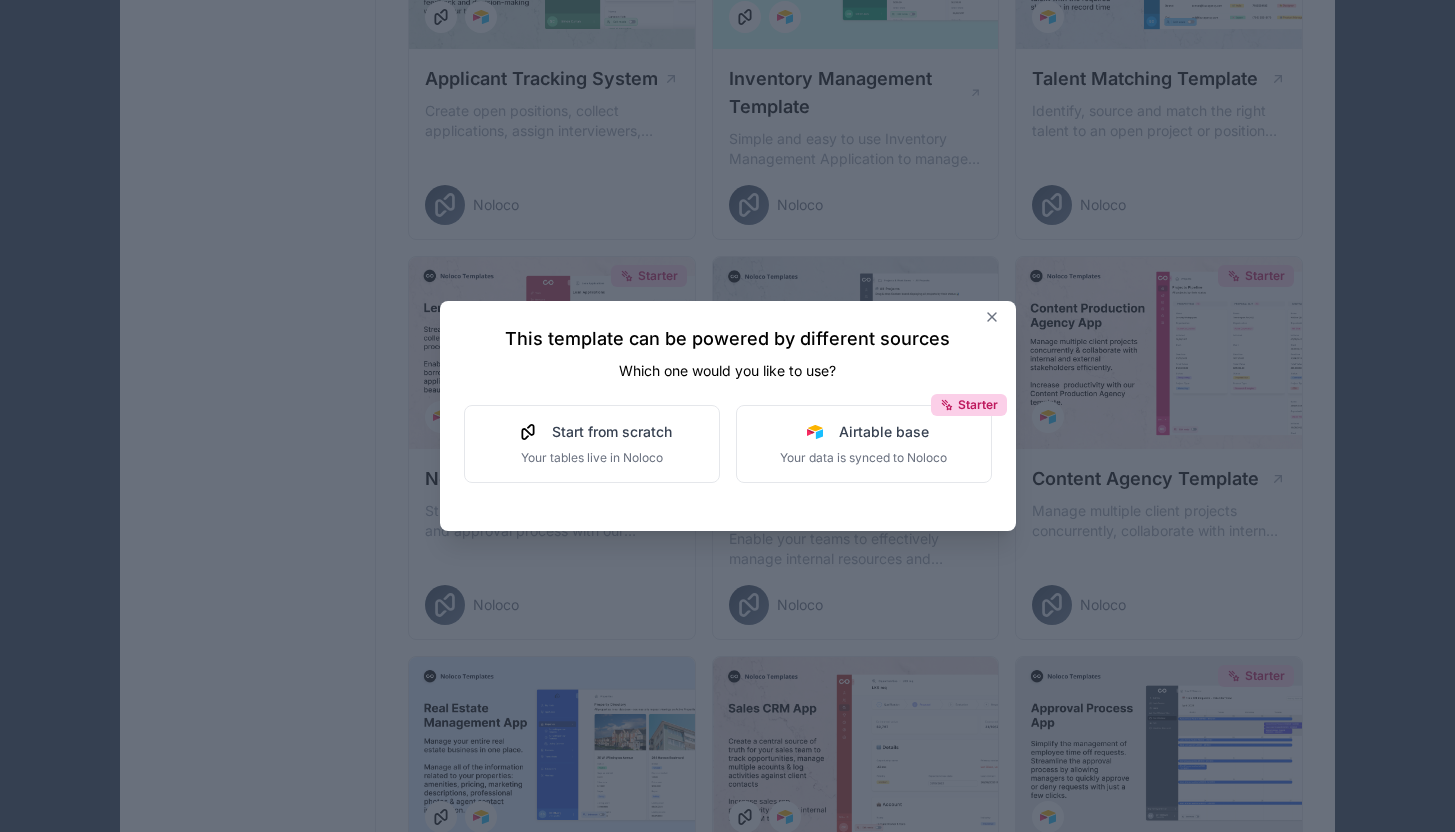 scroll, scrollTop: 0, scrollLeft: 0, axis: both 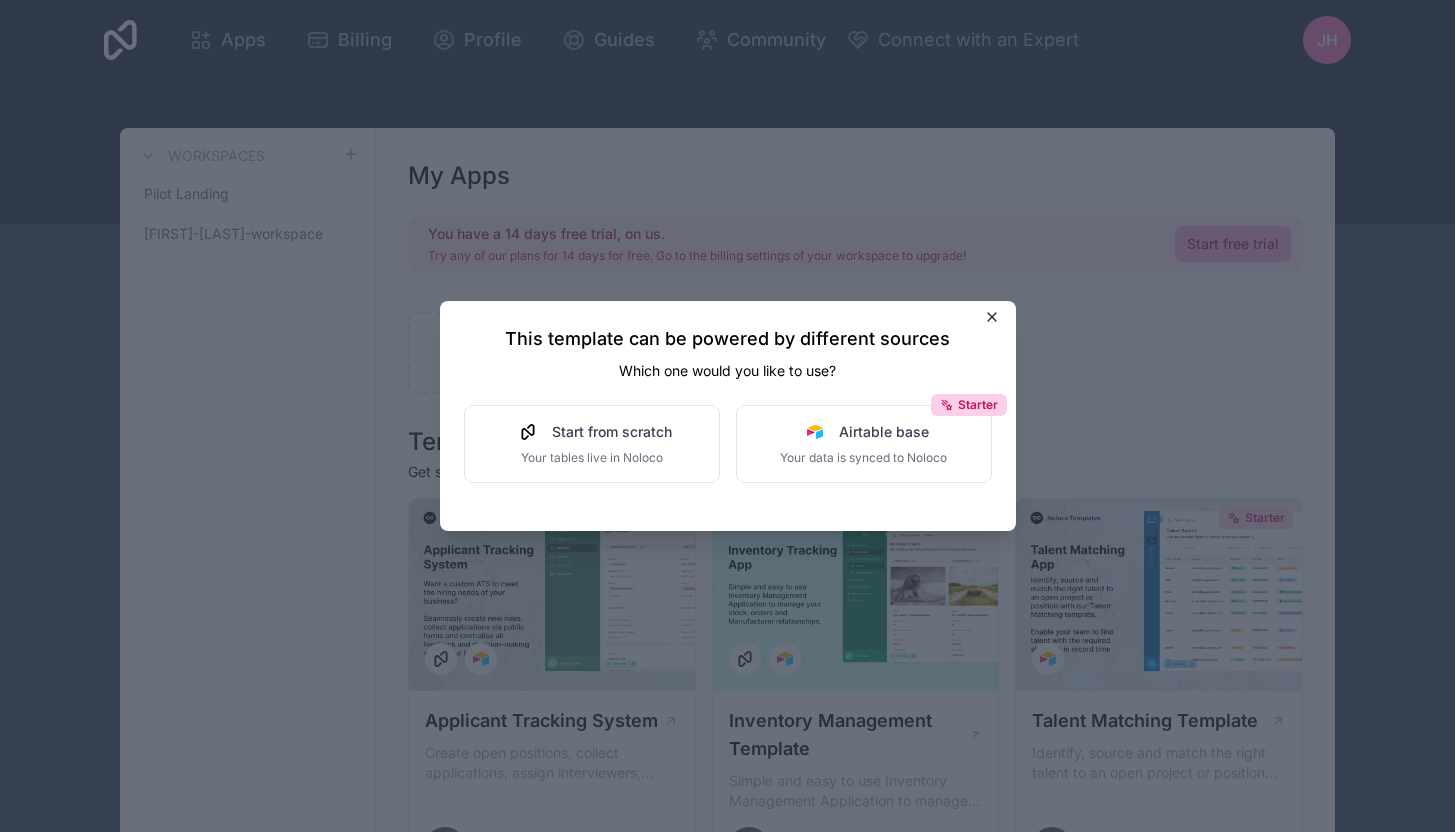 click 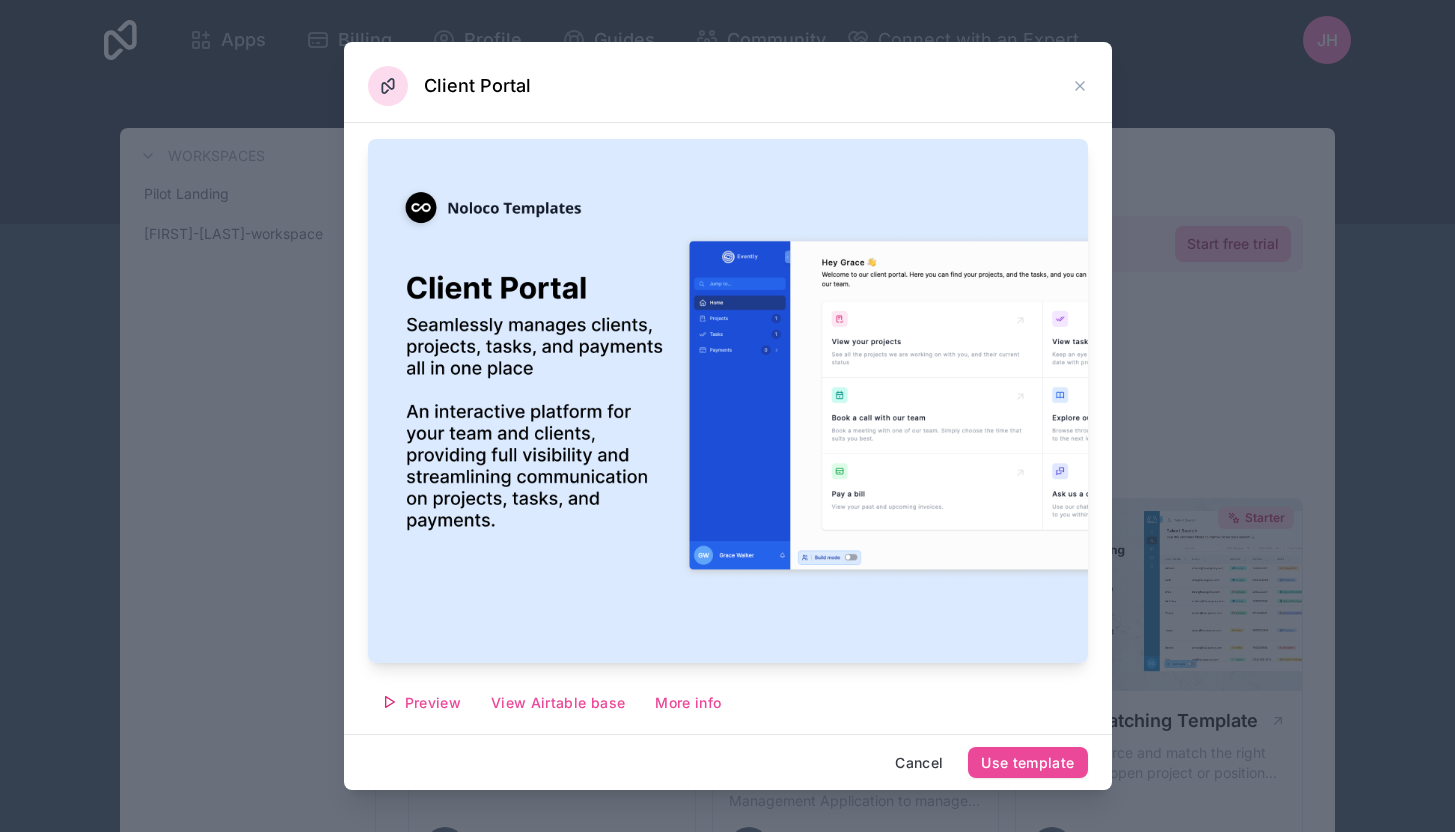 drag, startPoint x: 1088, startPoint y: 91, endPoint x: 1076, endPoint y: 90, distance: 12.0415945 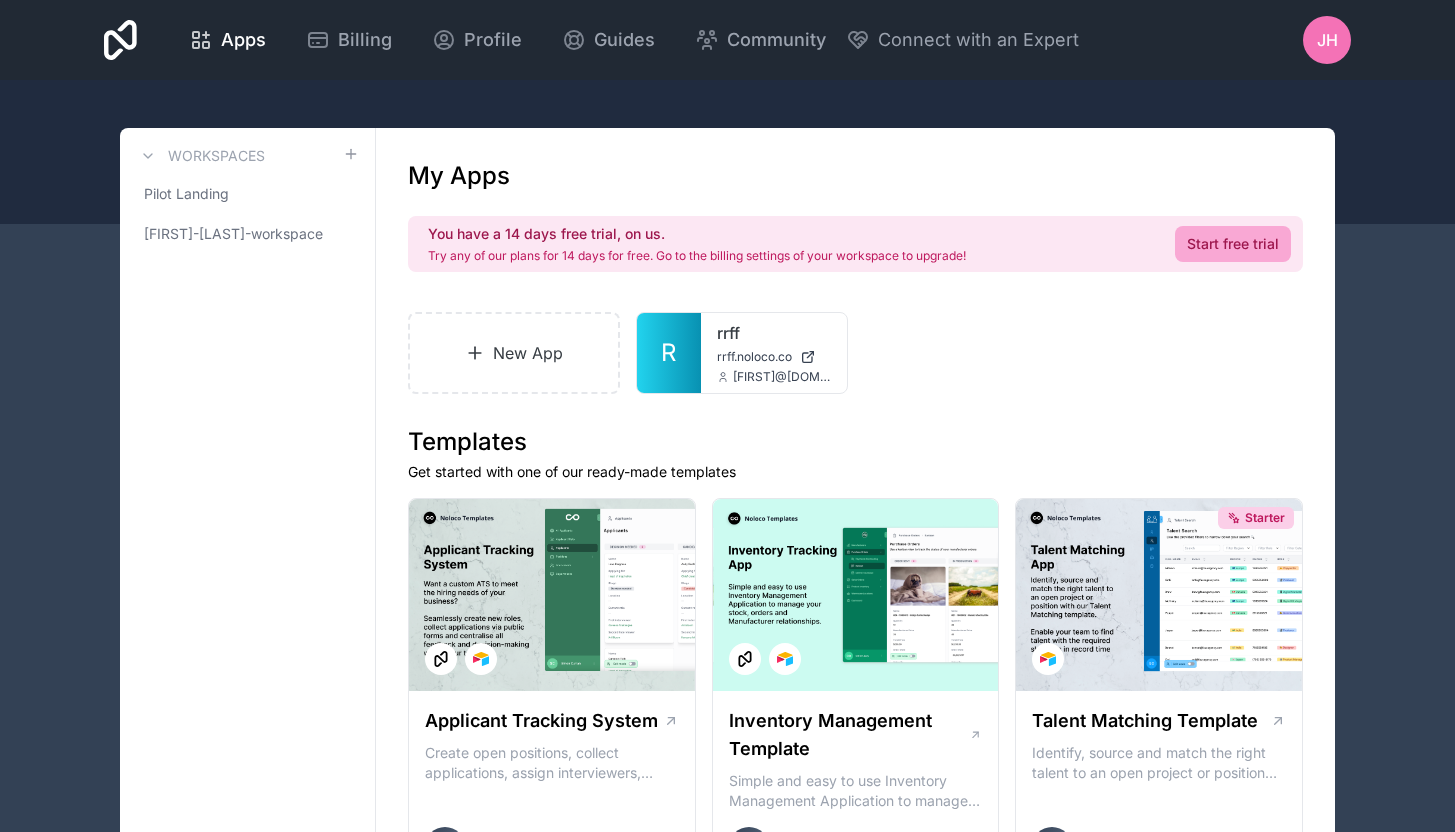 click 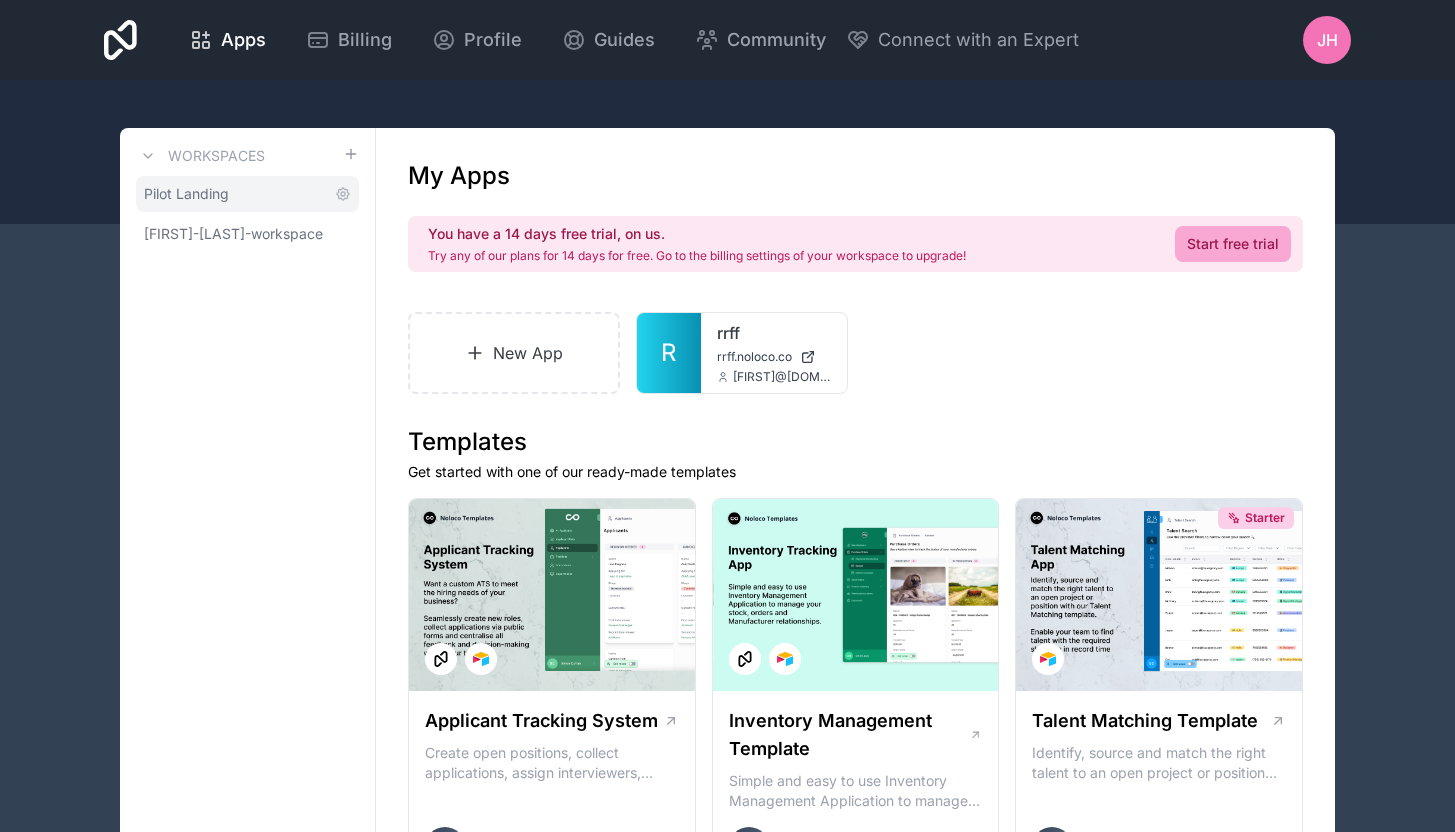 click on "Pilot Landing" at bounding box center (186, 194) 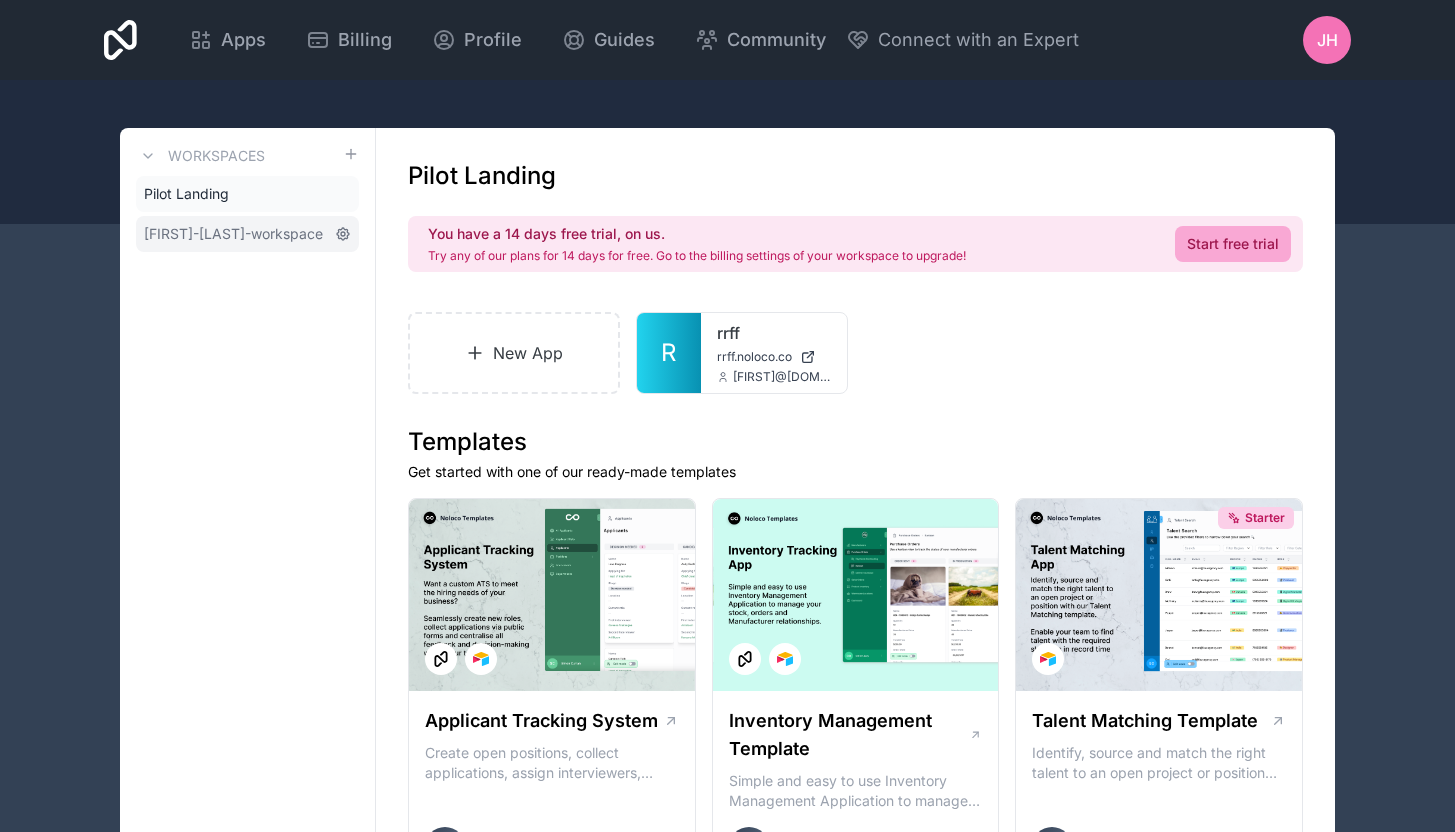 click 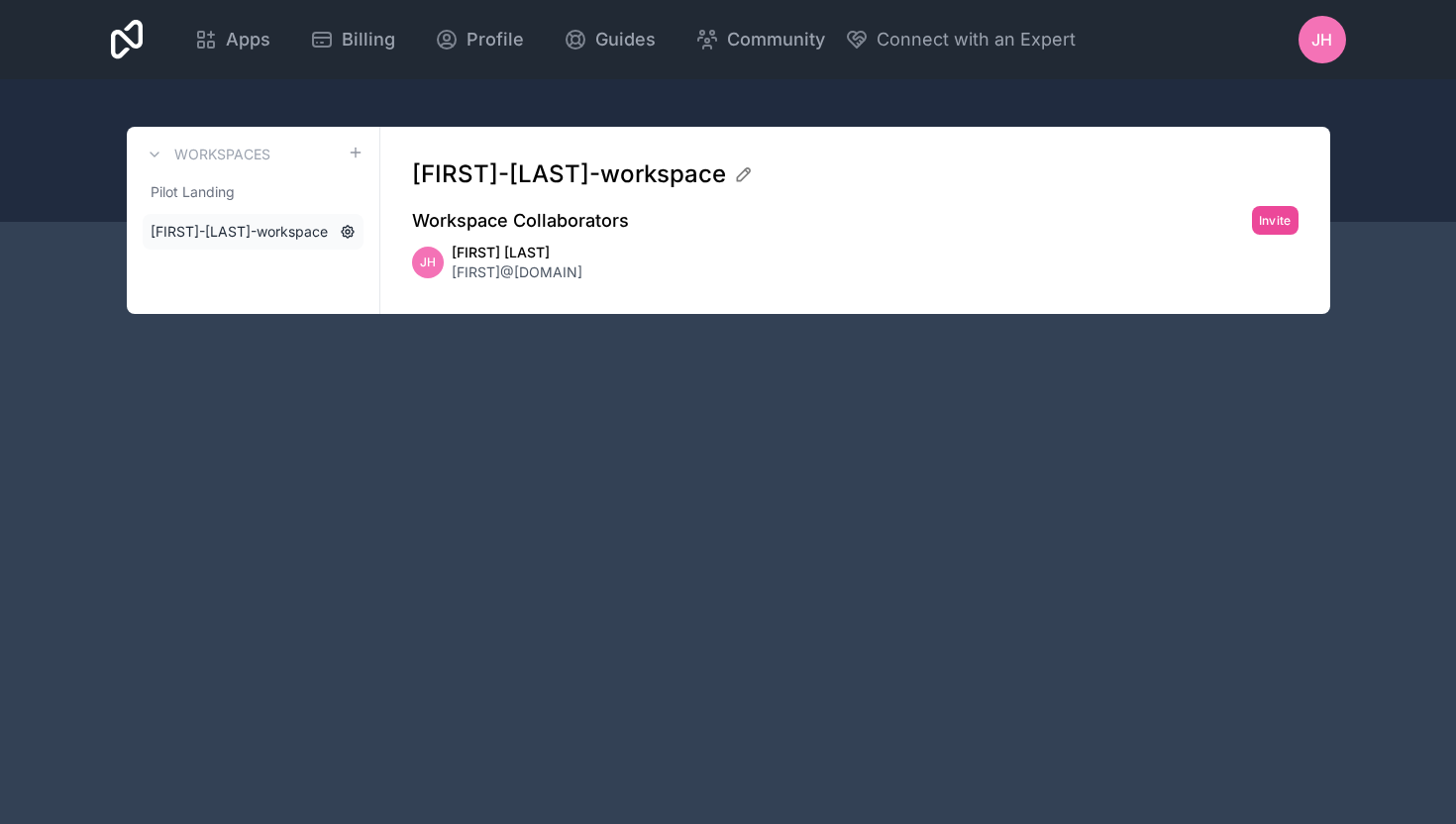 click 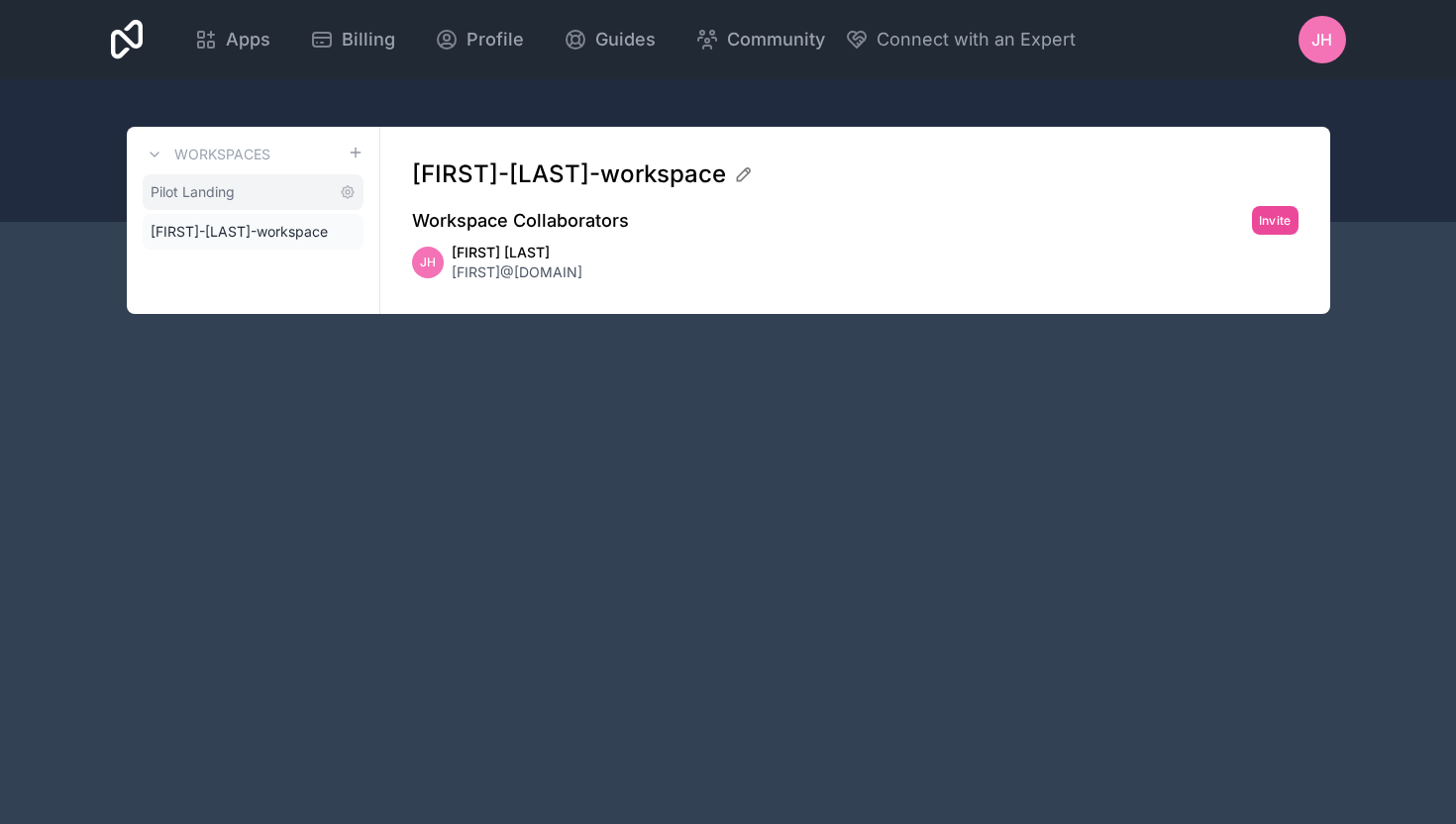 click on "Pilot Landing" at bounding box center [192, 192] 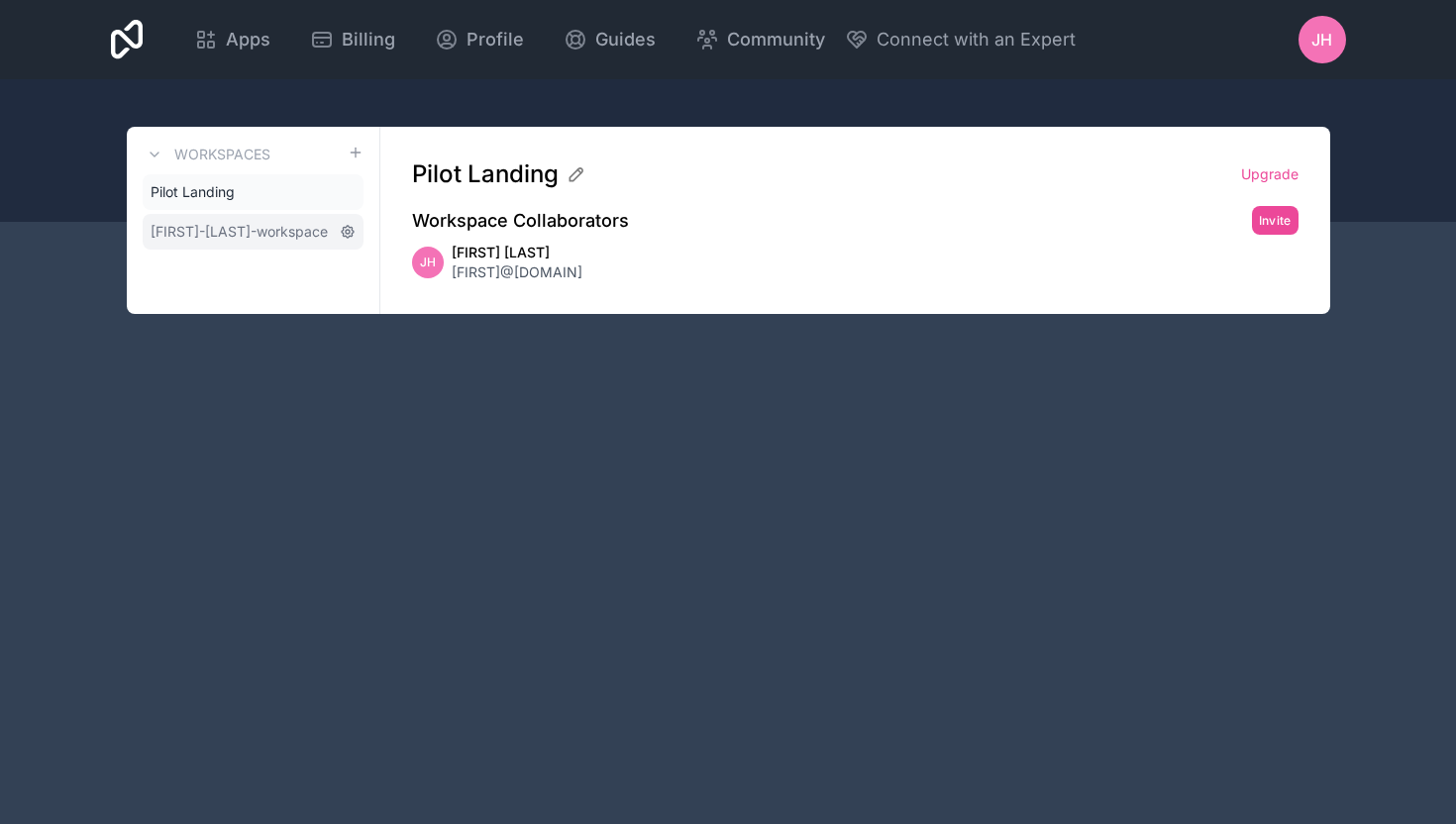 click 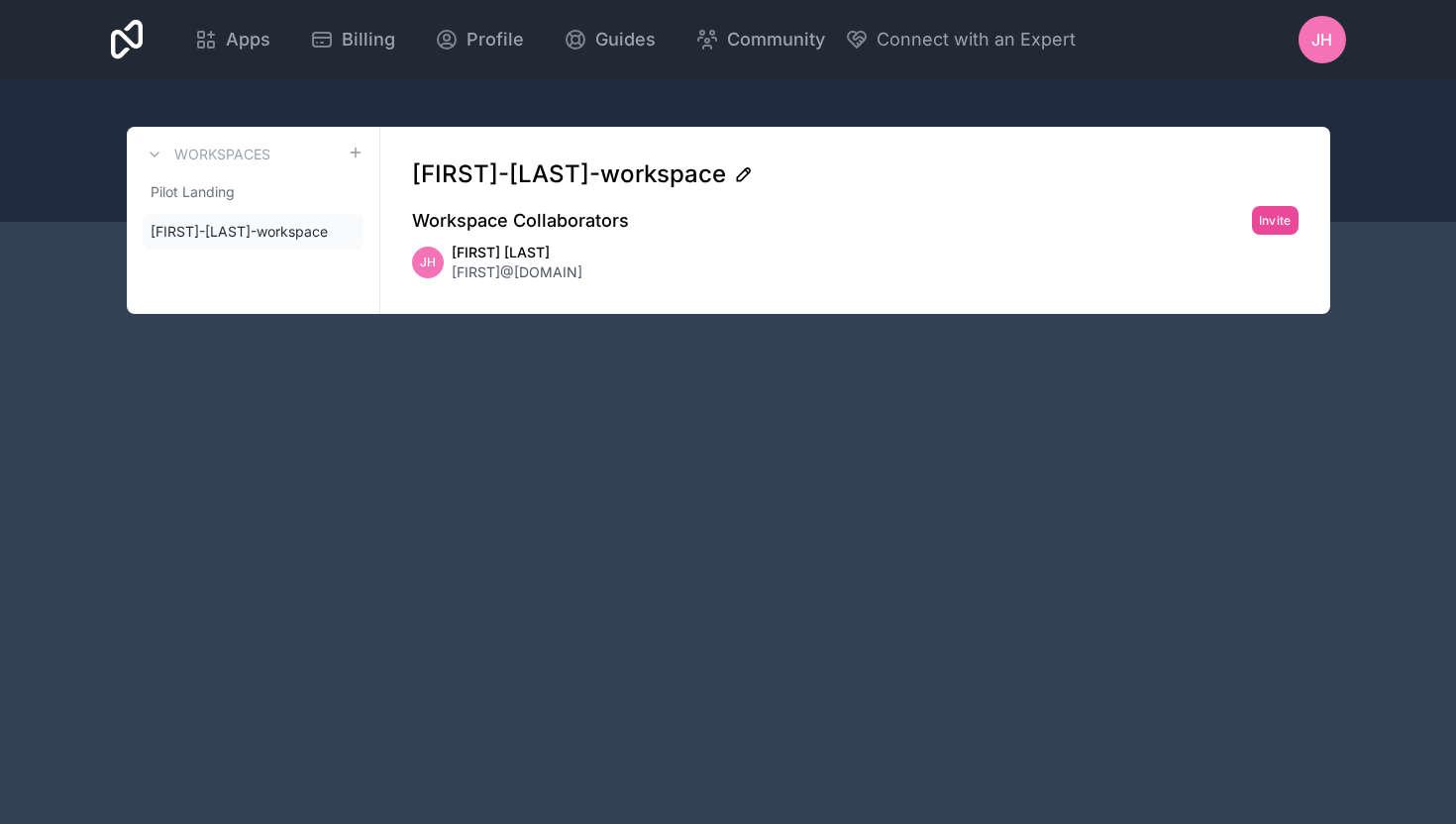 click 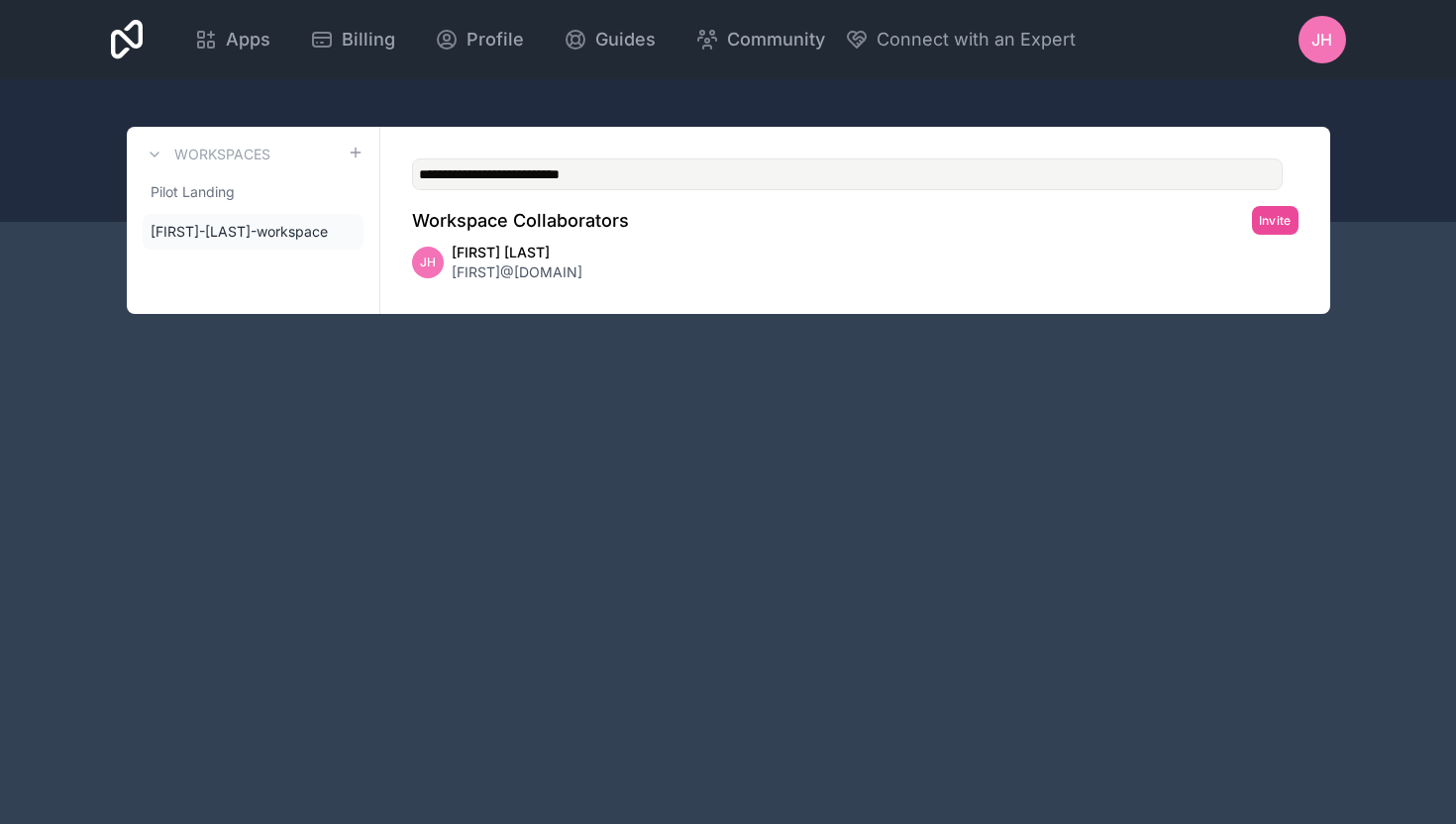 click on "JH Joseph Hildebrandt joey@rangeflyers.com" at bounding box center [855, 262] 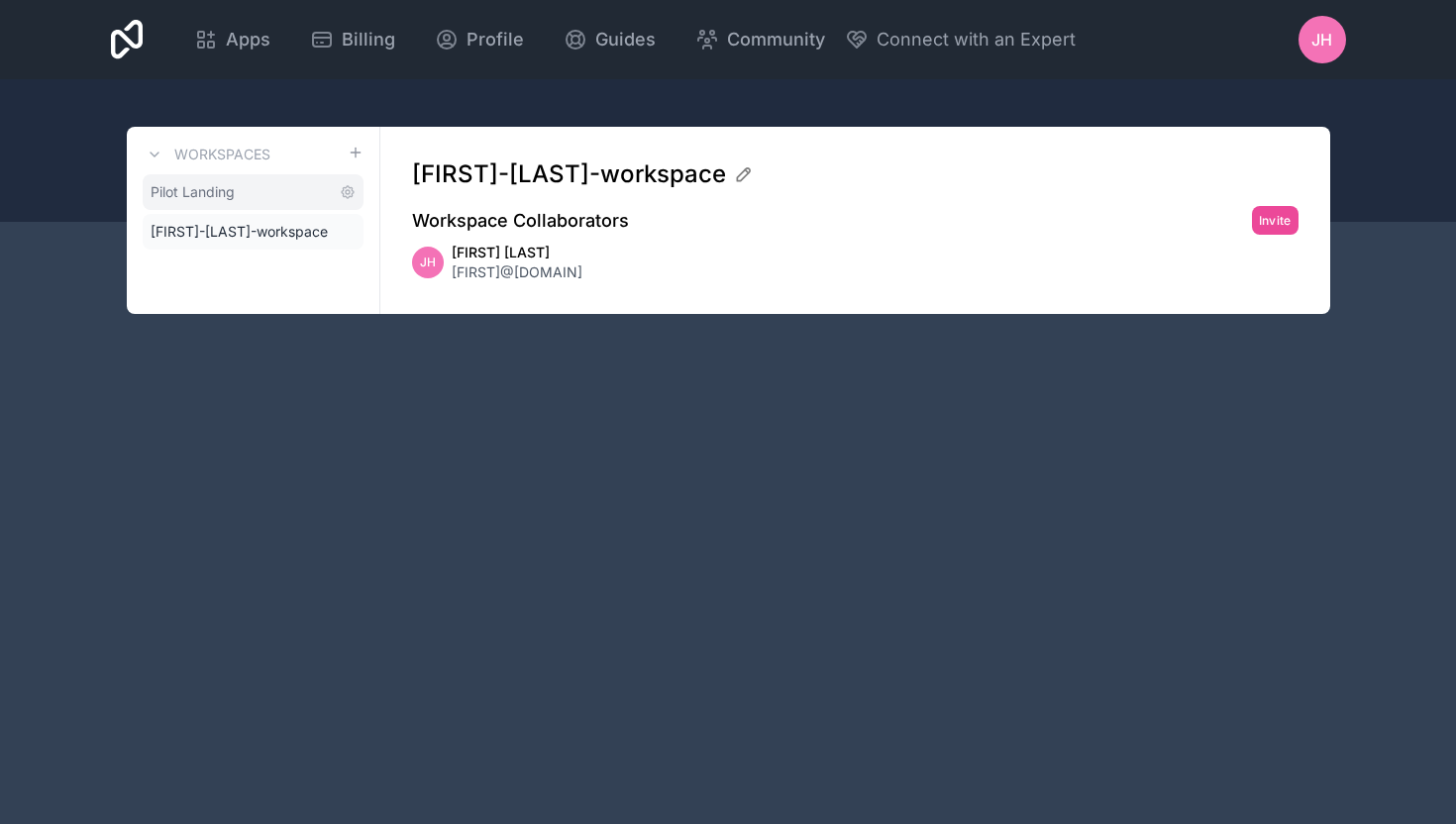 click on "Pilot Landing" at bounding box center [192, 192] 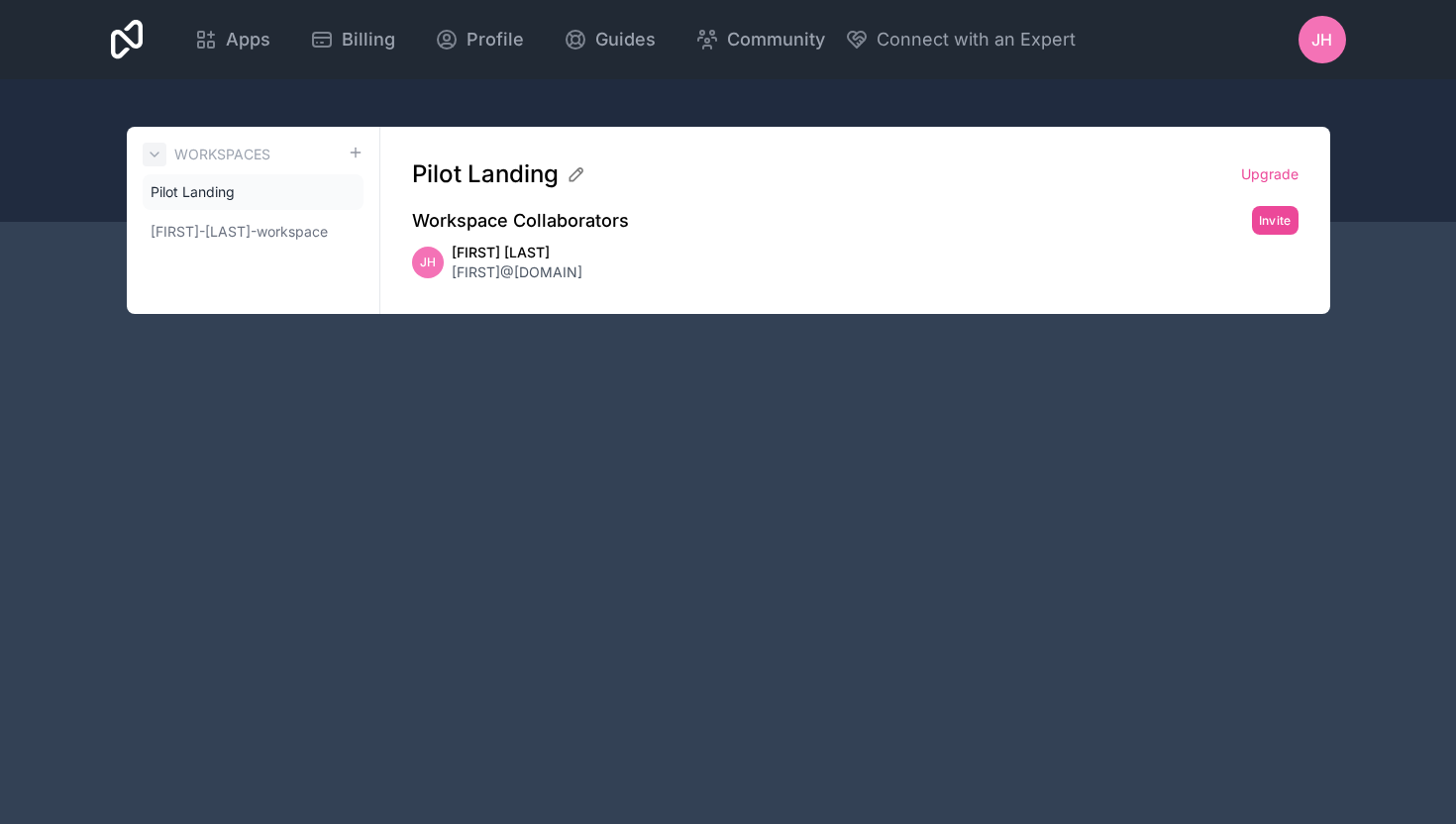 click 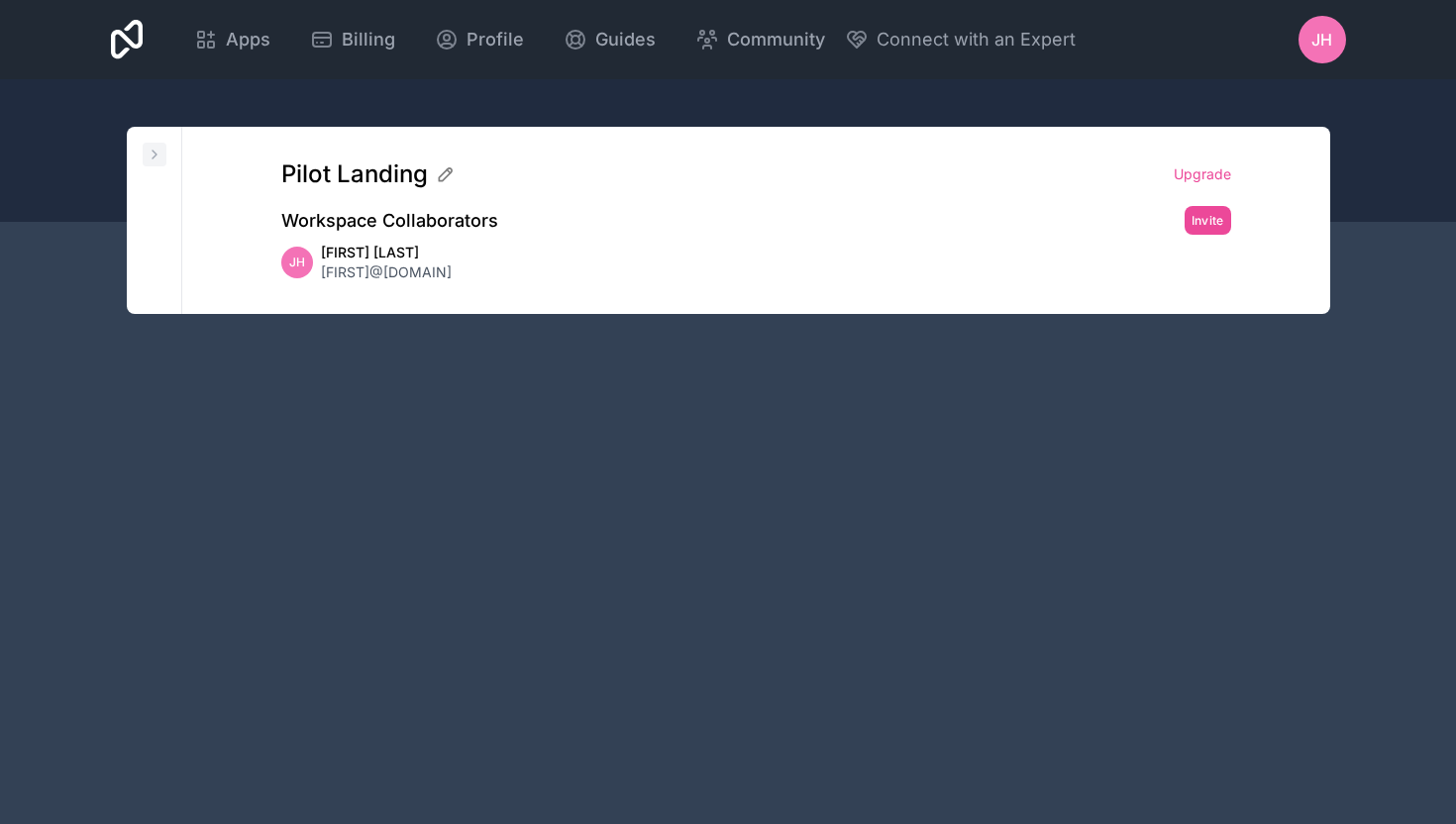 click 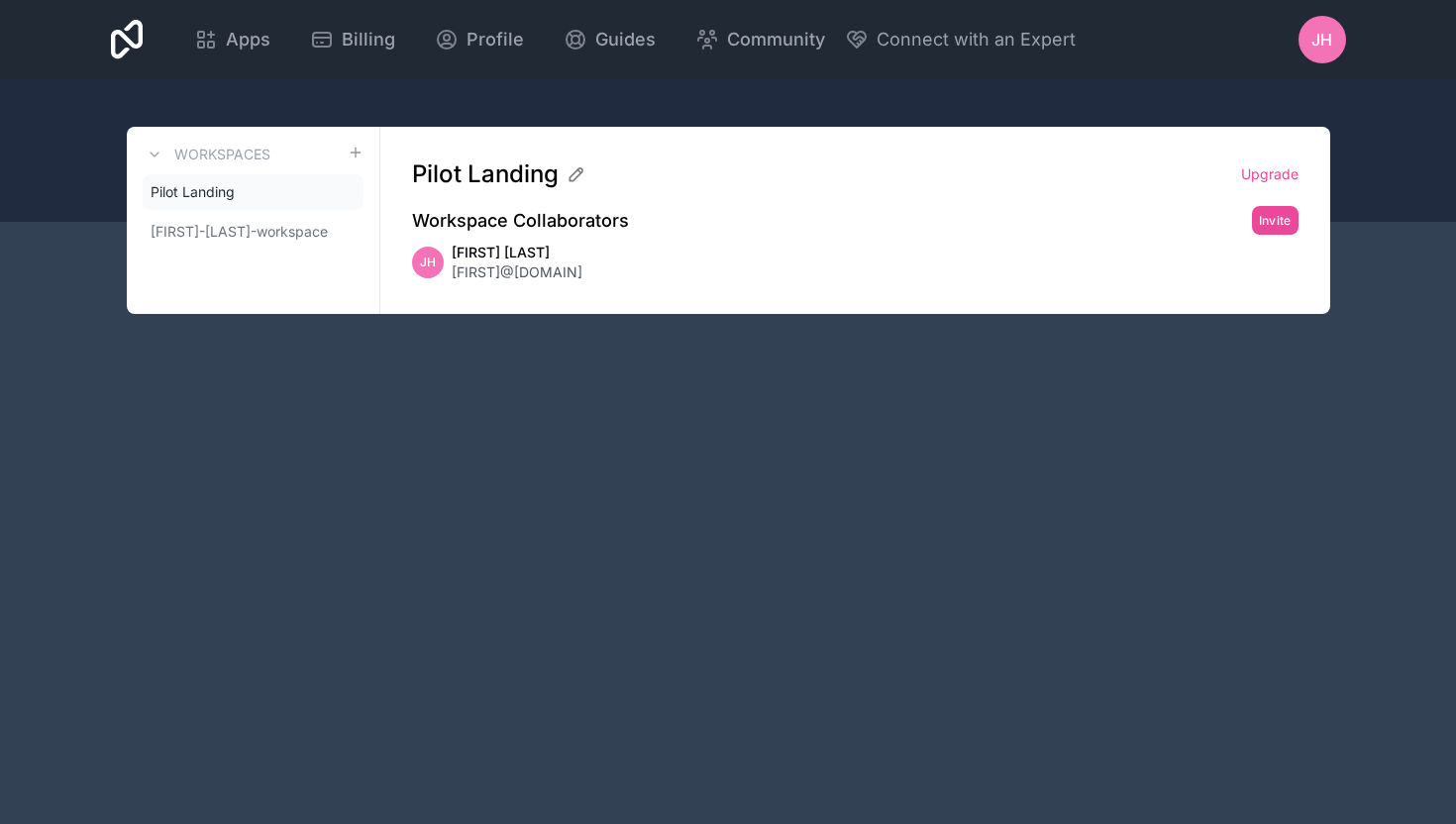 drag, startPoint x: 332, startPoint y: 445, endPoint x: 759, endPoint y: 244, distance: 471.9428 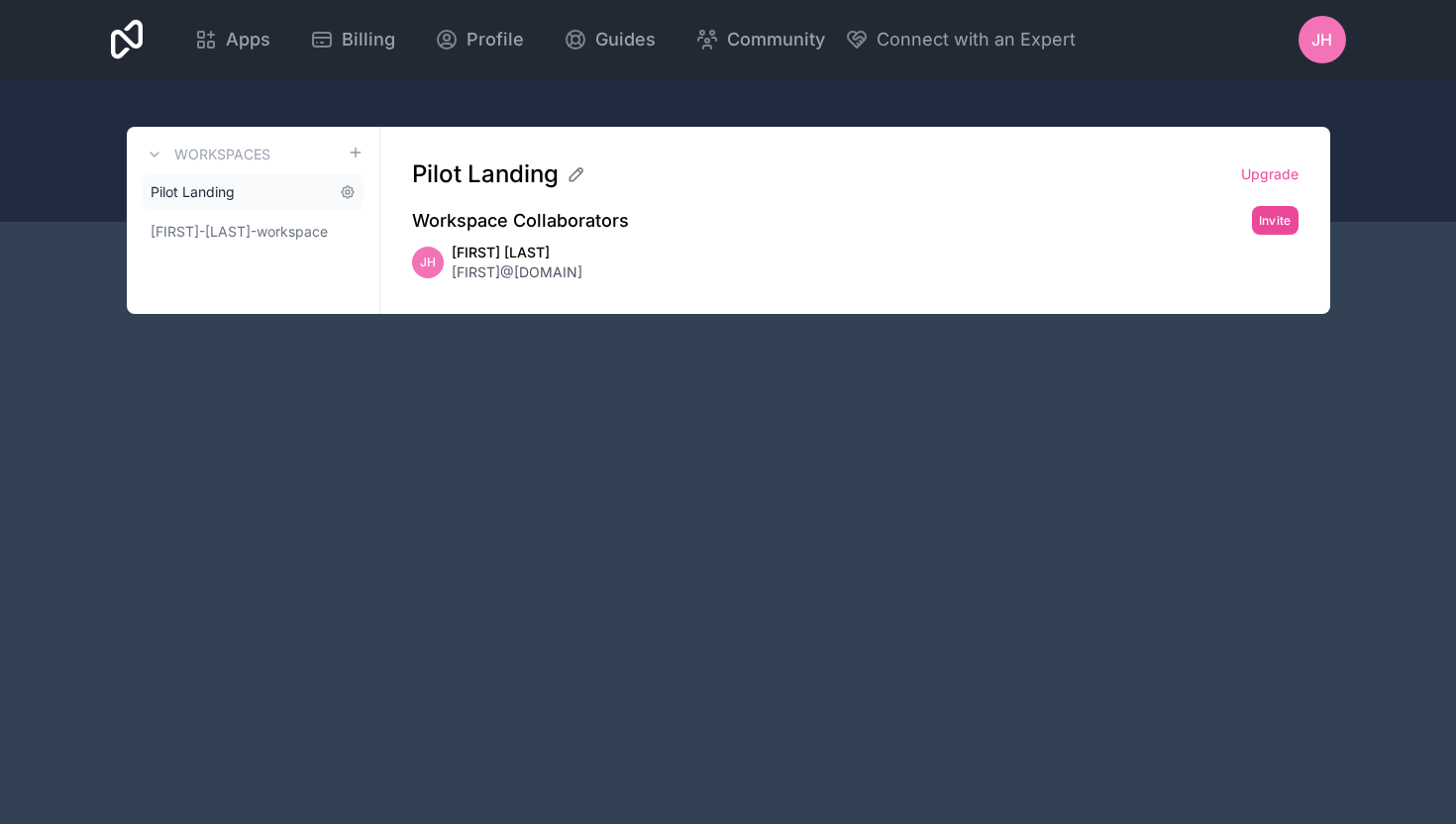 click on "Pilot Landing" at bounding box center [192, 192] 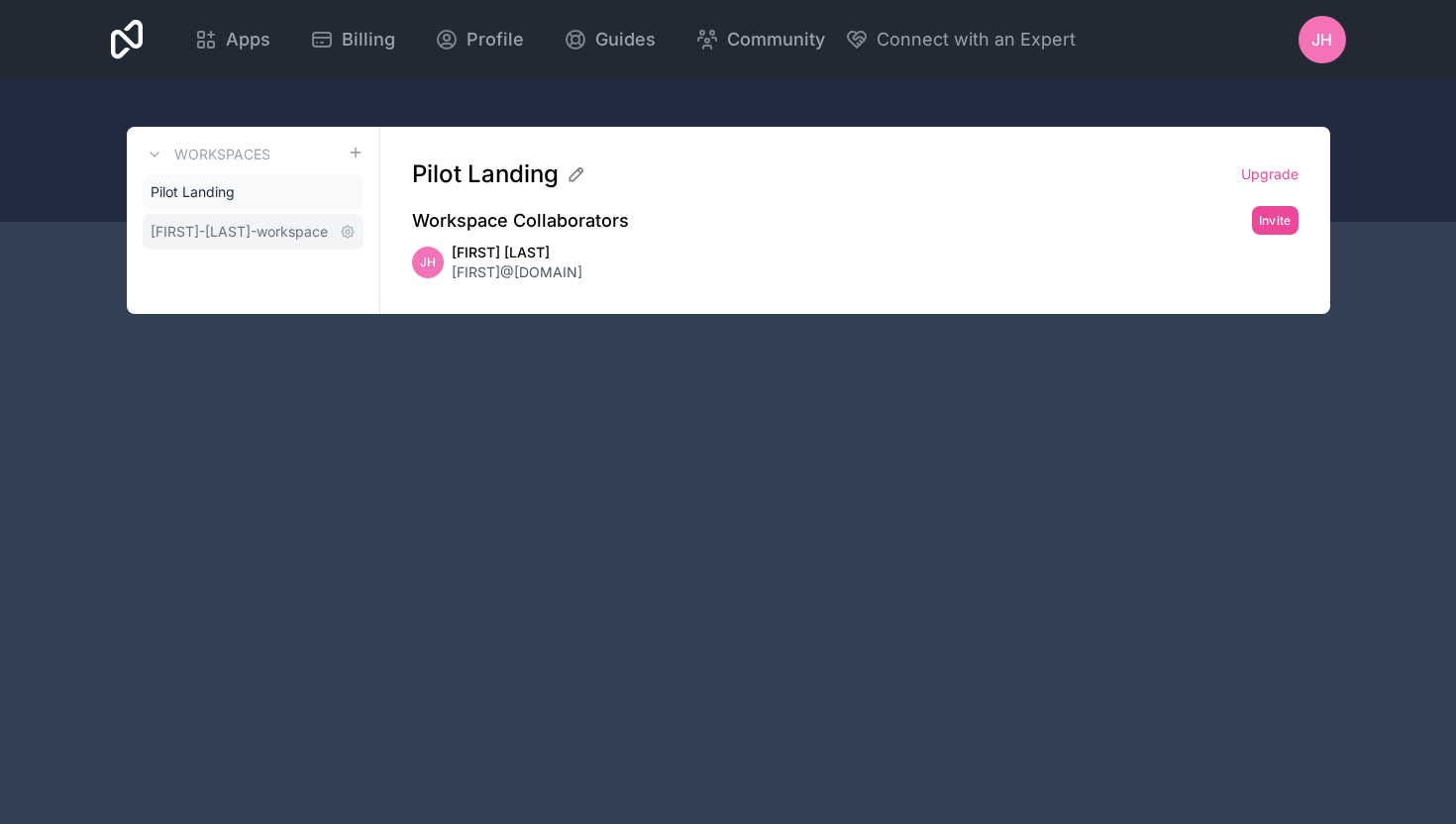 click on "[USERNAME]" at bounding box center [239, 232] 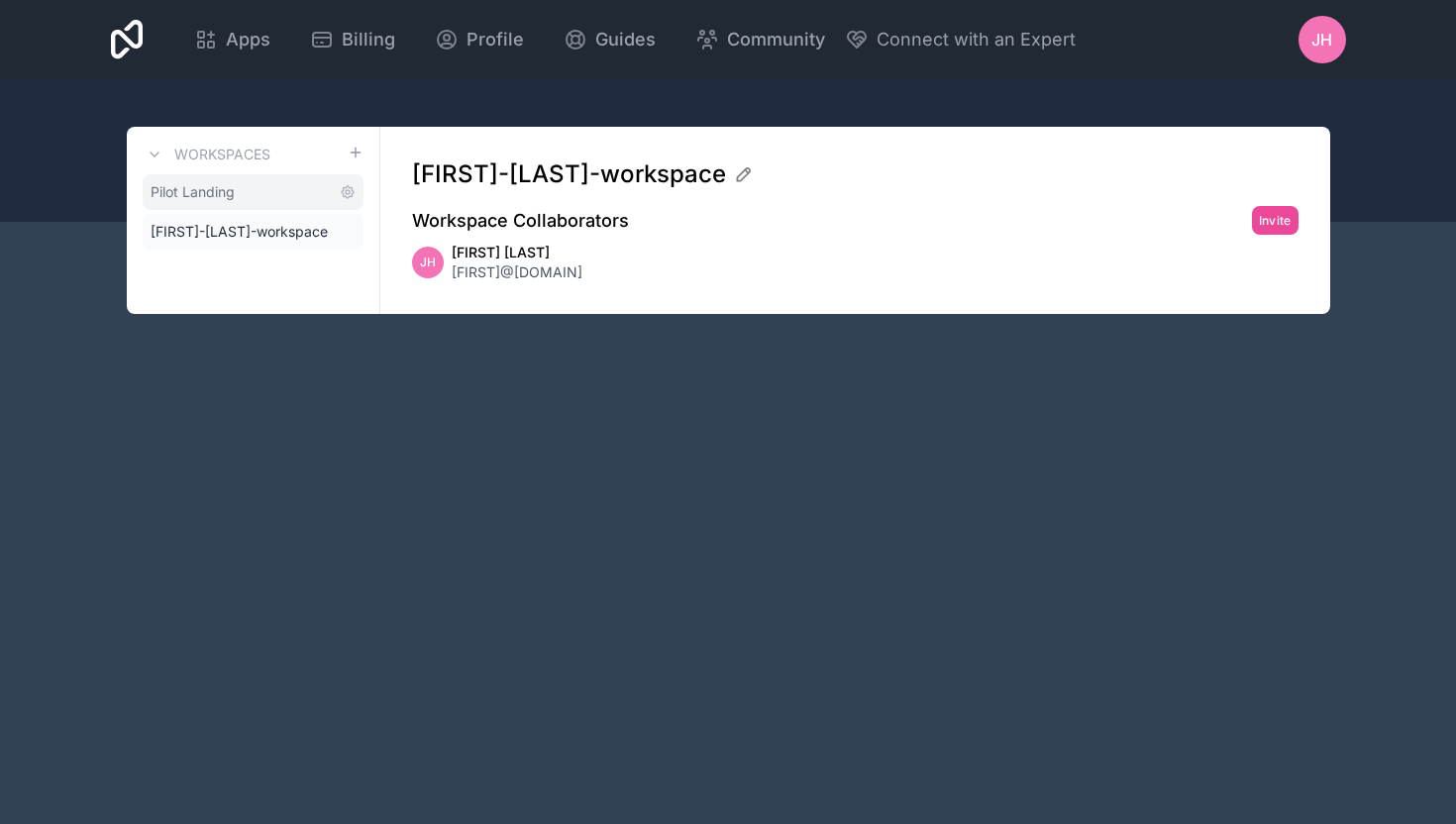 click on "Pilot Landing" at bounding box center (192, 192) 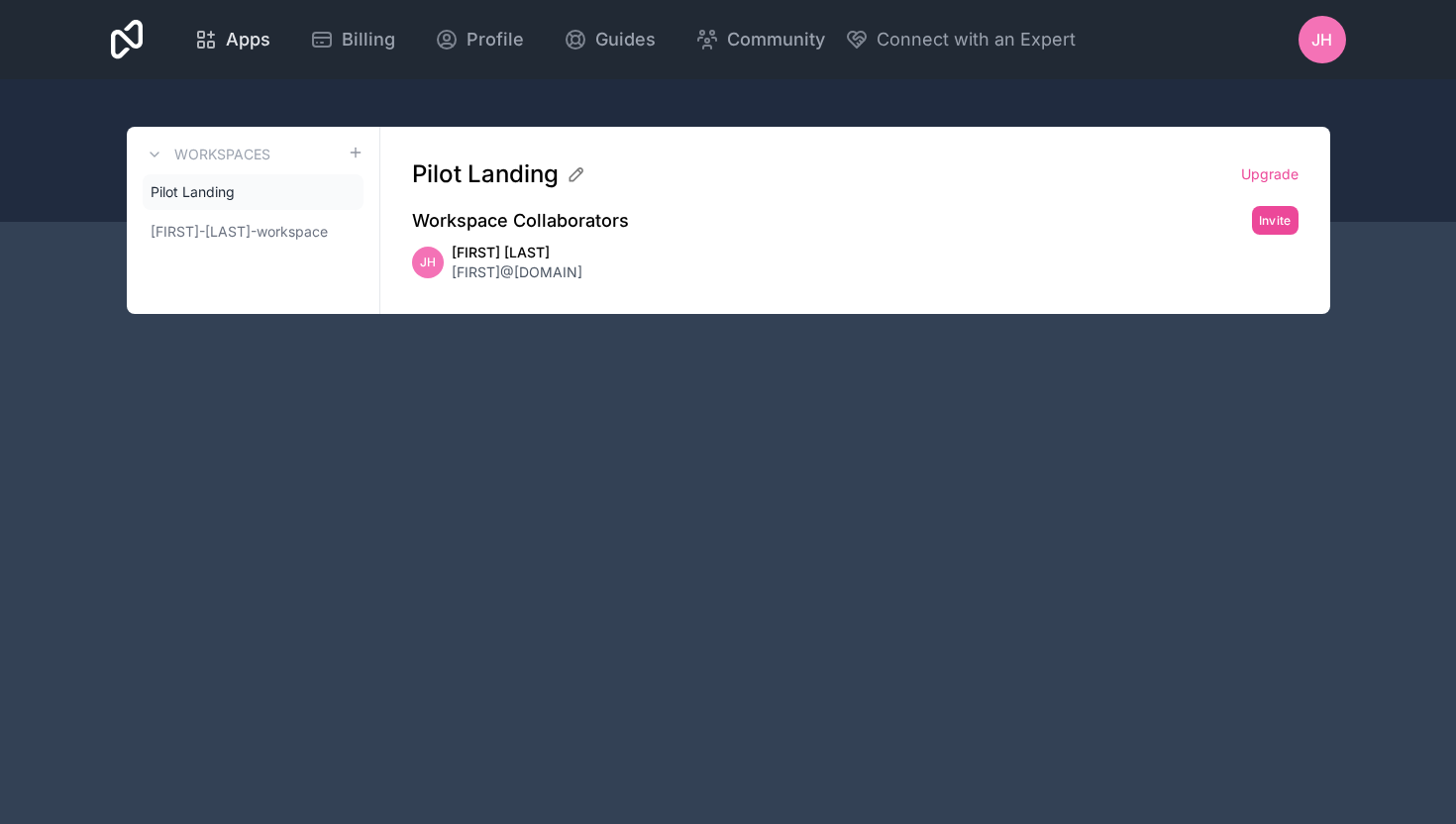 click on "Apps" at bounding box center (248, 40) 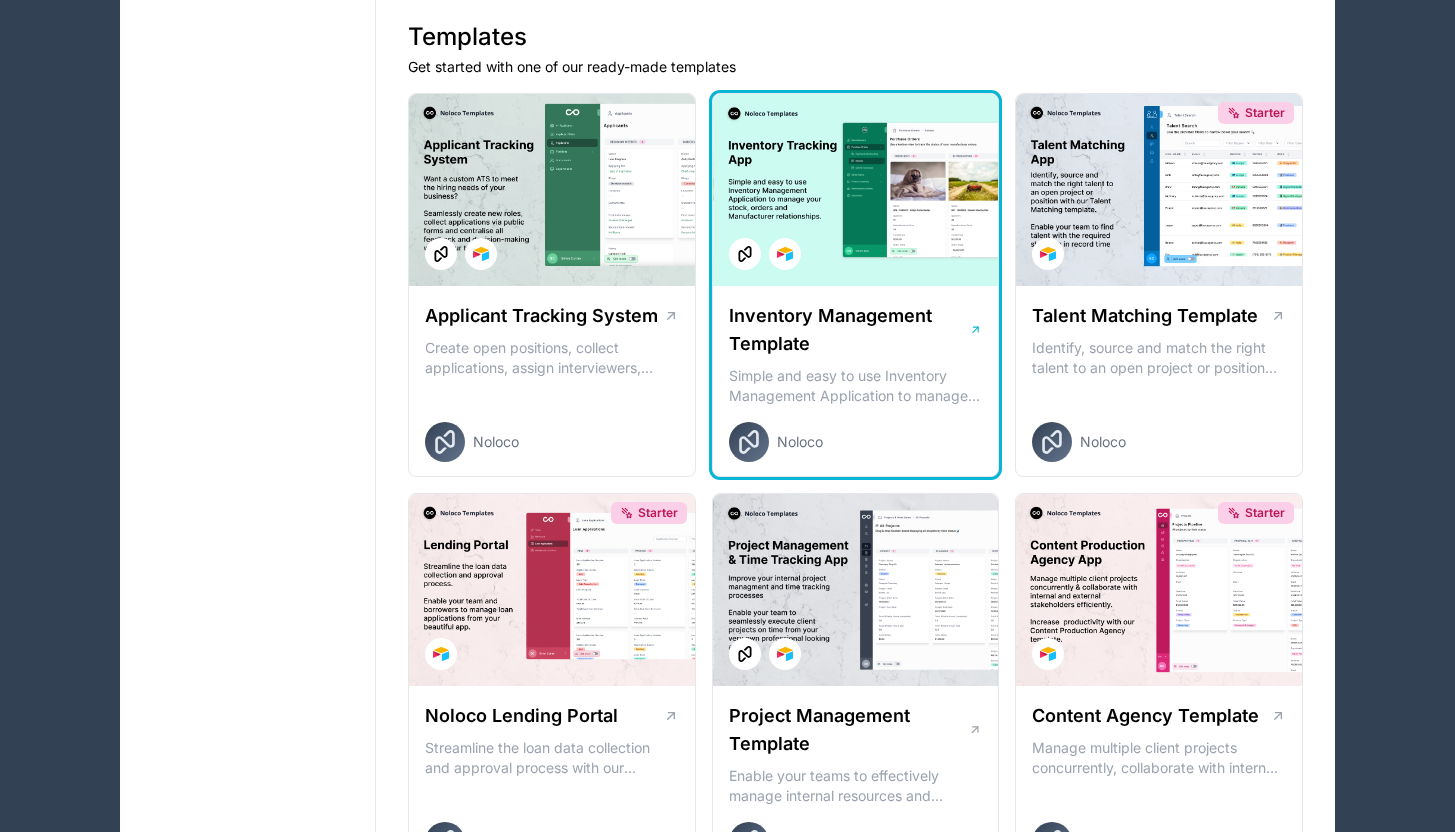 scroll, scrollTop: 0, scrollLeft: 0, axis: both 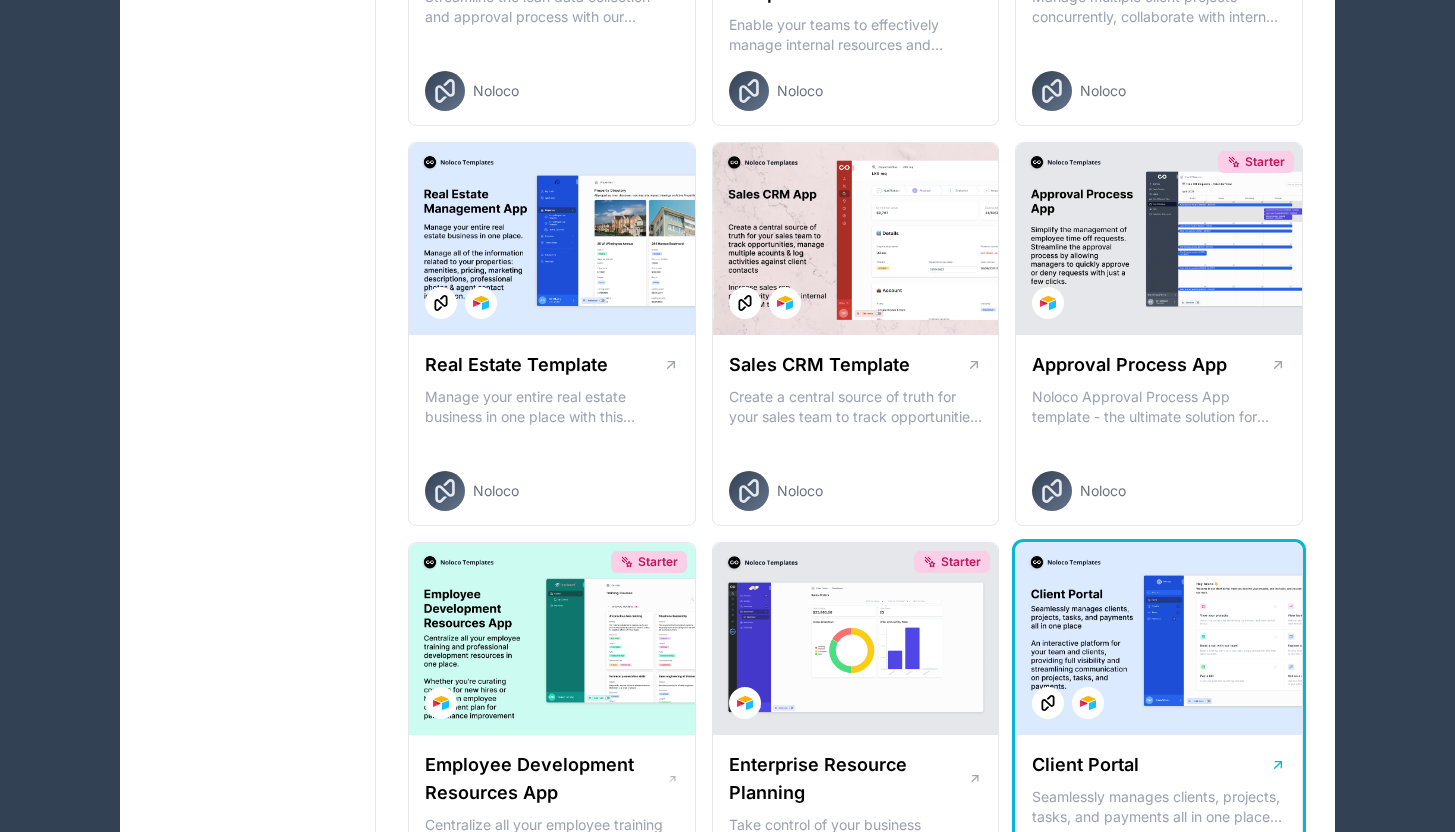 click at bounding box center [1159, 639] 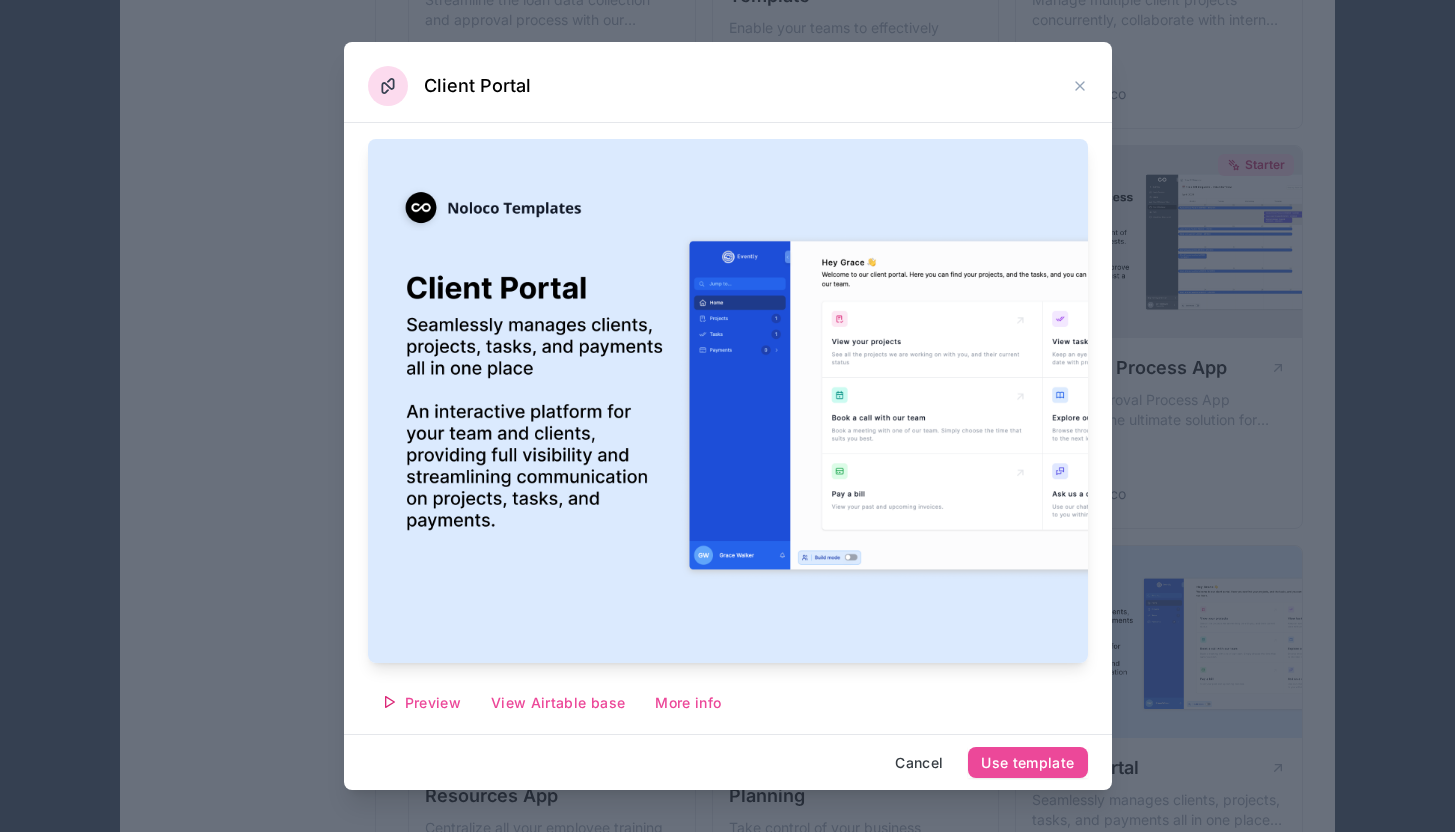 scroll, scrollTop: 1149, scrollLeft: 0, axis: vertical 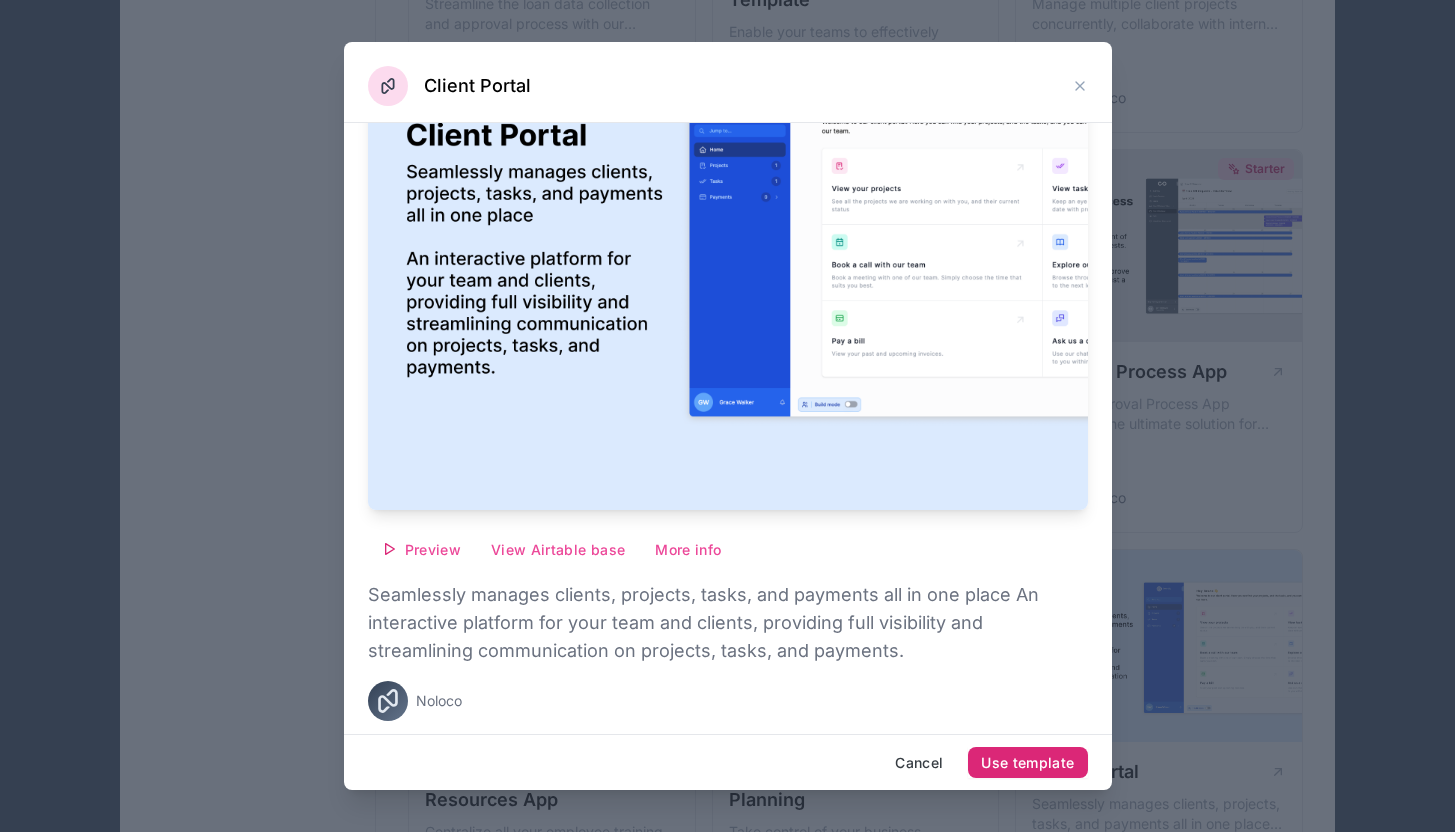 click on "Use template" at bounding box center (1027, 763) 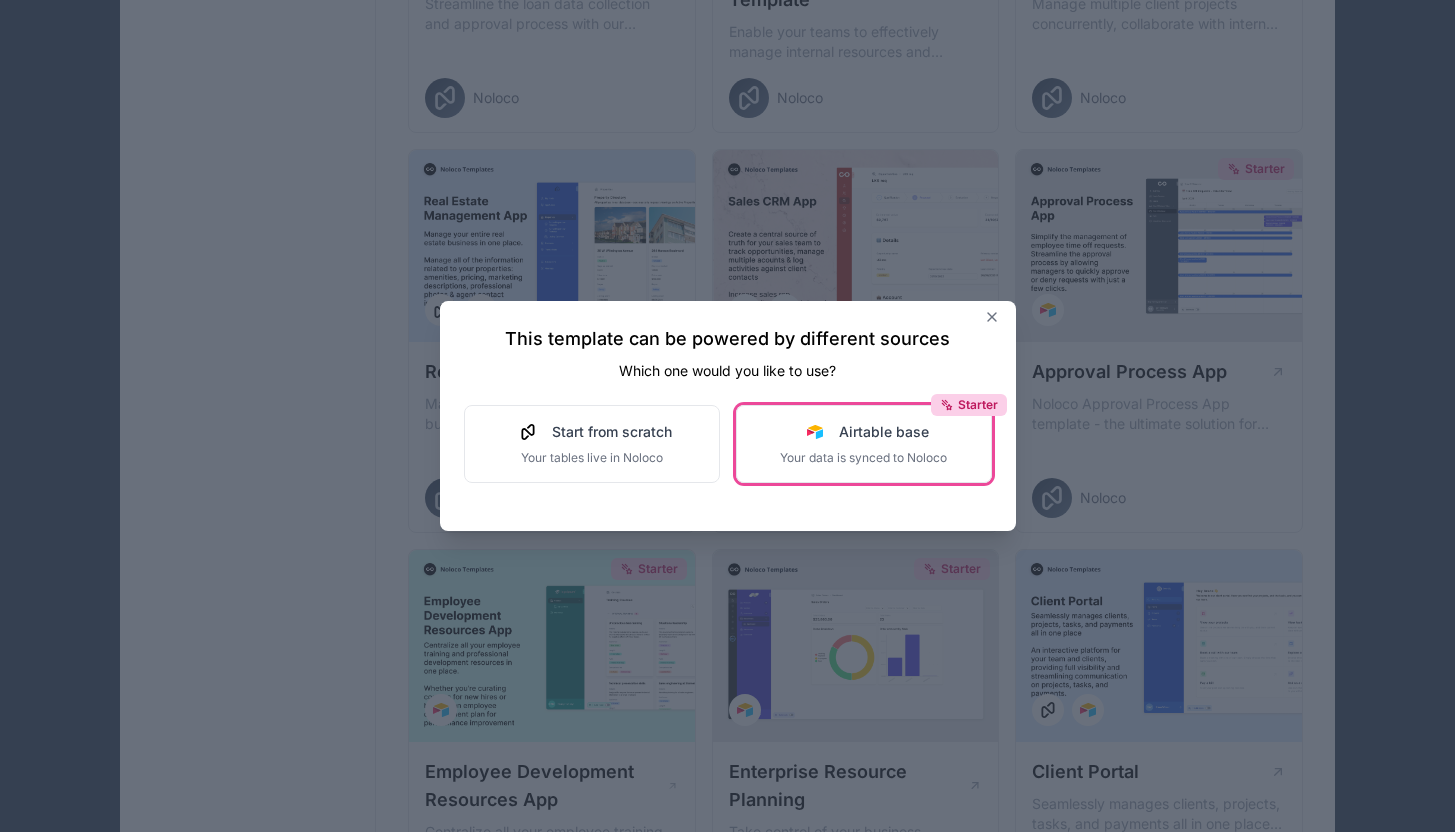 click on "Starter Airtable base Your data is synced to Noloco" at bounding box center (863, 444) 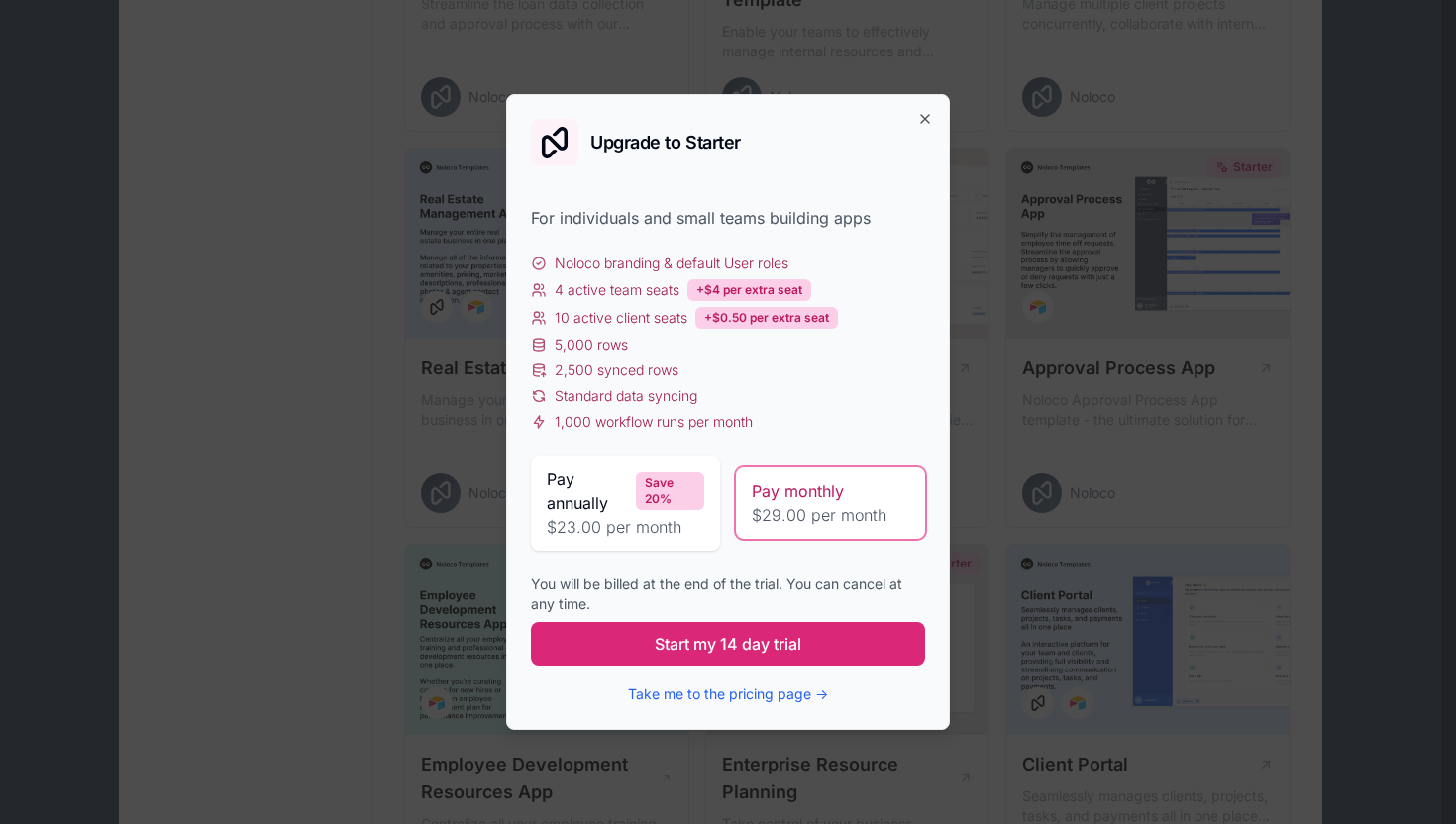 click on "Start my 14 day trial" at bounding box center [728, 644] 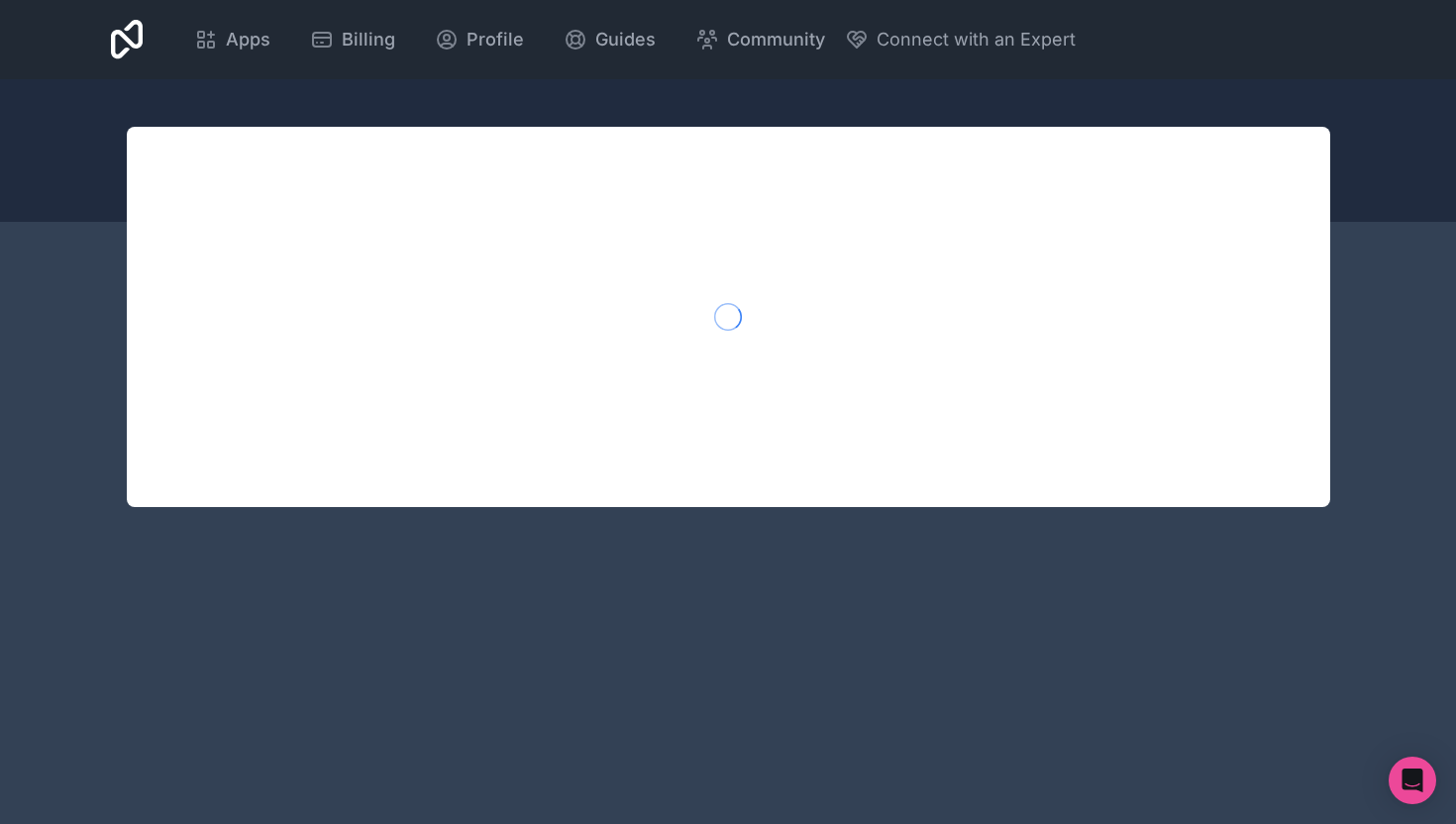 scroll, scrollTop: 0, scrollLeft: 0, axis: both 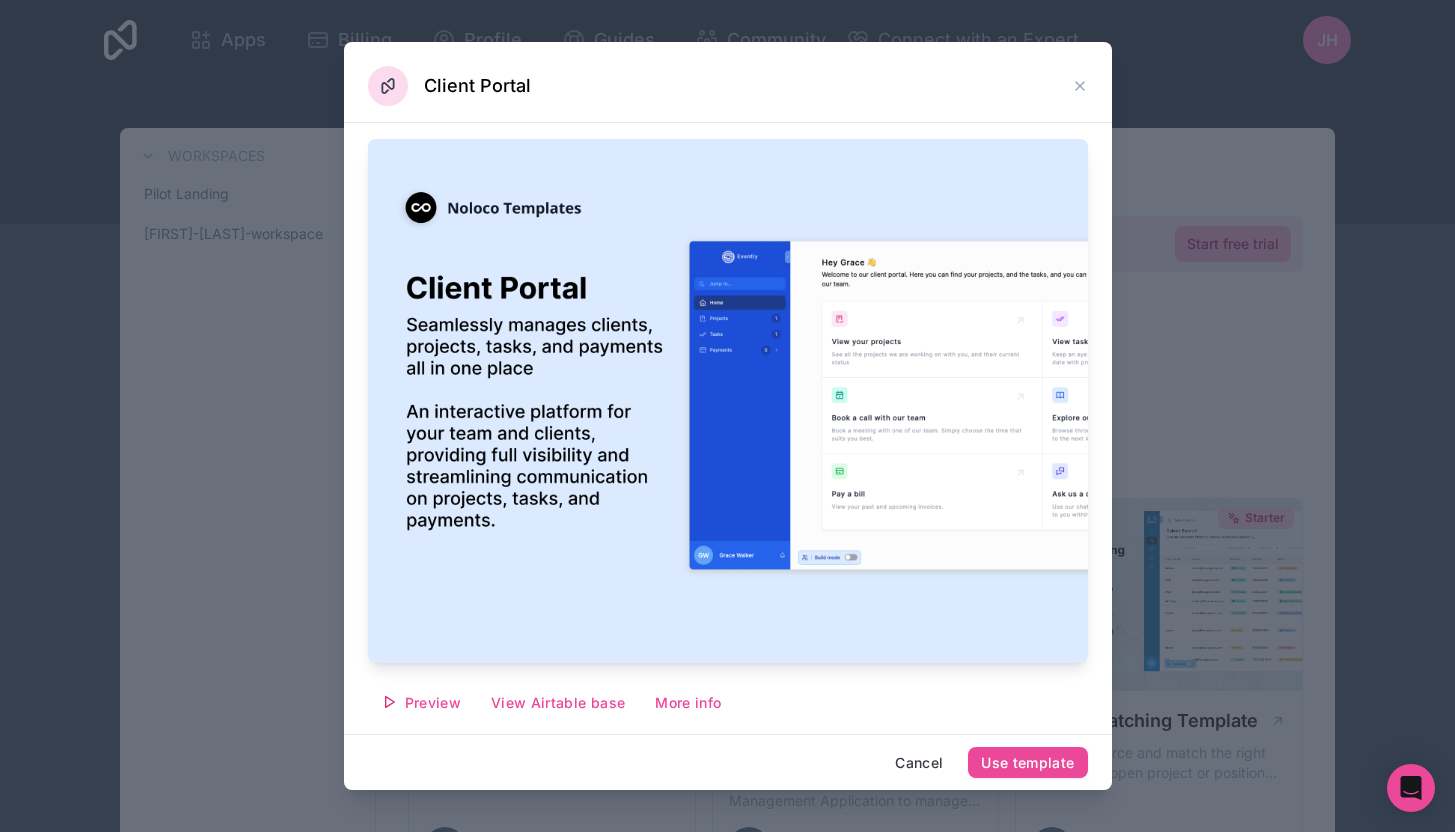 click 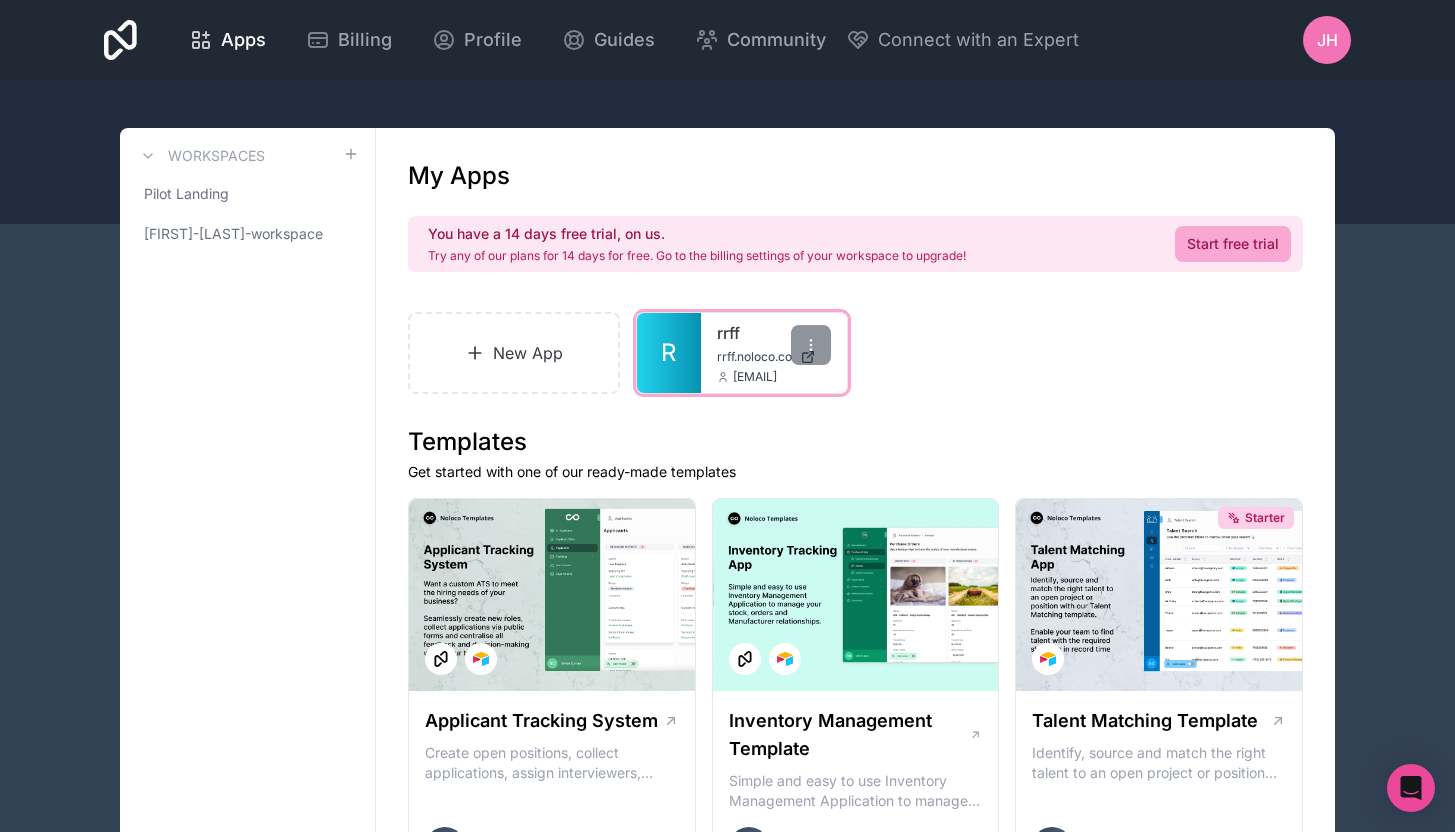 click on "[FIRST]@[DOMAIN]" at bounding box center [755, 377] 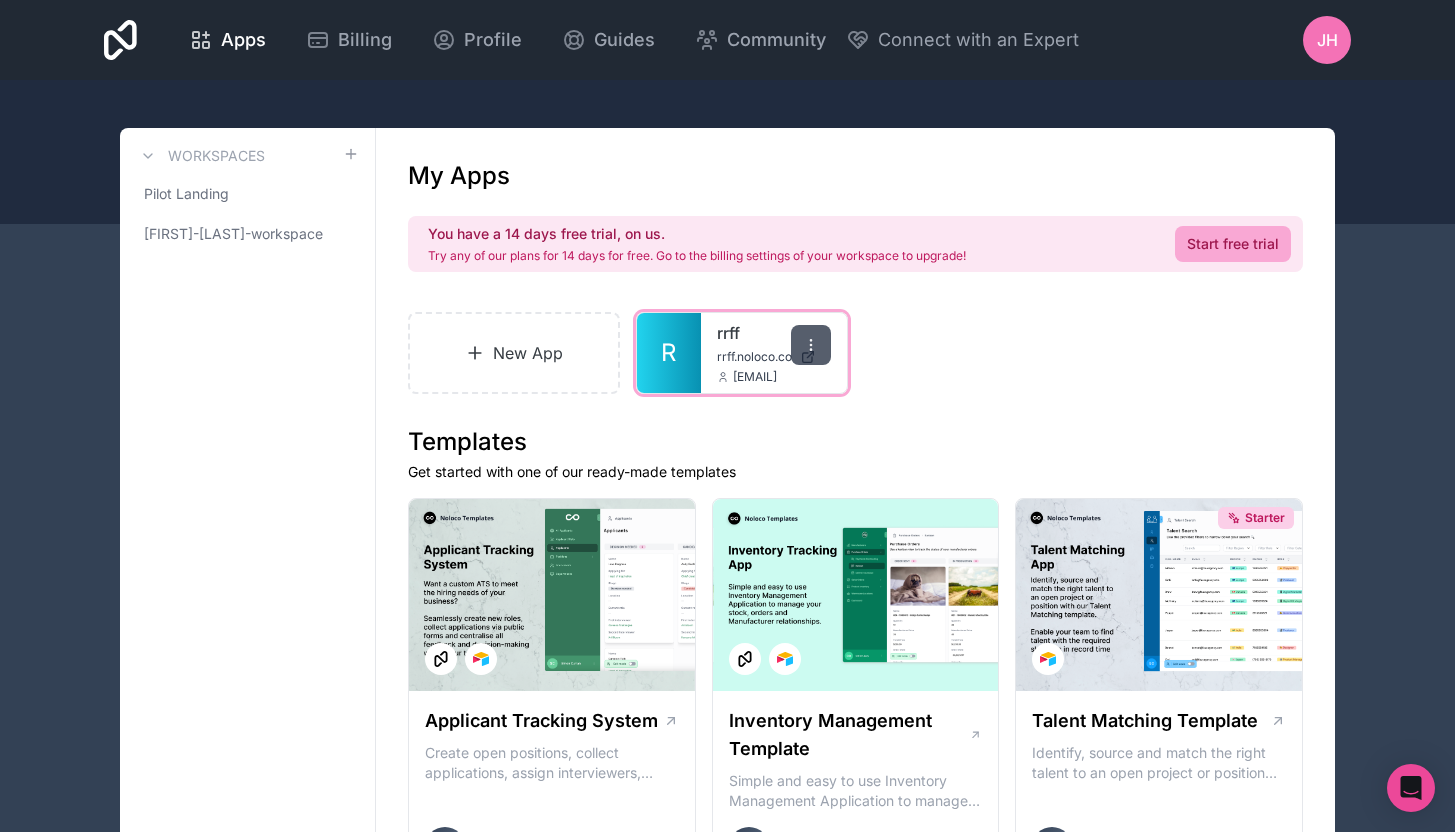 click at bounding box center (811, 345) 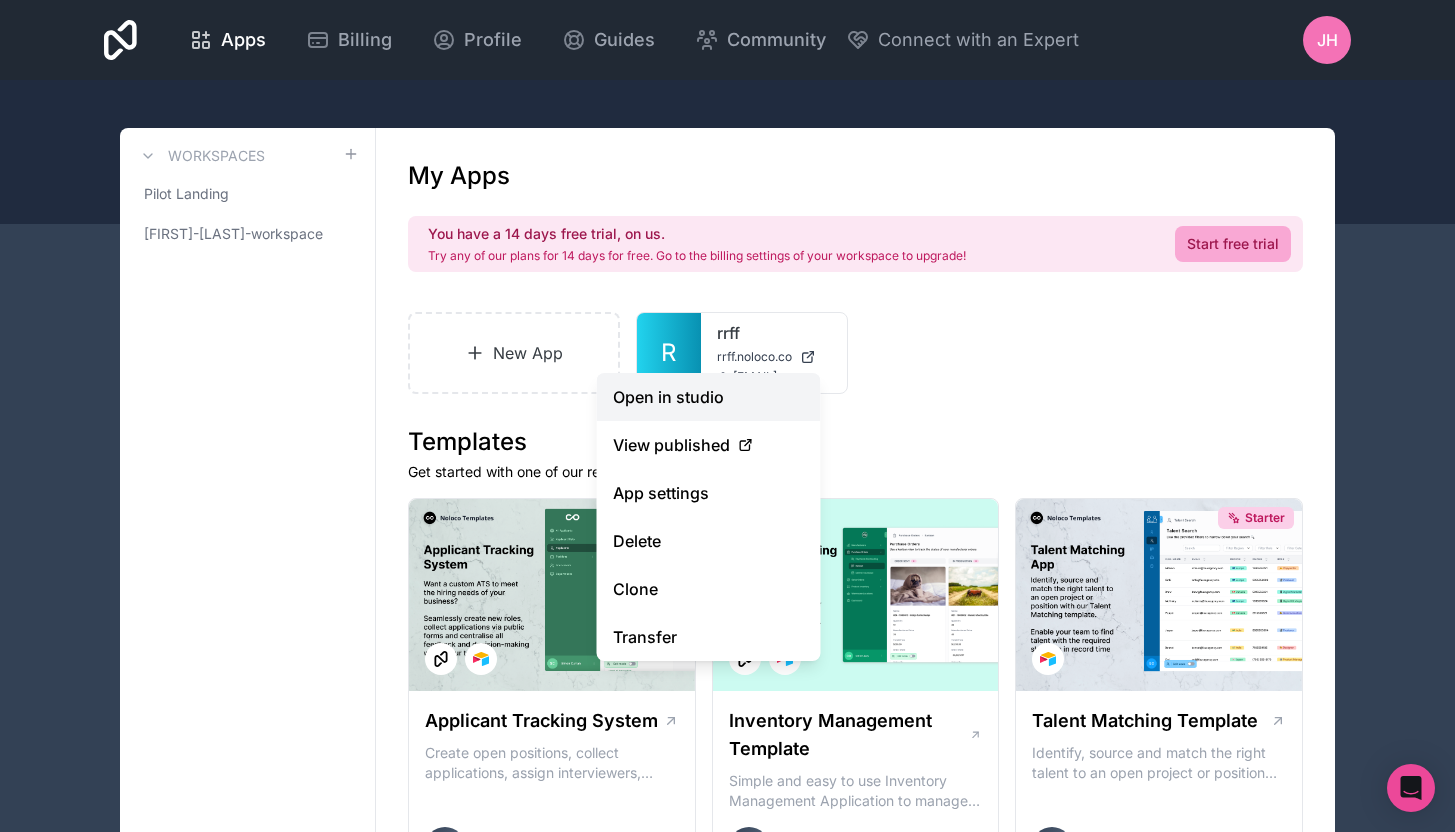 click on "Open in studio" at bounding box center (709, 397) 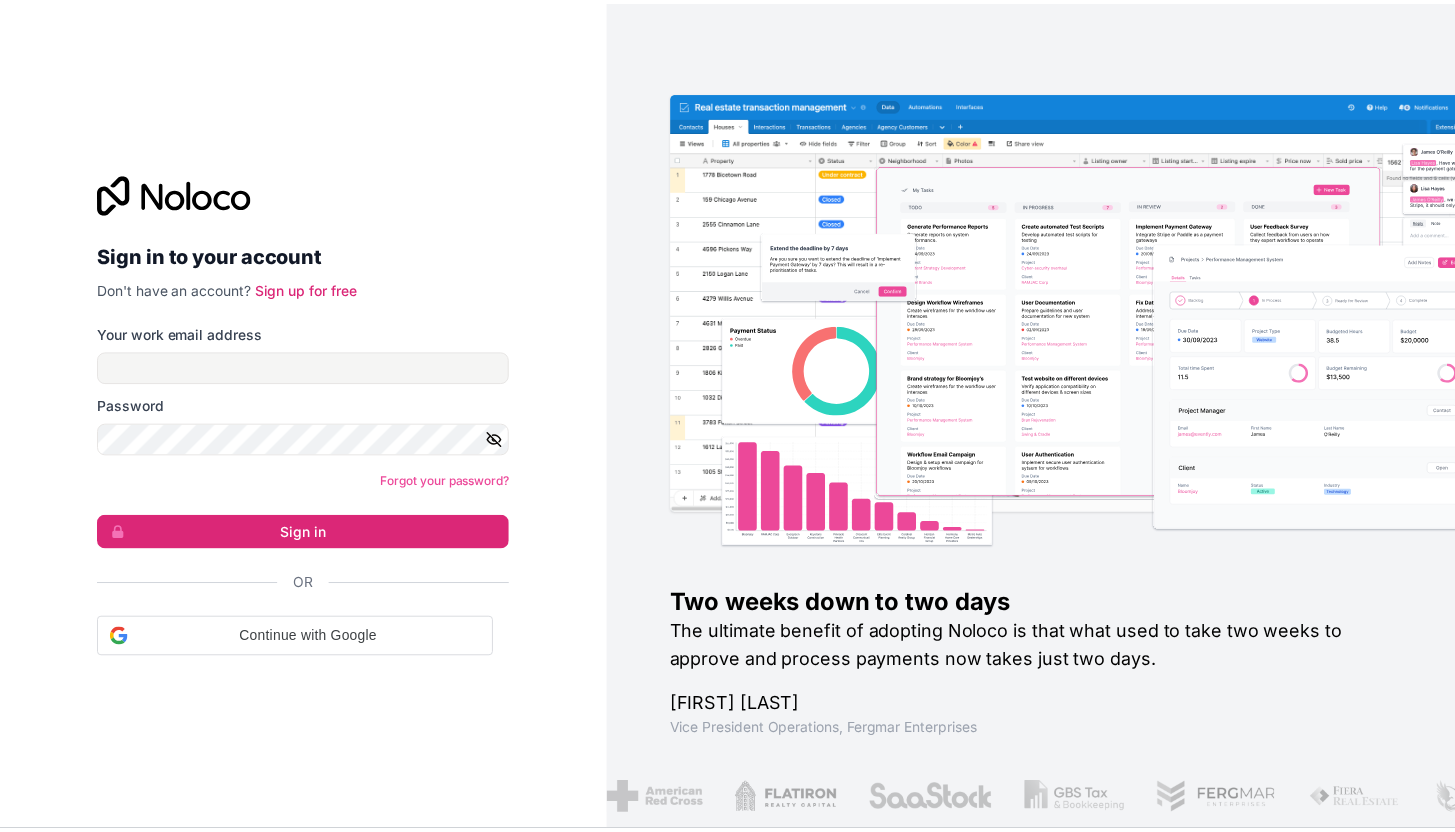 scroll, scrollTop: 0, scrollLeft: 0, axis: both 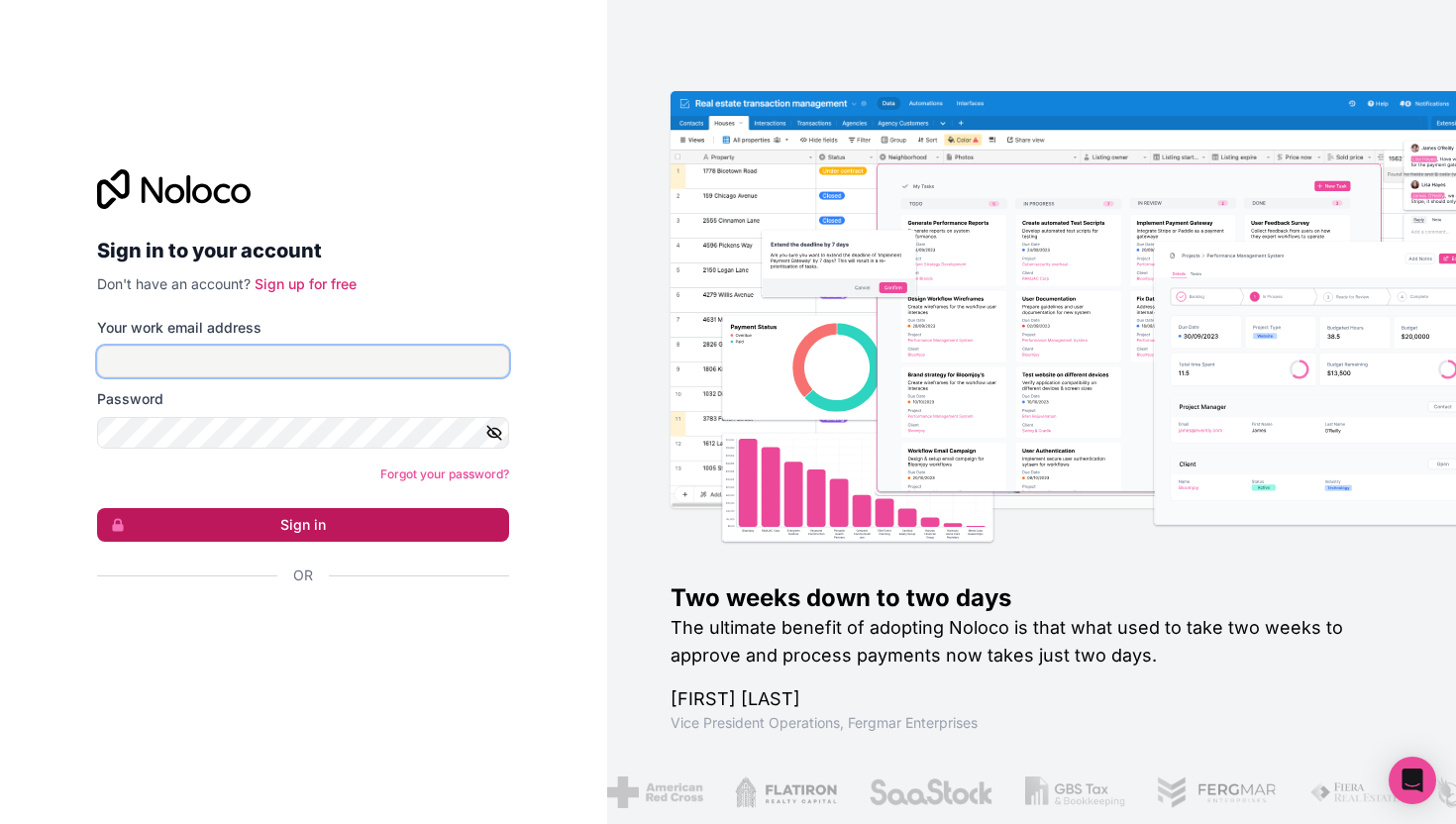 type on "**********" 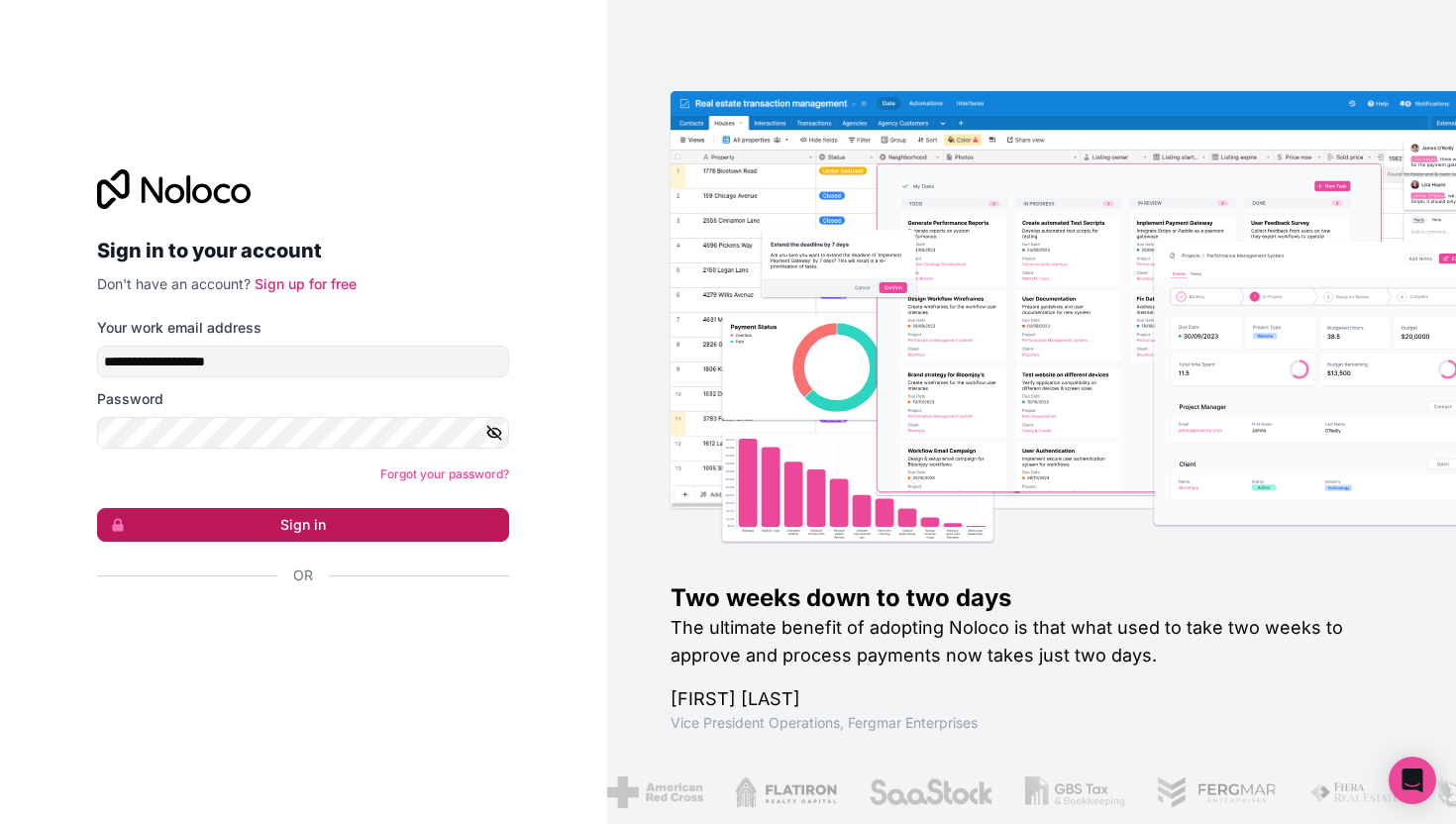click on "Sign in" at bounding box center (303, 525) 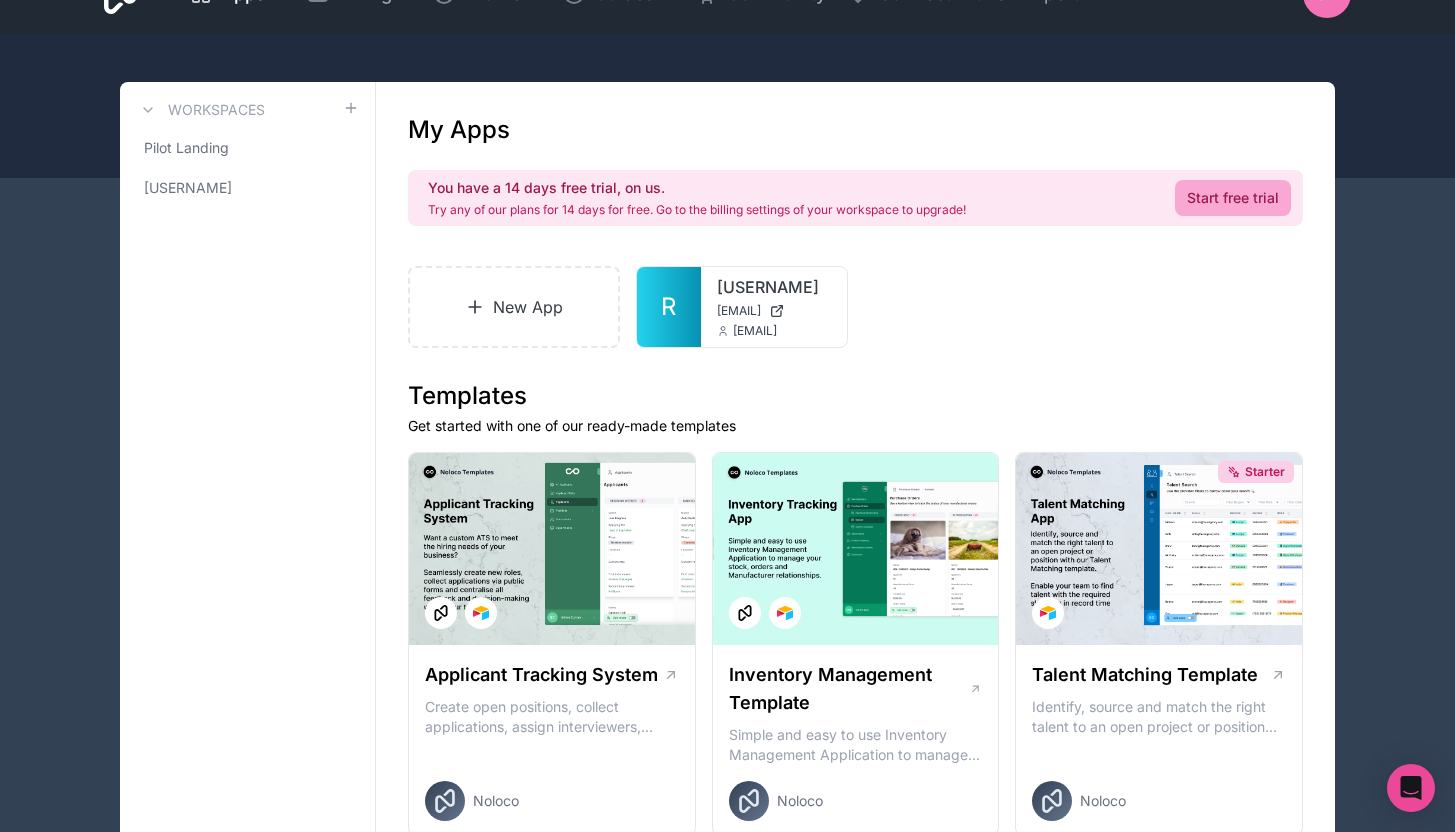 scroll, scrollTop: 47, scrollLeft: 0, axis: vertical 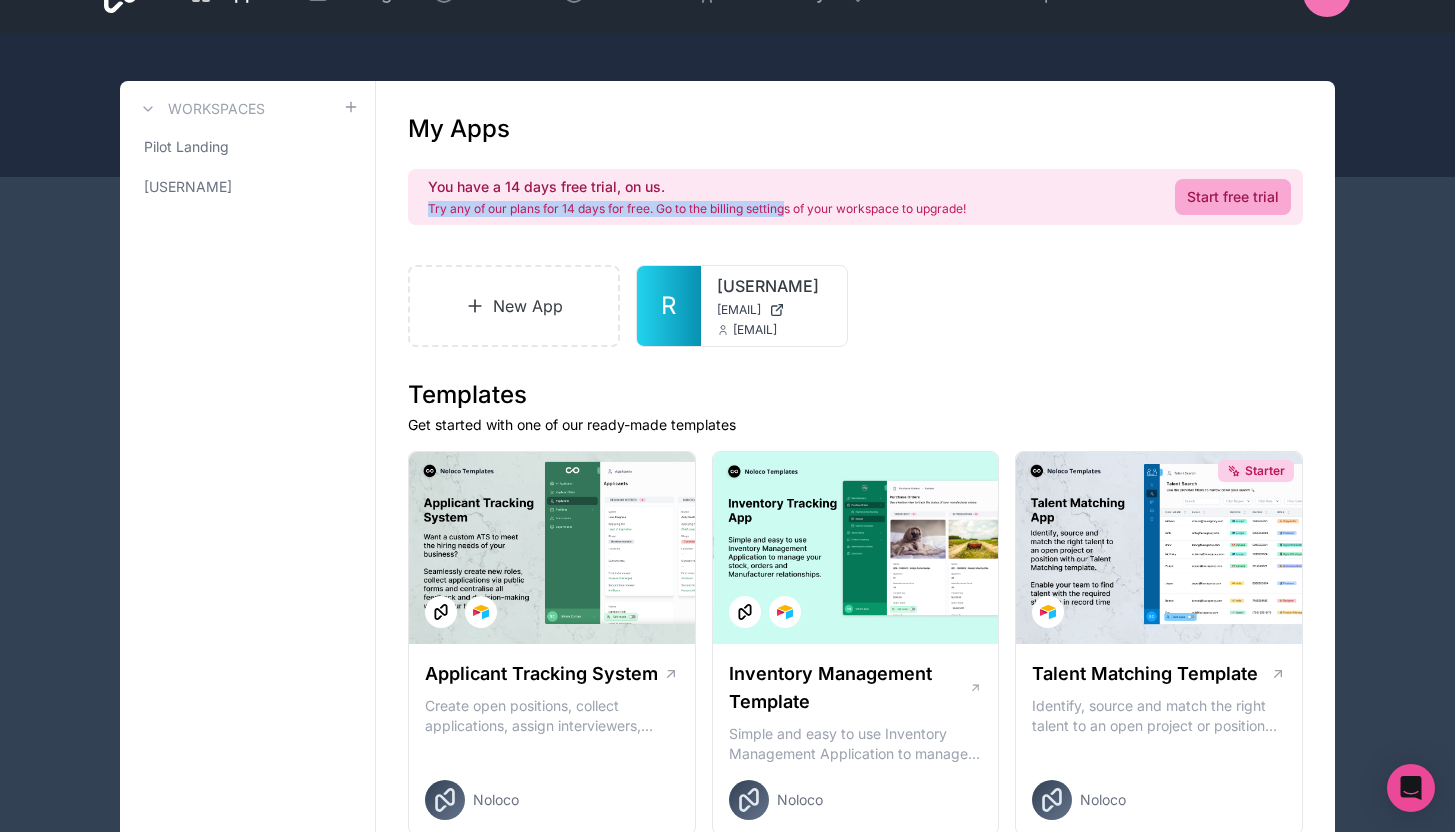 drag, startPoint x: 786, startPoint y: 205, endPoint x: 939, endPoint y: 198, distance: 153.16005 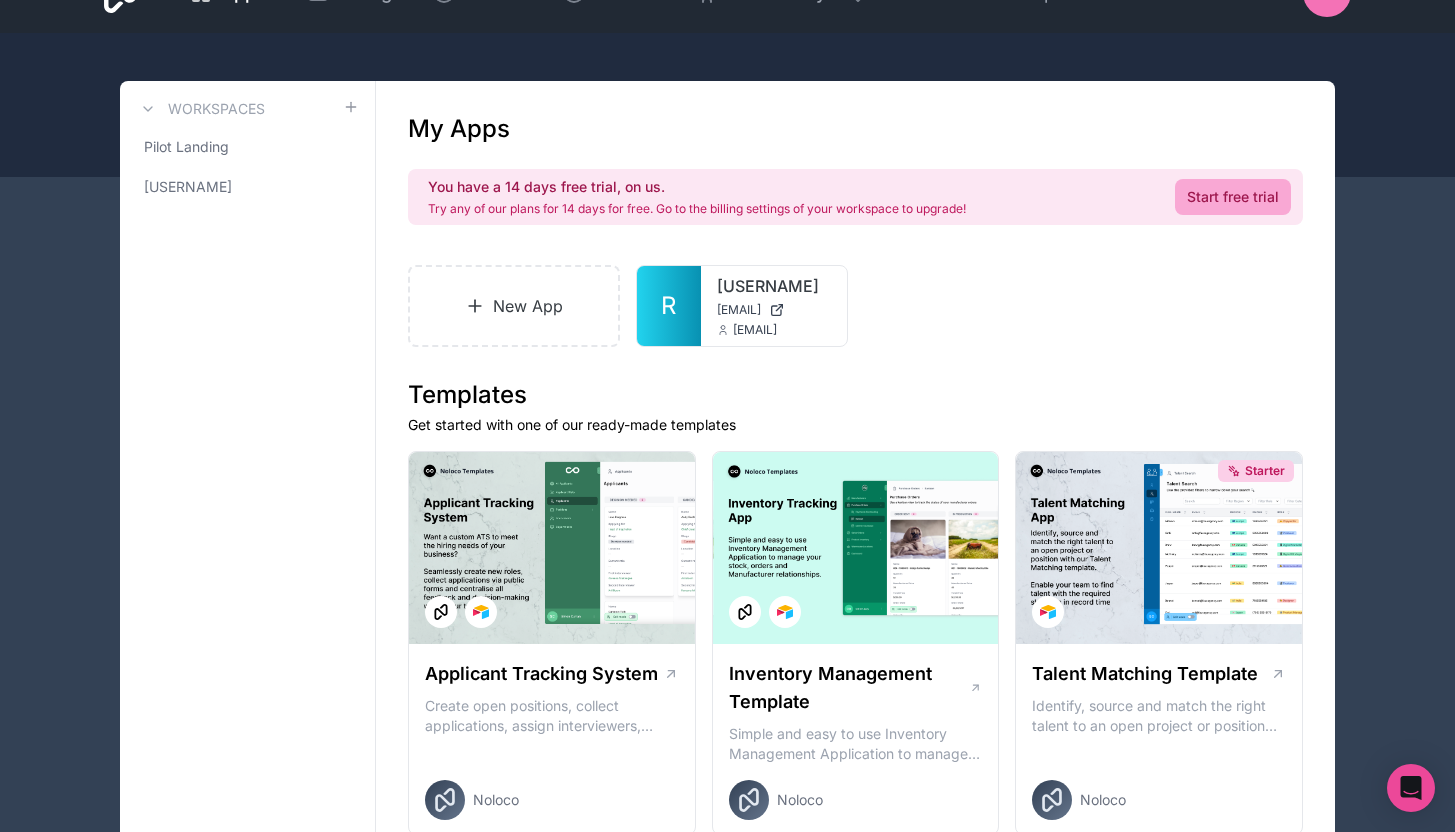 click on "You have a 14 days free trial, on us. Try any of our plans for 14 days for free. Go to the billing settings of your workspace to upgrade! Start free trial" at bounding box center (855, 197) 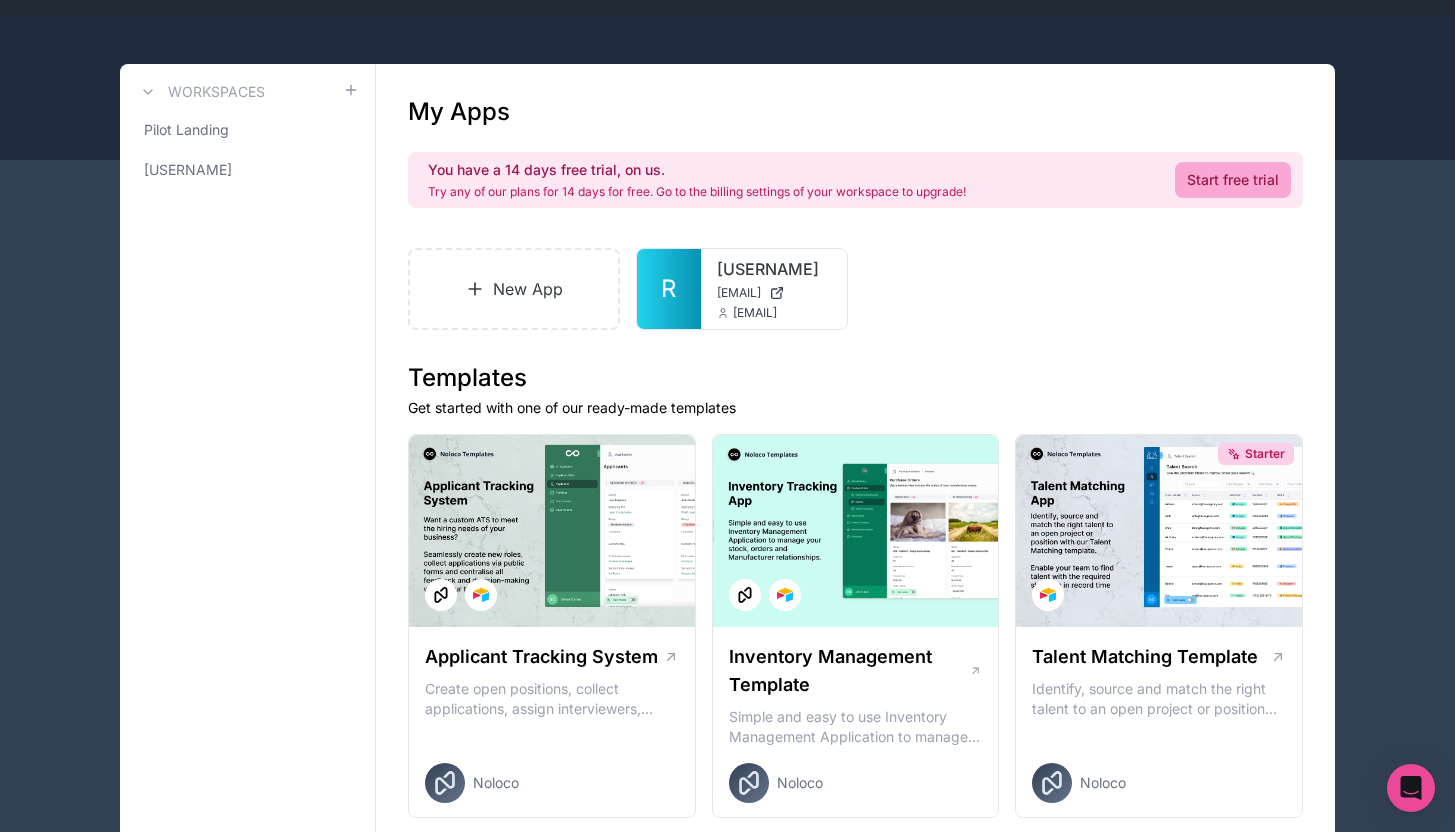 scroll, scrollTop: 0, scrollLeft: 0, axis: both 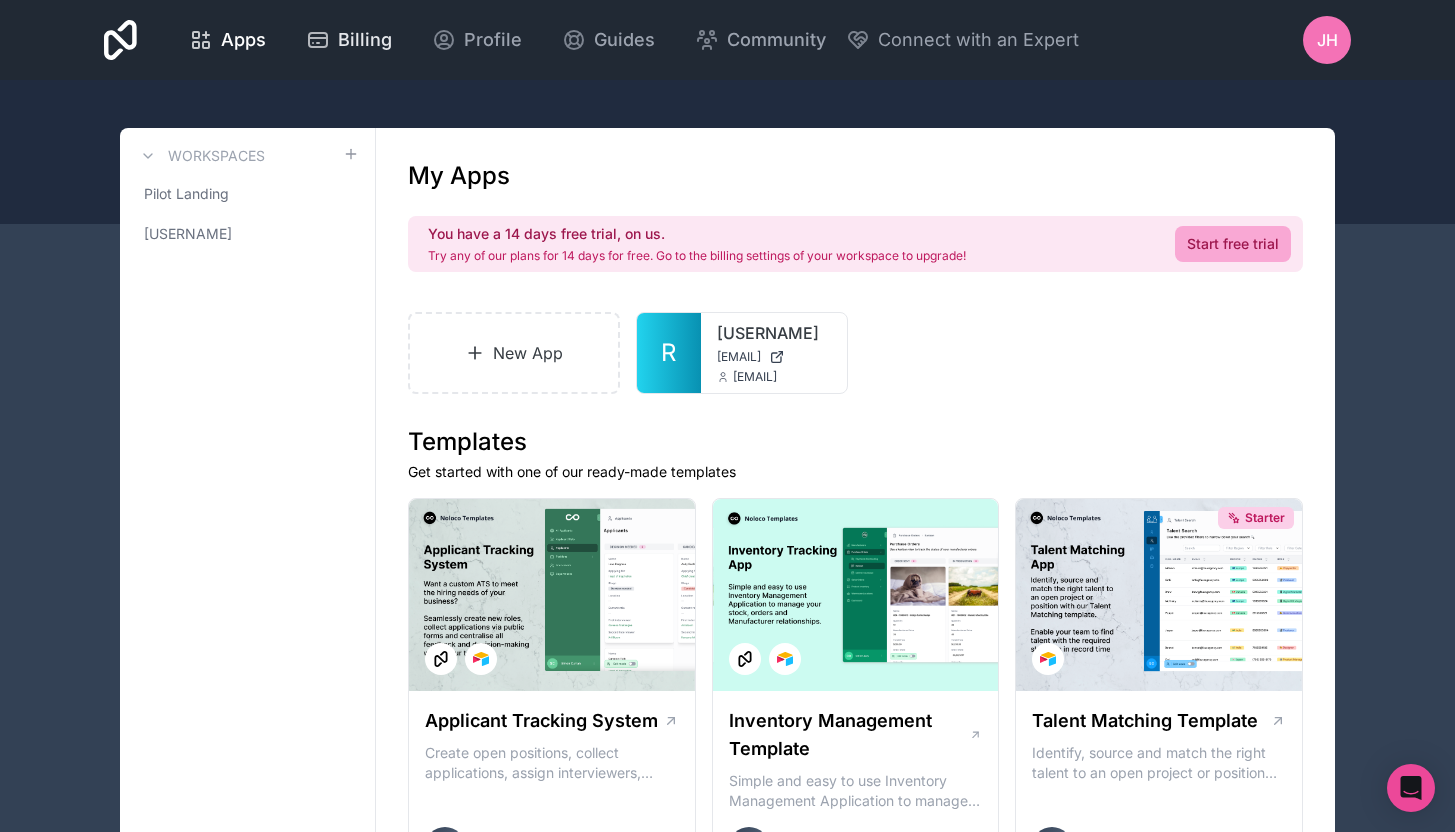 click on "Billing" at bounding box center (365, 40) 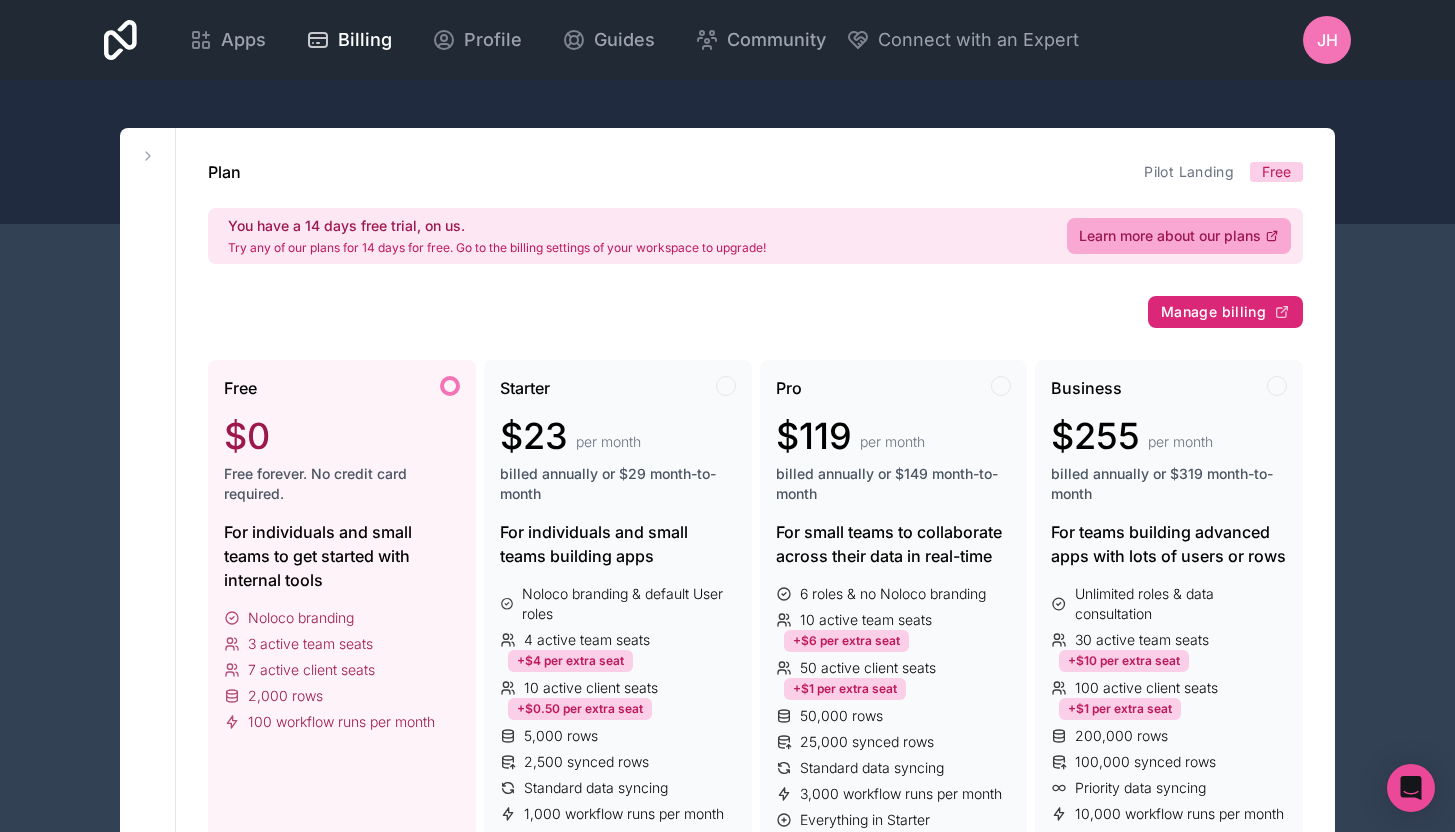 click on "Manage billing" at bounding box center [1213, 312] 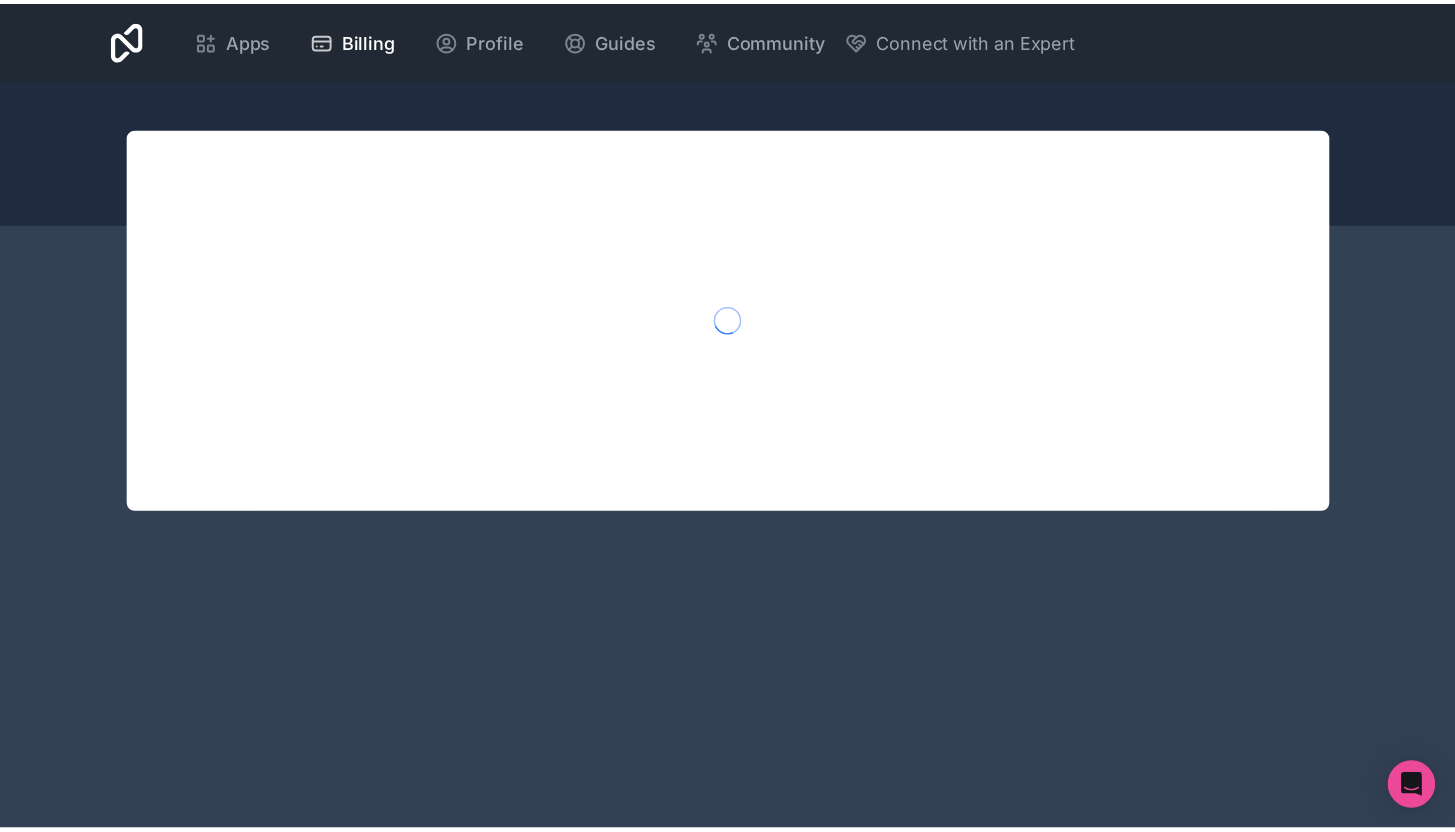 scroll, scrollTop: 0, scrollLeft: 0, axis: both 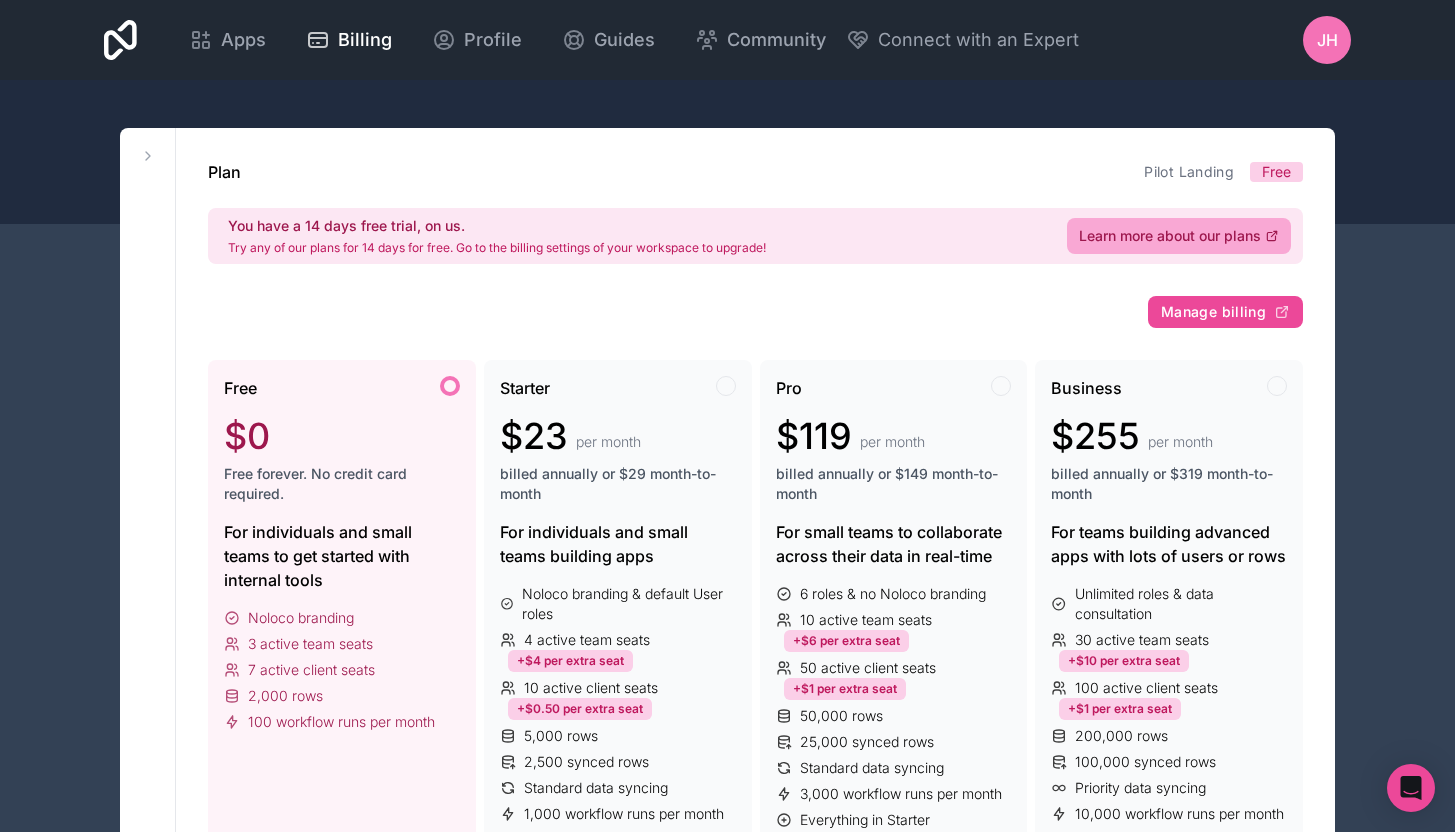 click on "Free" at bounding box center (1276, 172) 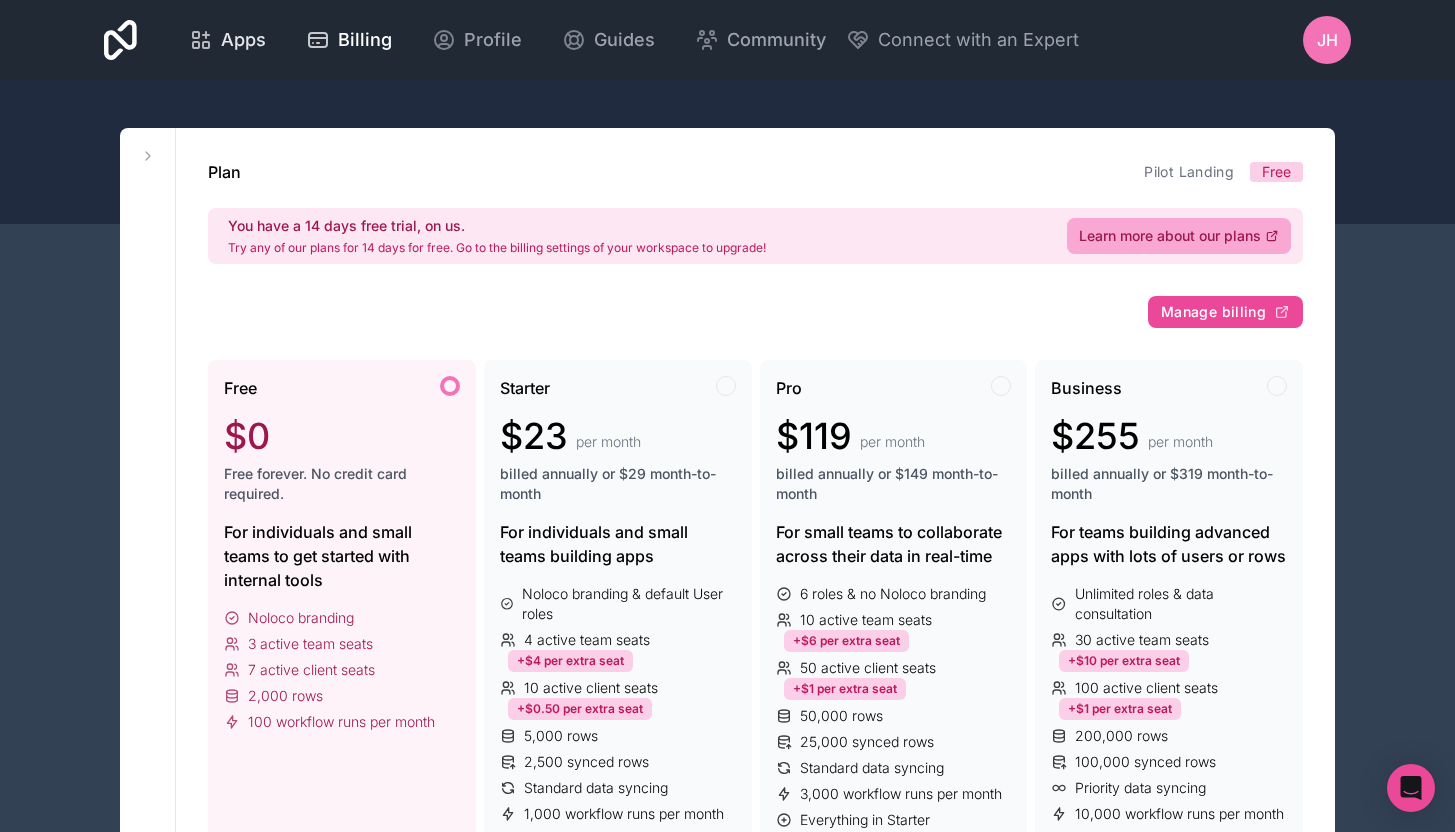 click 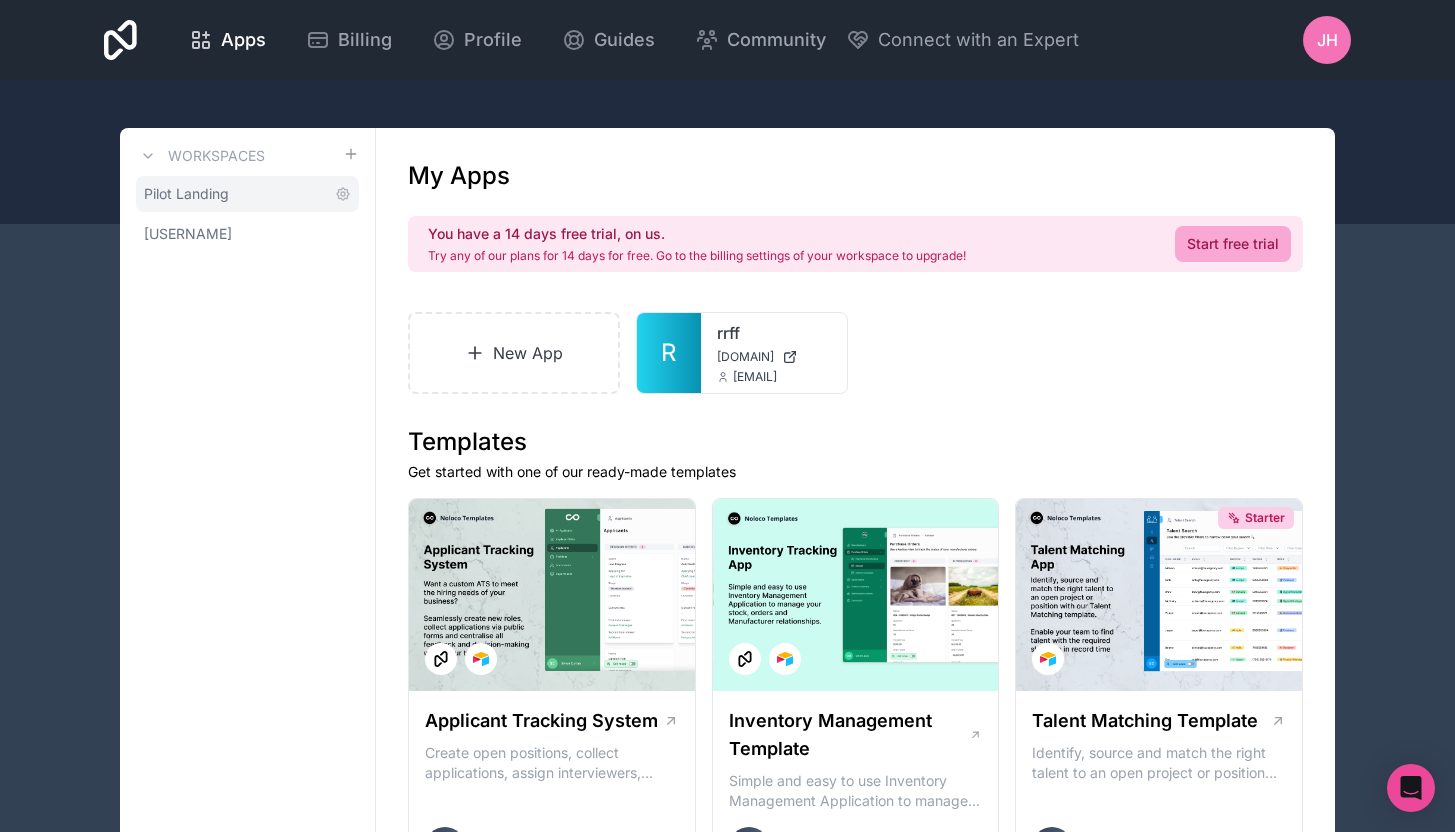 click on "Pilot Landing" at bounding box center (247, 194) 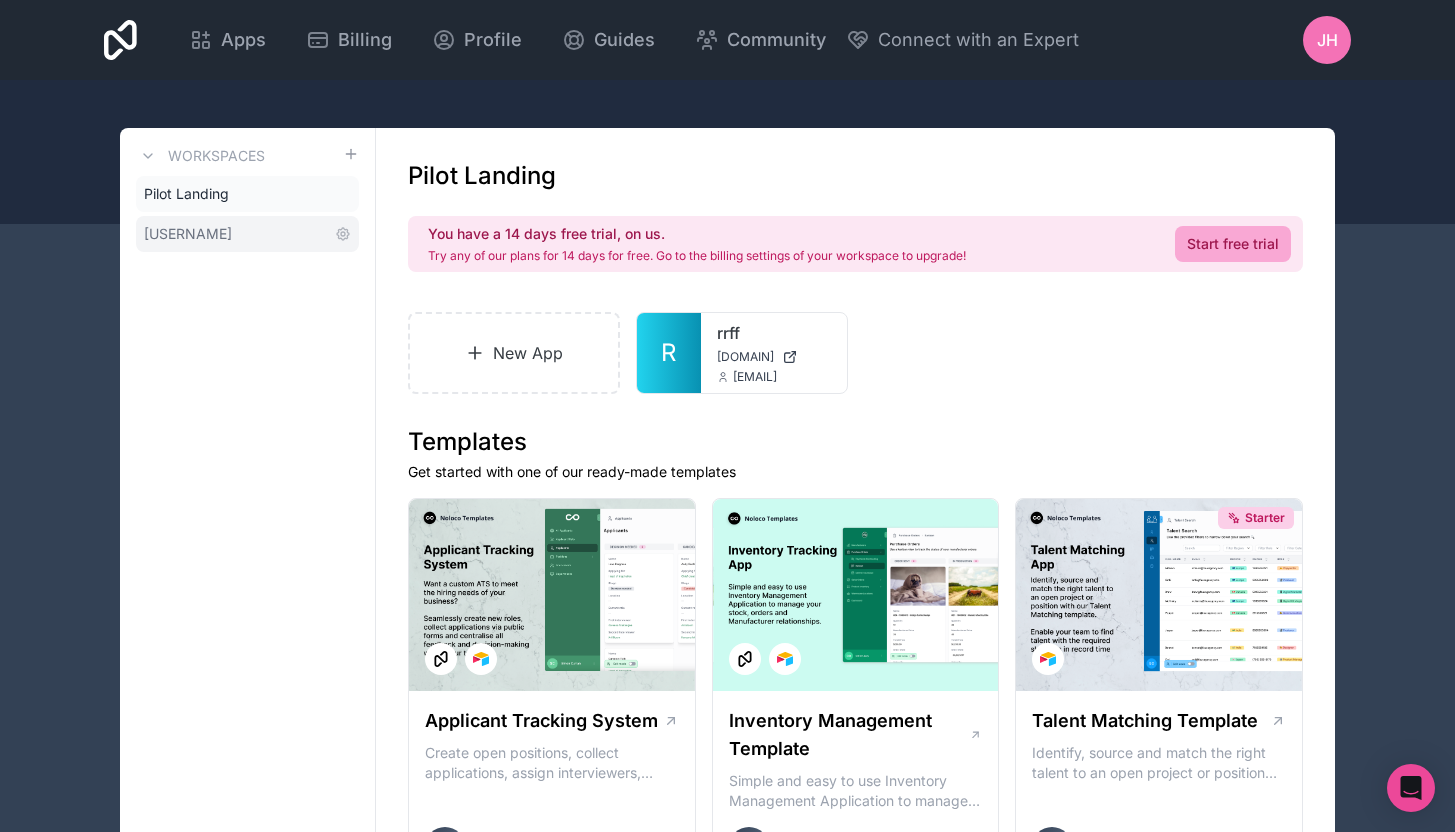 click on "[USERNAME]" at bounding box center (188, 234) 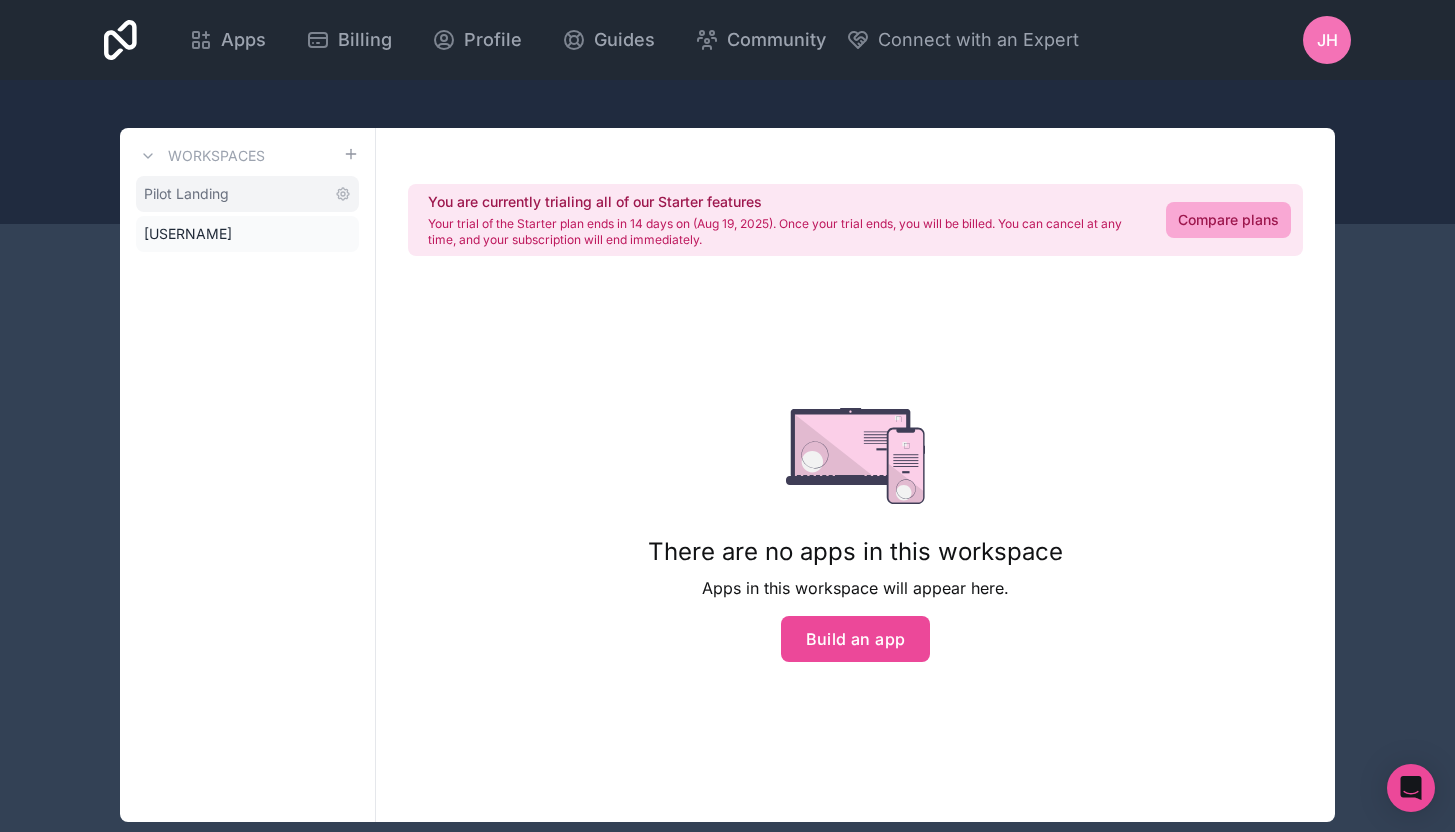 click on "Pilot Landing" at bounding box center [186, 194] 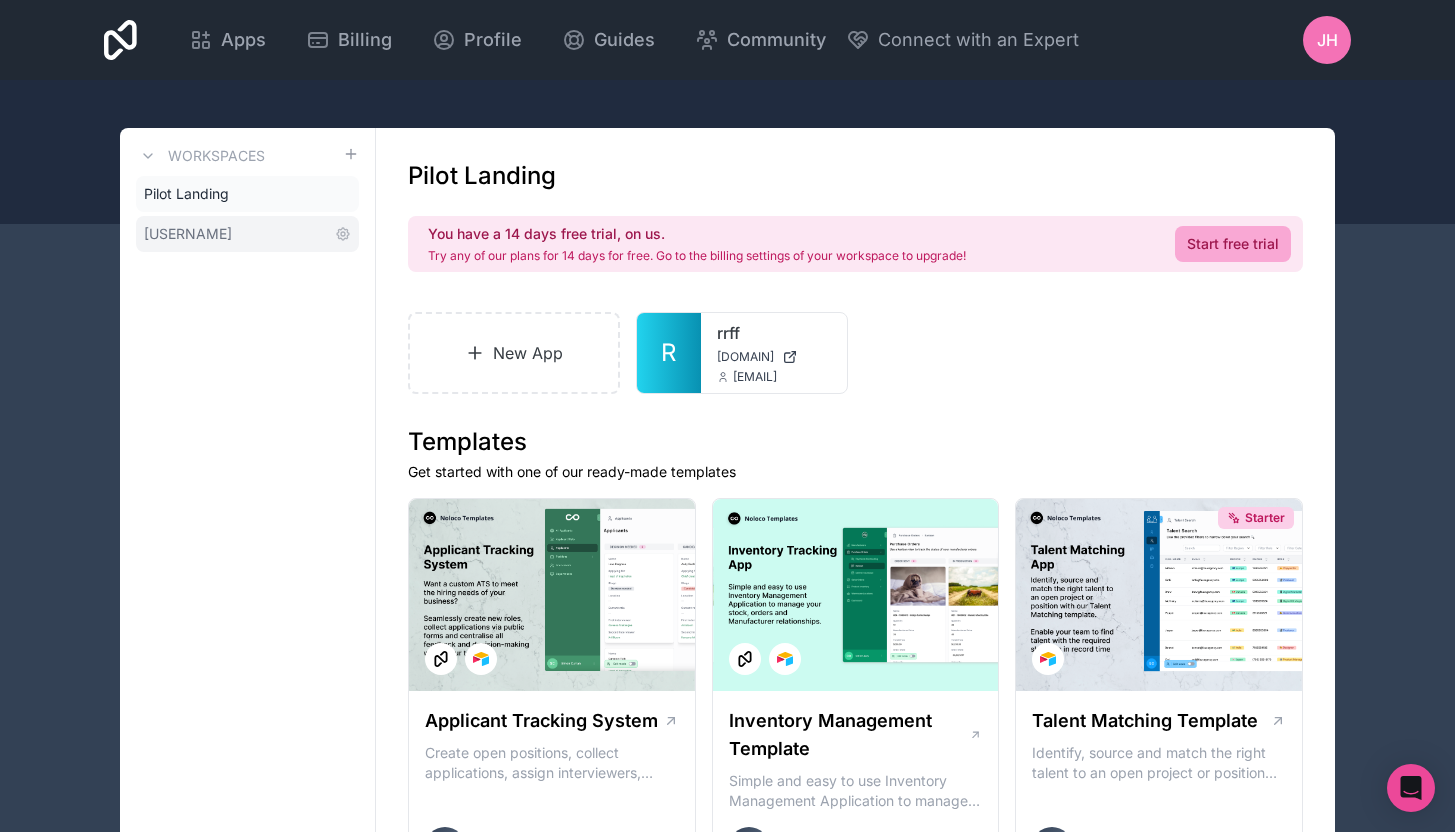 click on "[USERNAME]" at bounding box center [188, 234] 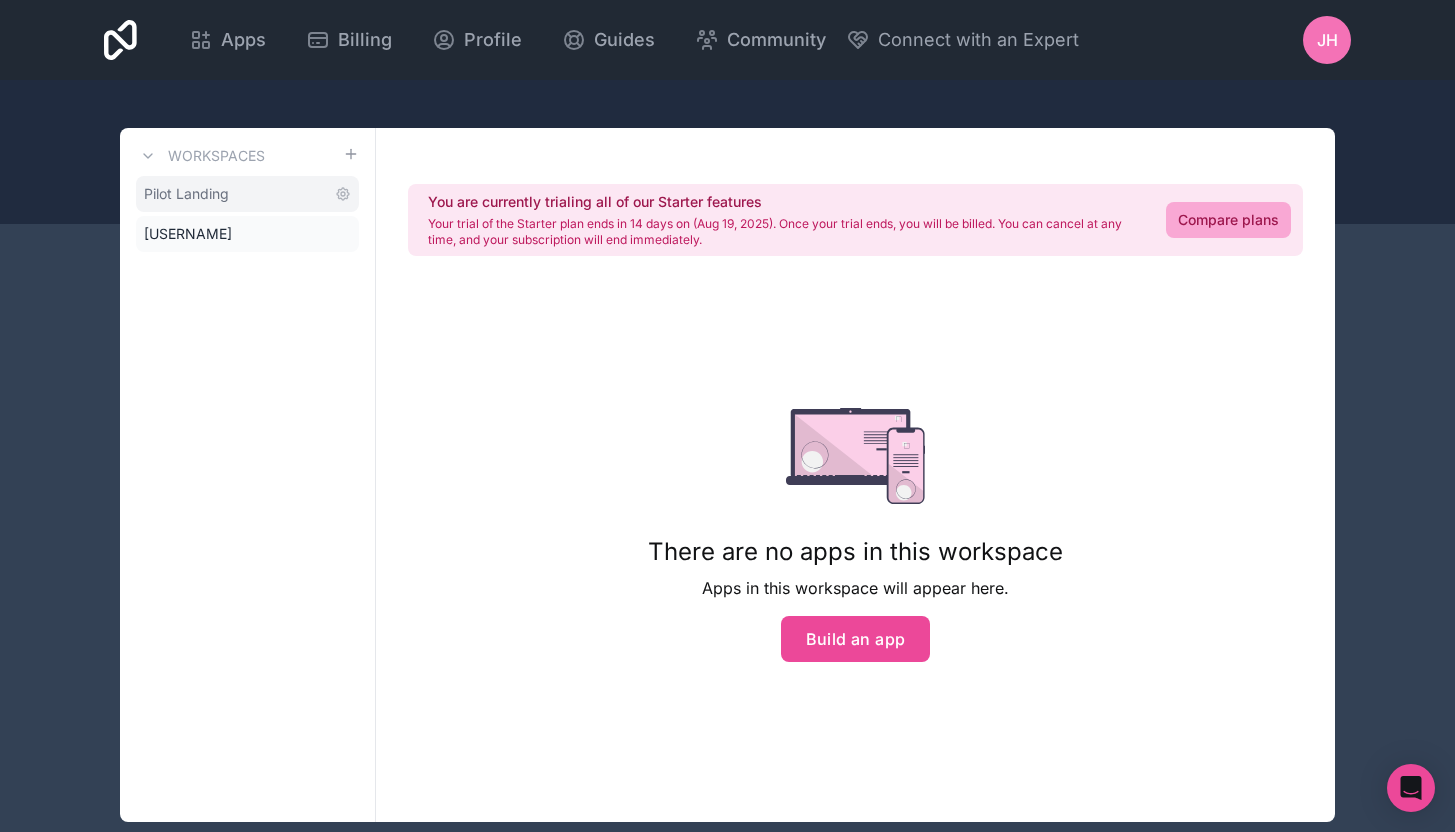 click on "Pilot Landing" at bounding box center (186, 194) 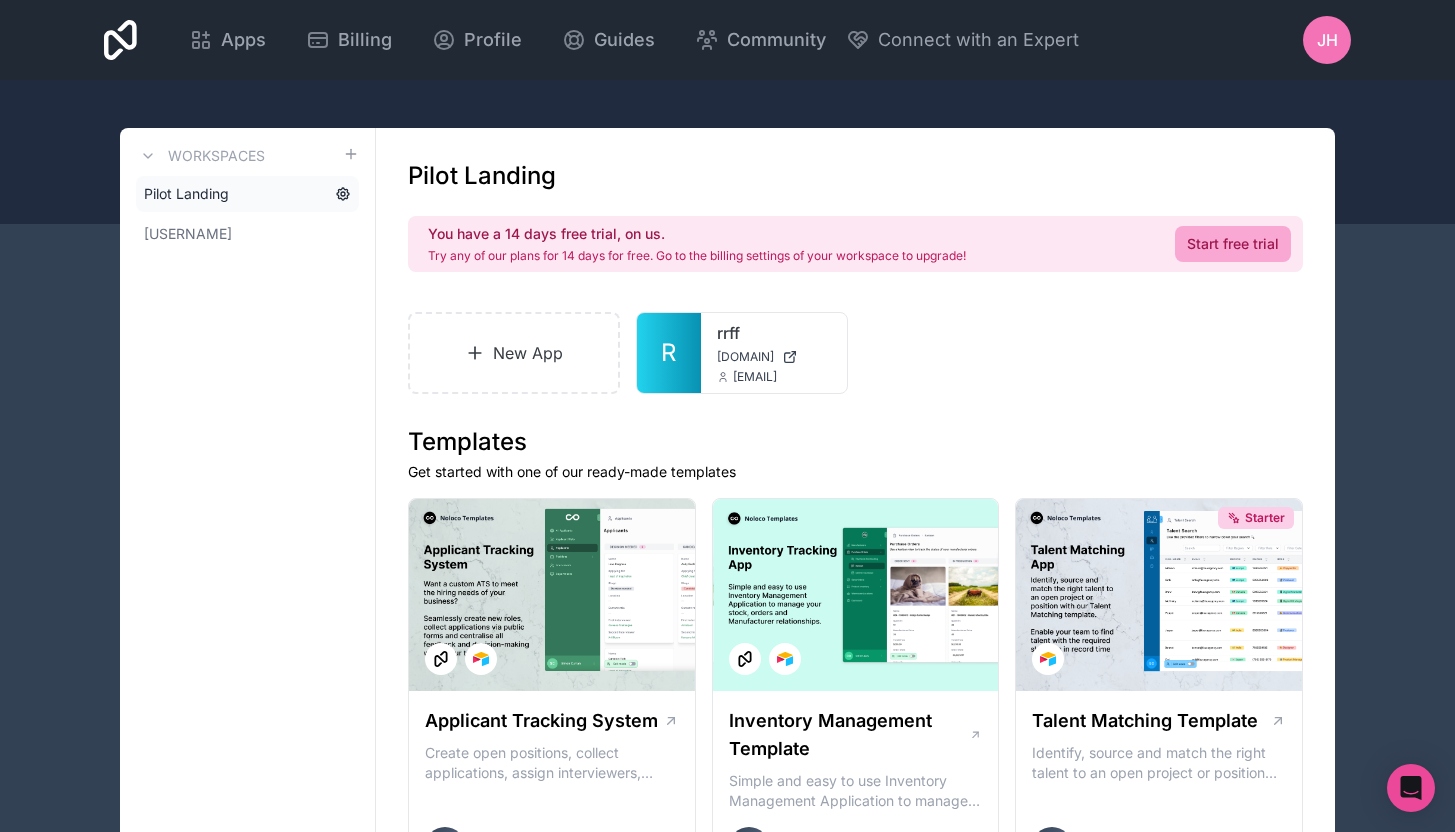 click 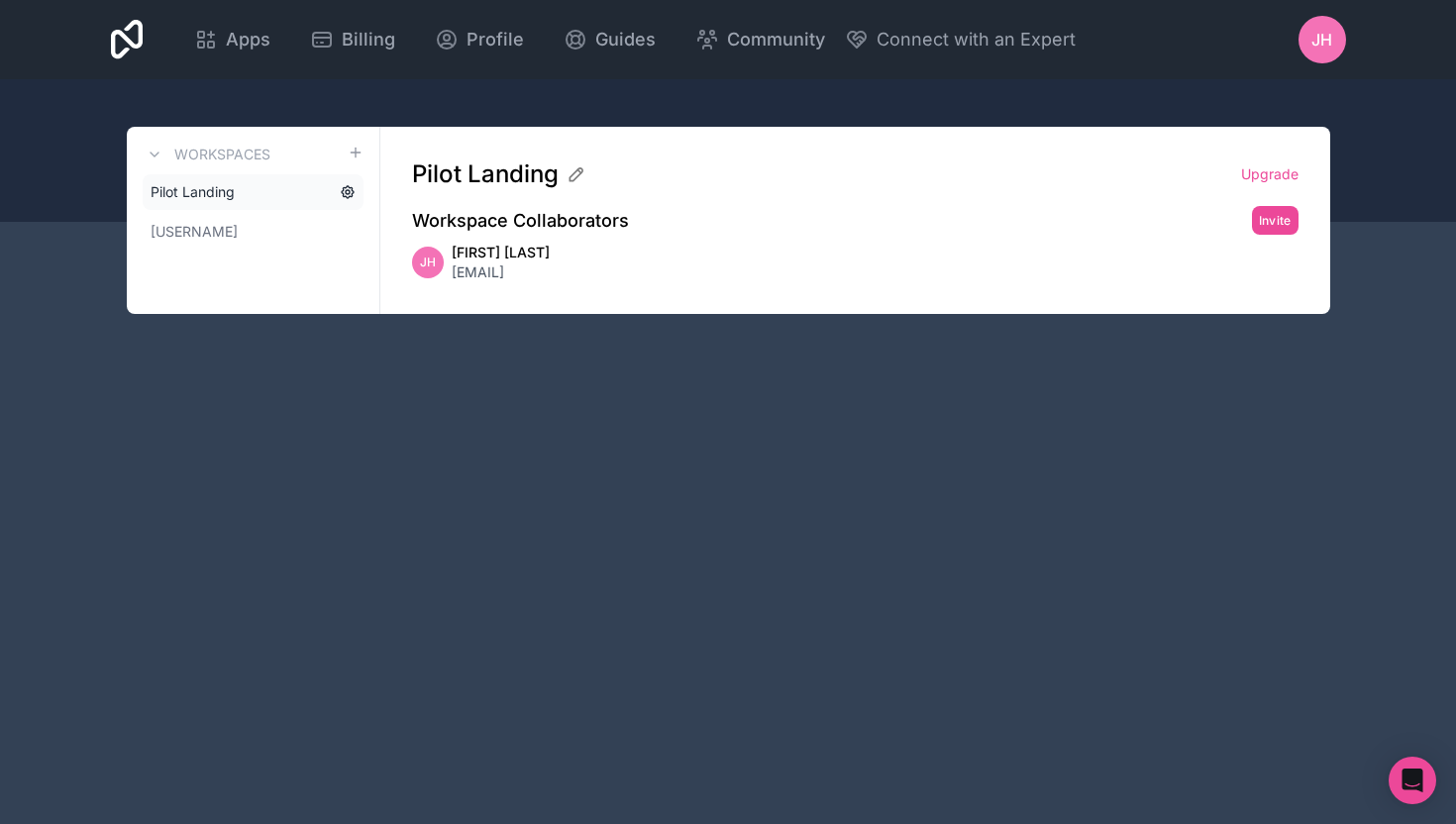 click 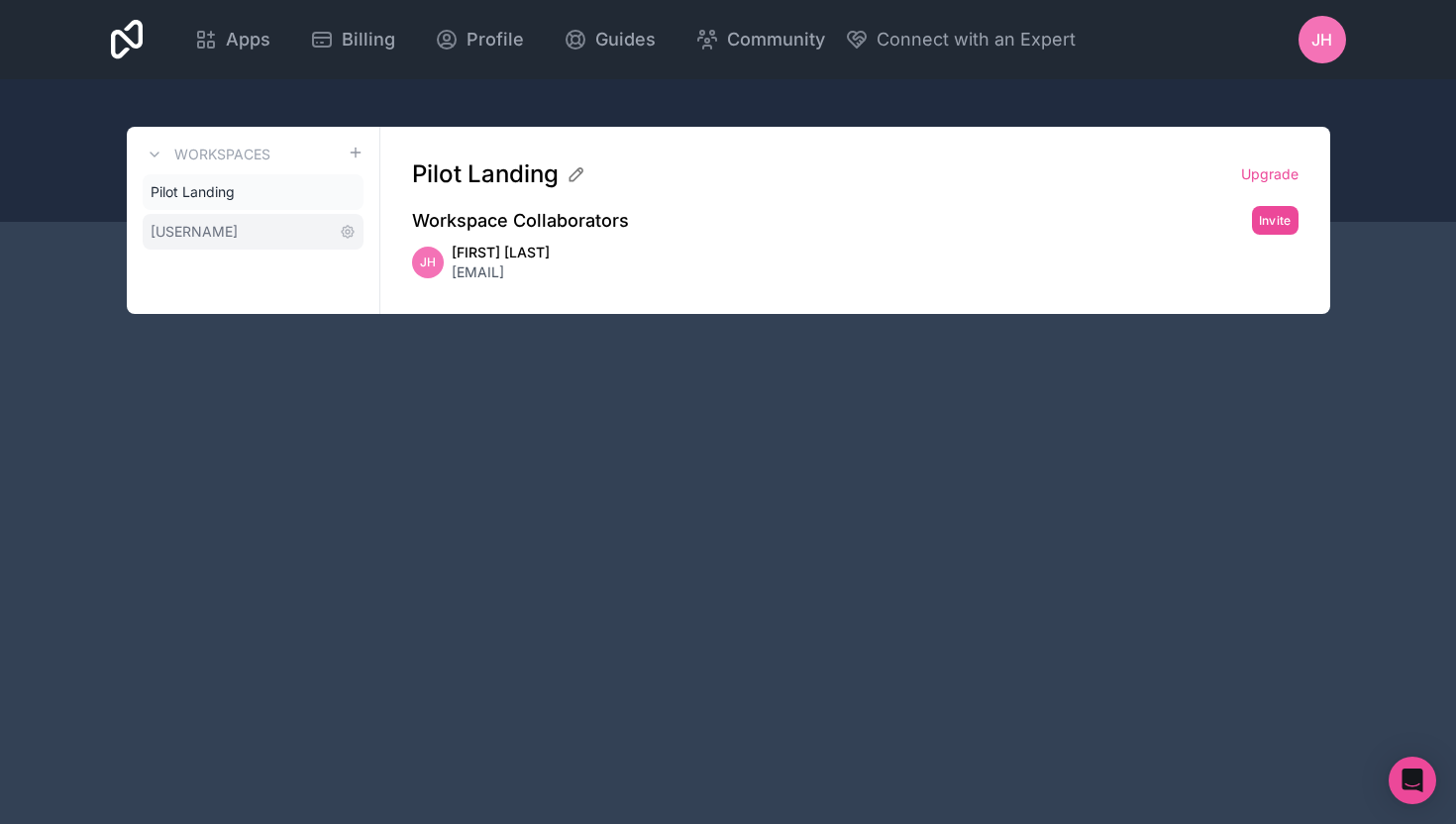 click on "[USERNAME]" at bounding box center [194, 232] 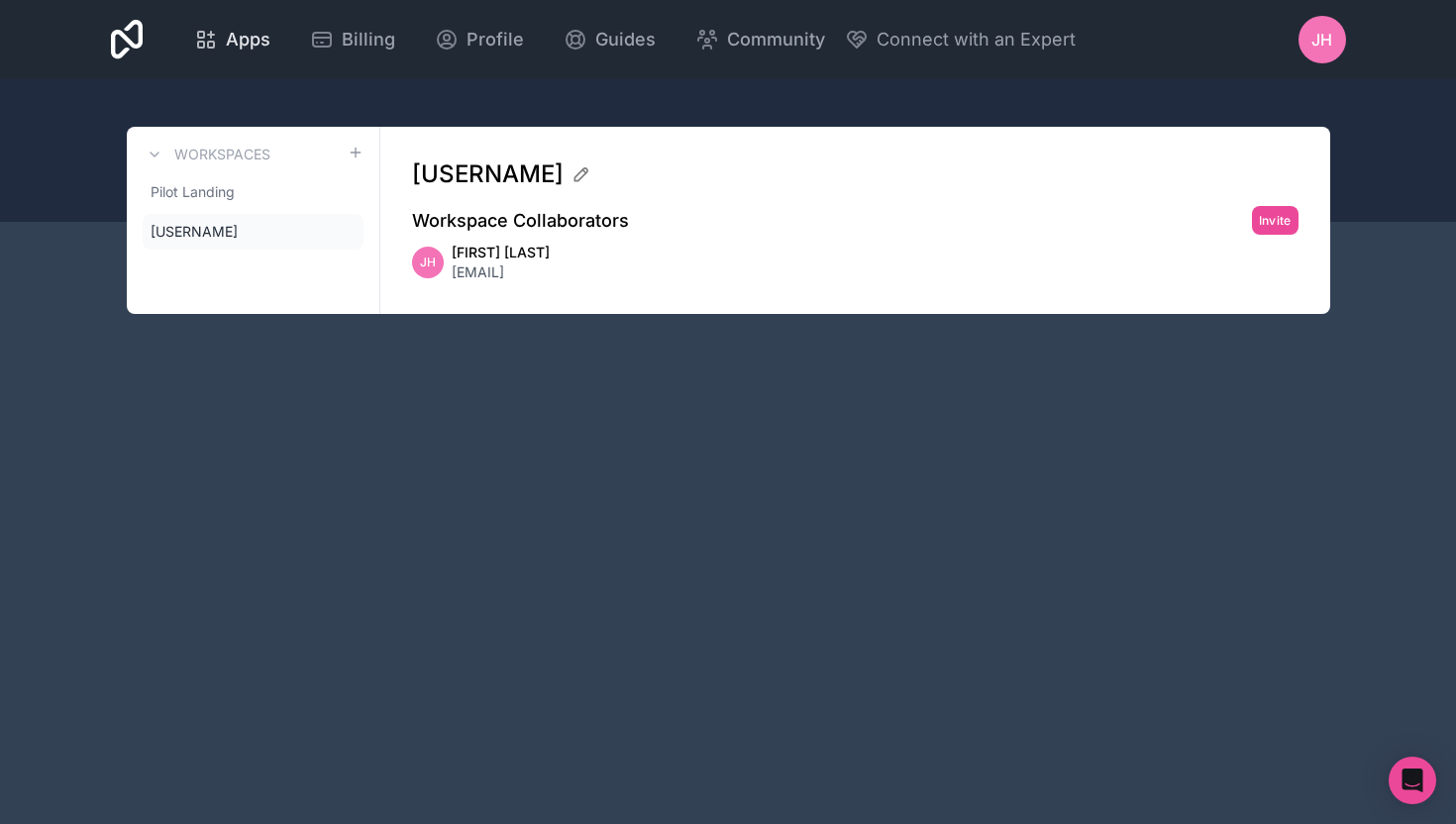 click on "Apps" at bounding box center [248, 40] 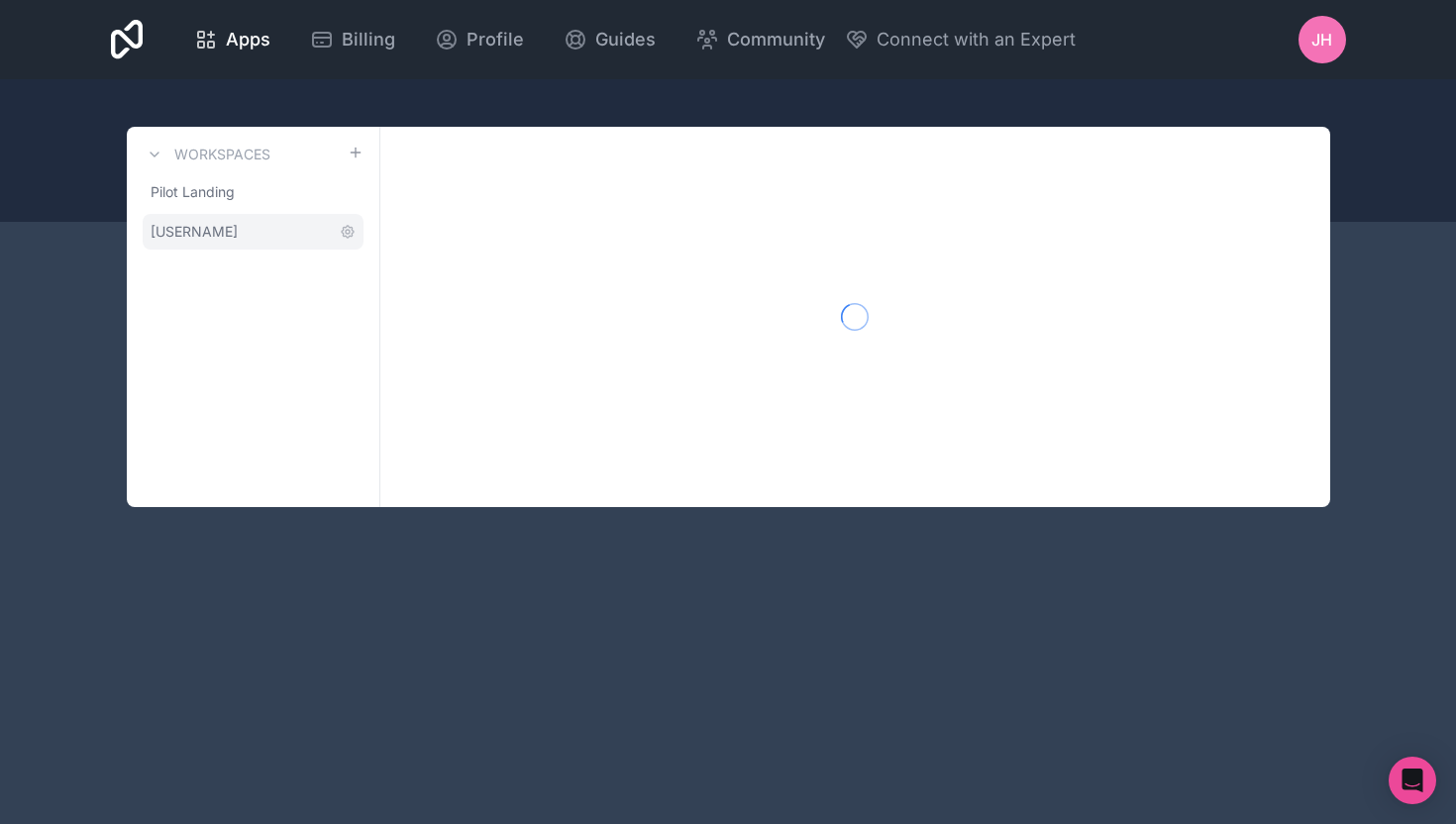 click on "[USERNAME]" at bounding box center (194, 232) 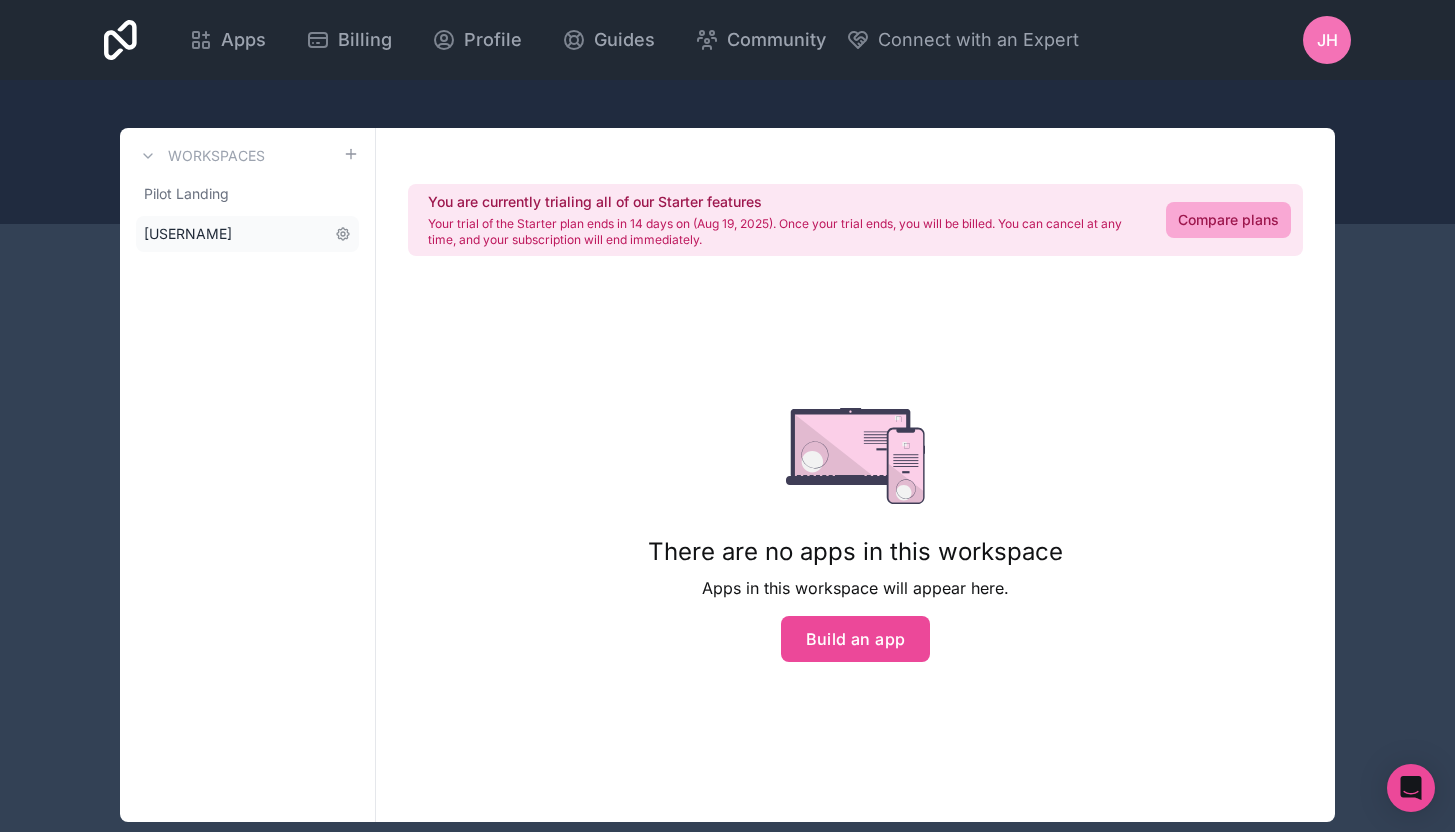 click on "[USERNAME]" at bounding box center [188, 234] 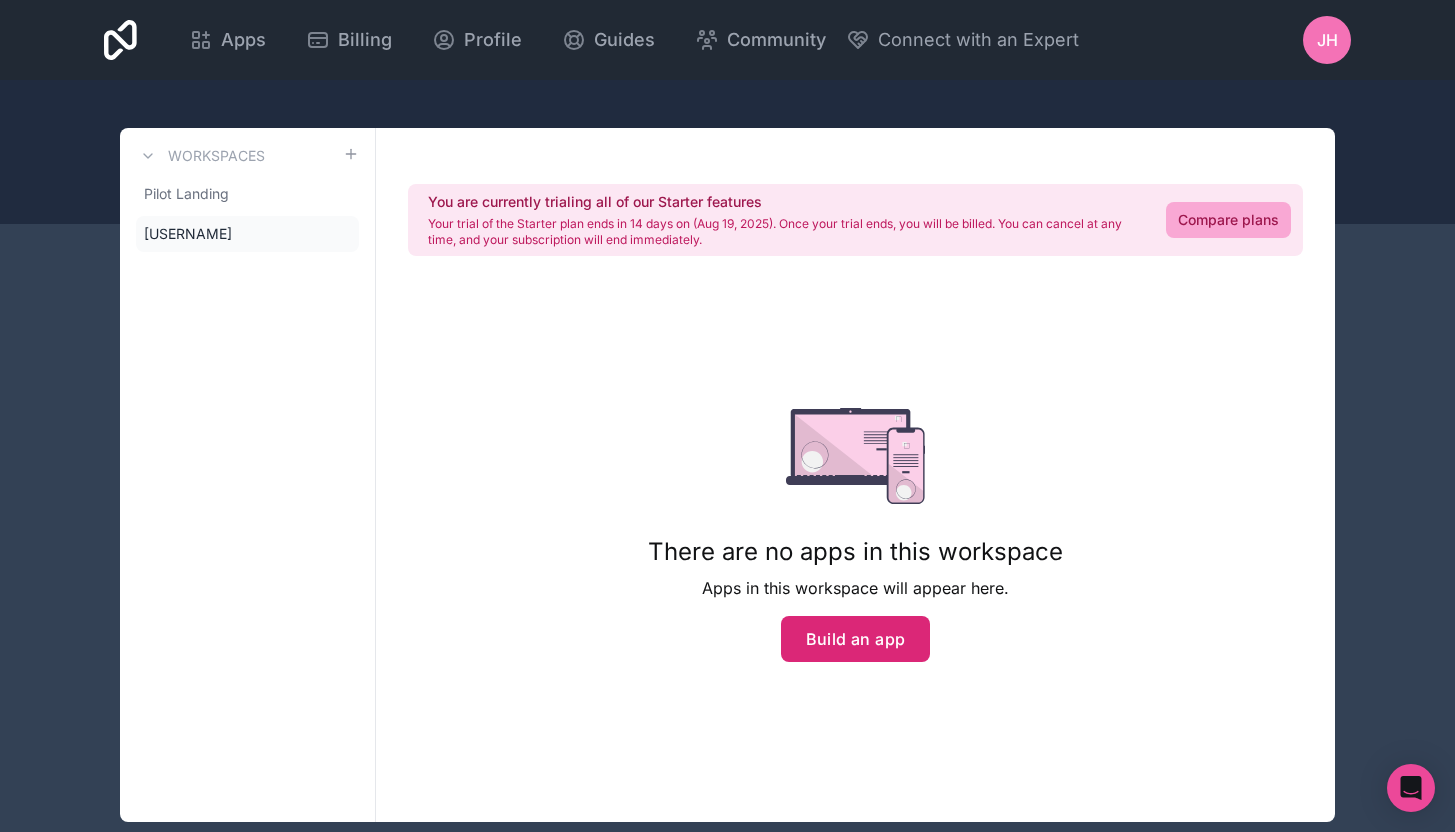 click on "Build an app" at bounding box center [856, 639] 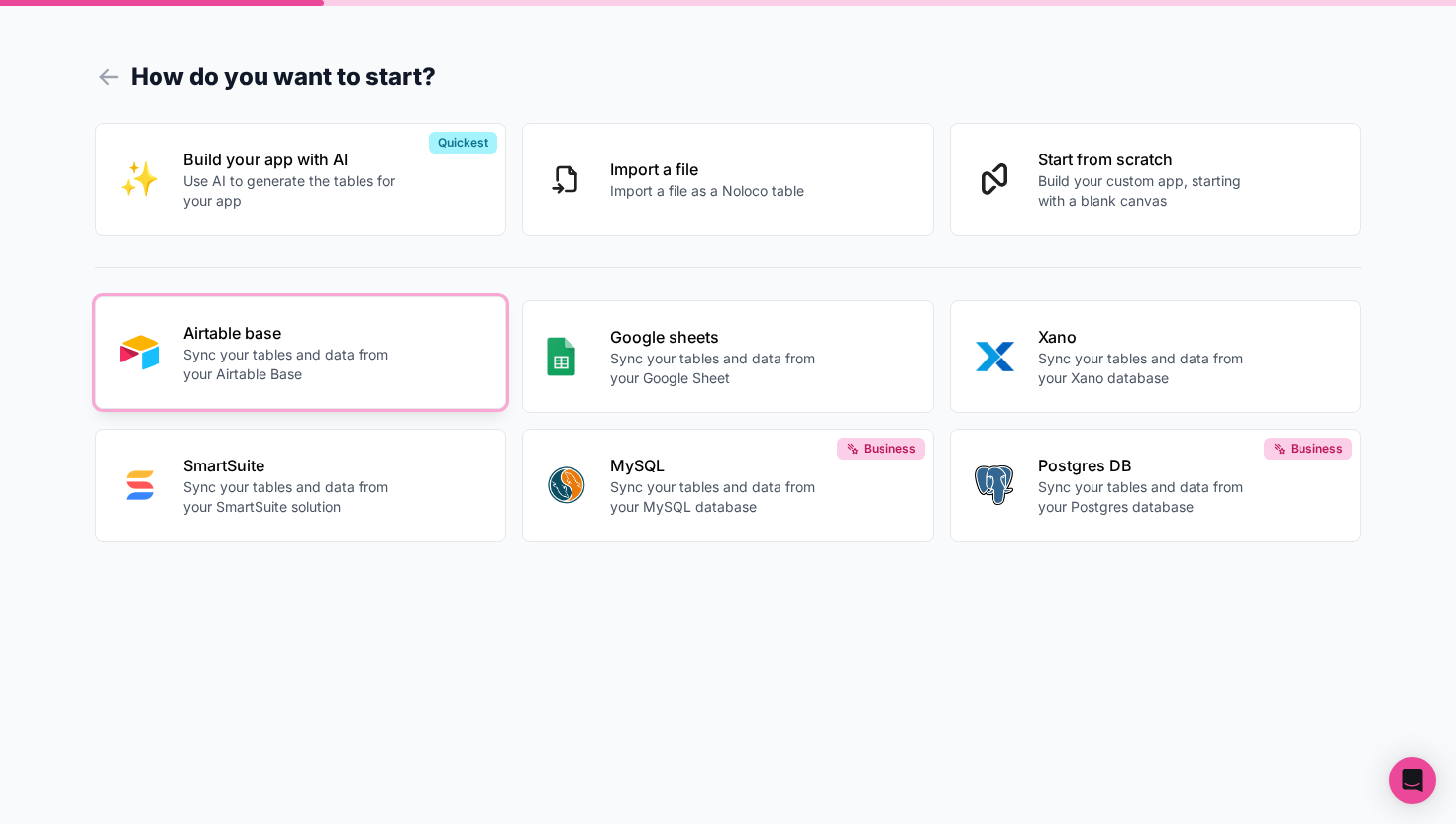 click on "Sync your tables and data from your Airtable Base" at bounding box center [293, 364] 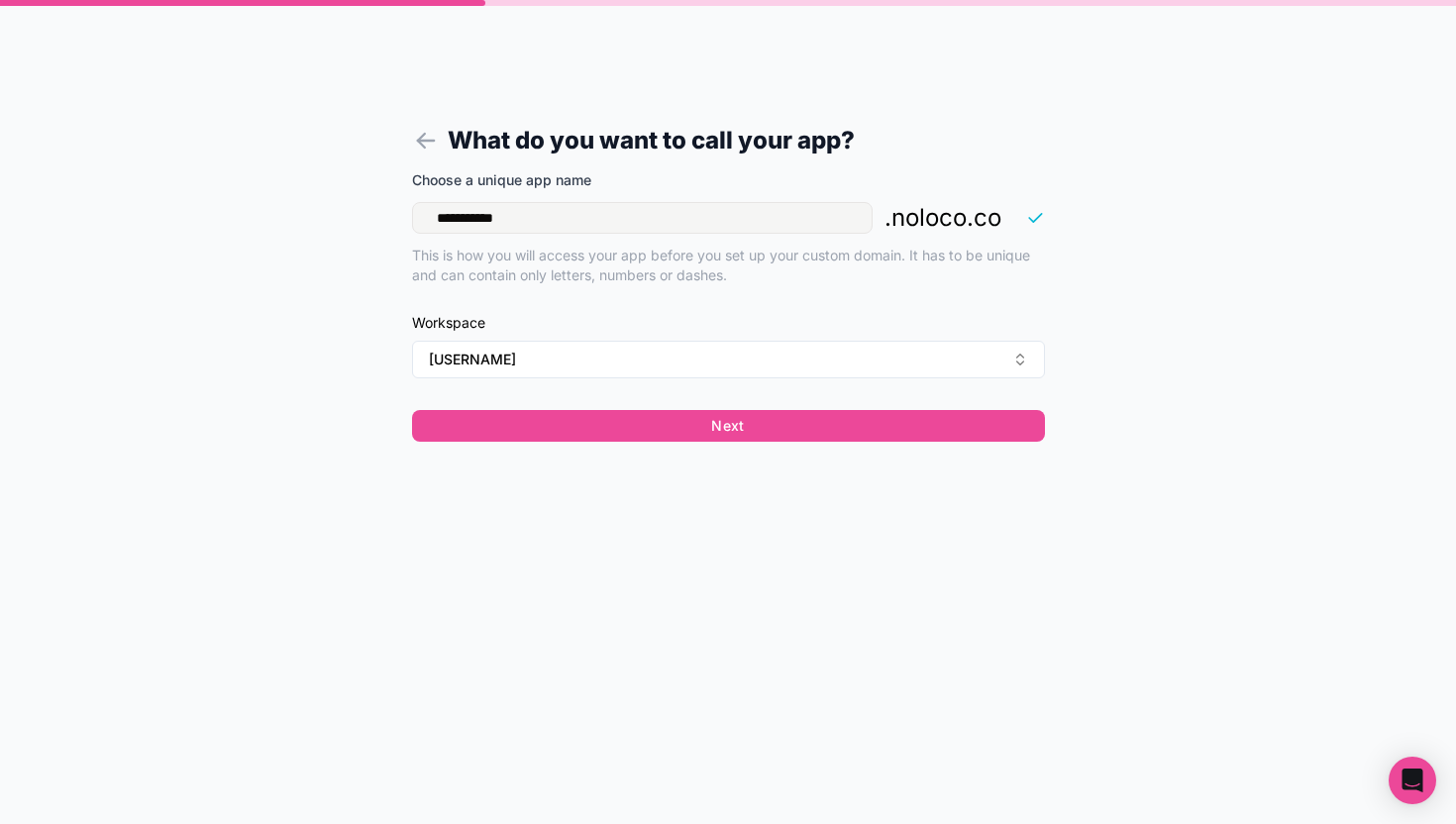 drag, startPoint x: 720, startPoint y: 353, endPoint x: 948, endPoint y: 308, distance: 232.39836 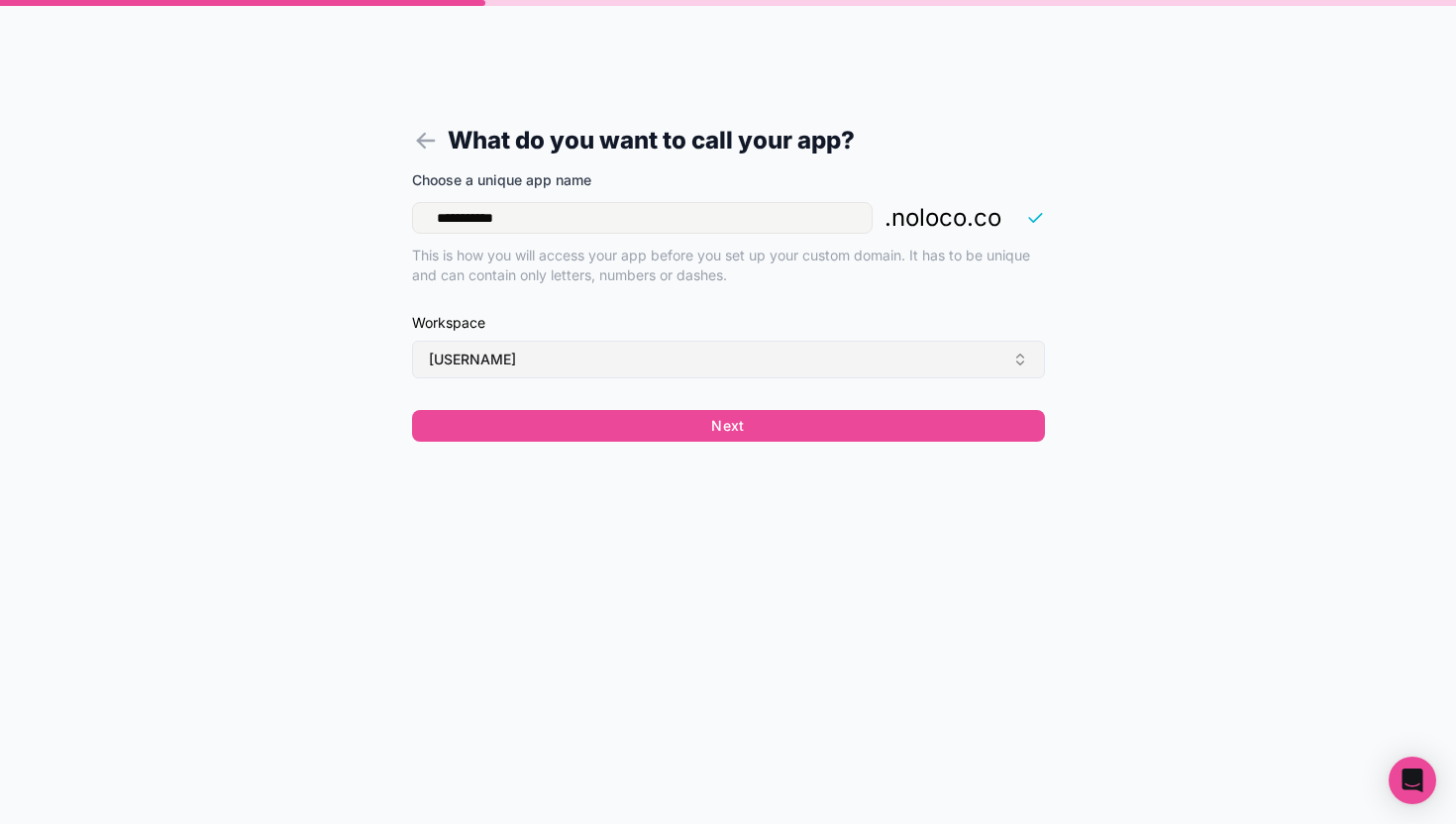 click on "[USERNAME]" at bounding box center (728, 360) 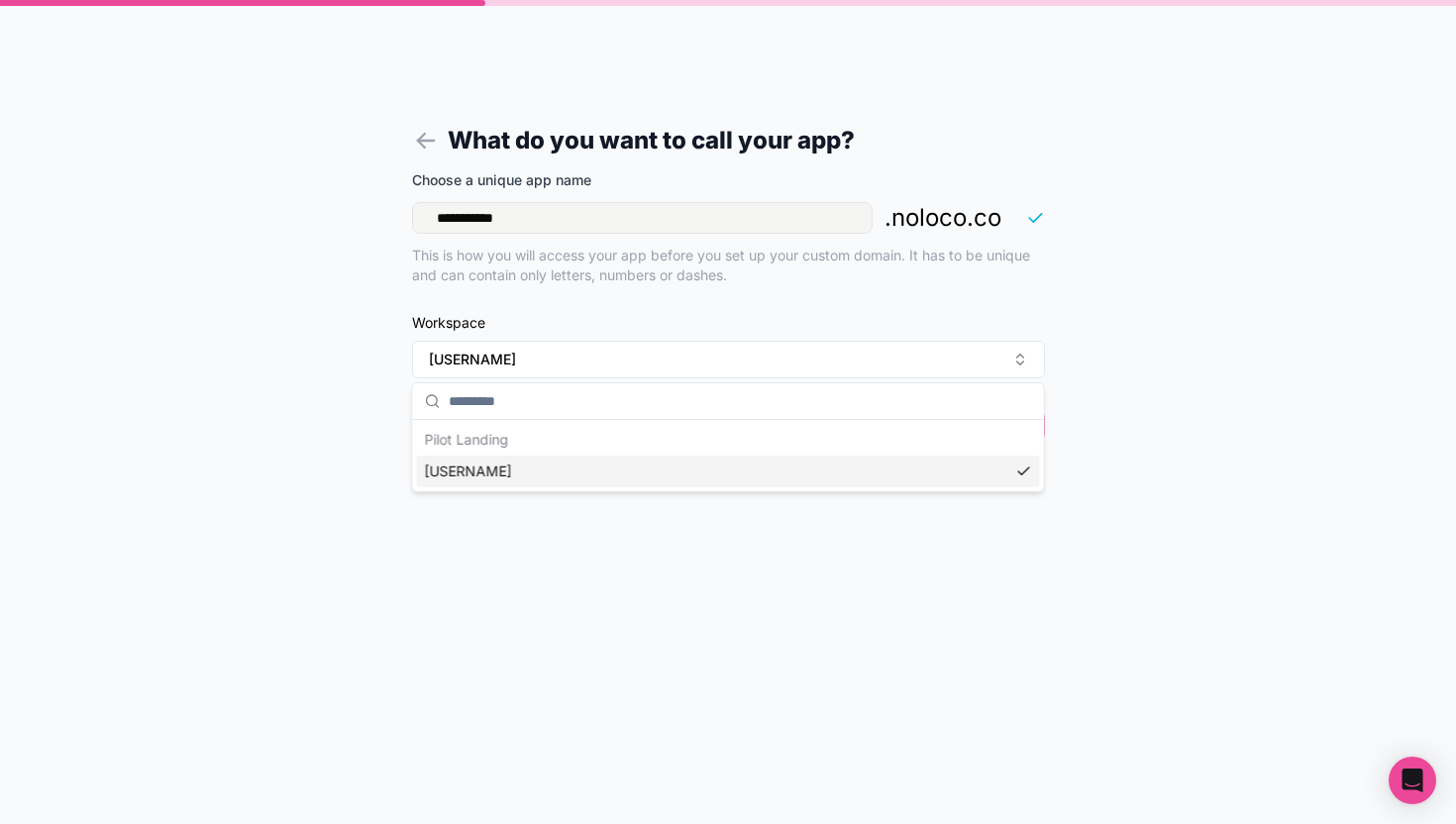 click on "[USERNAME]" at bounding box center [728, 471] 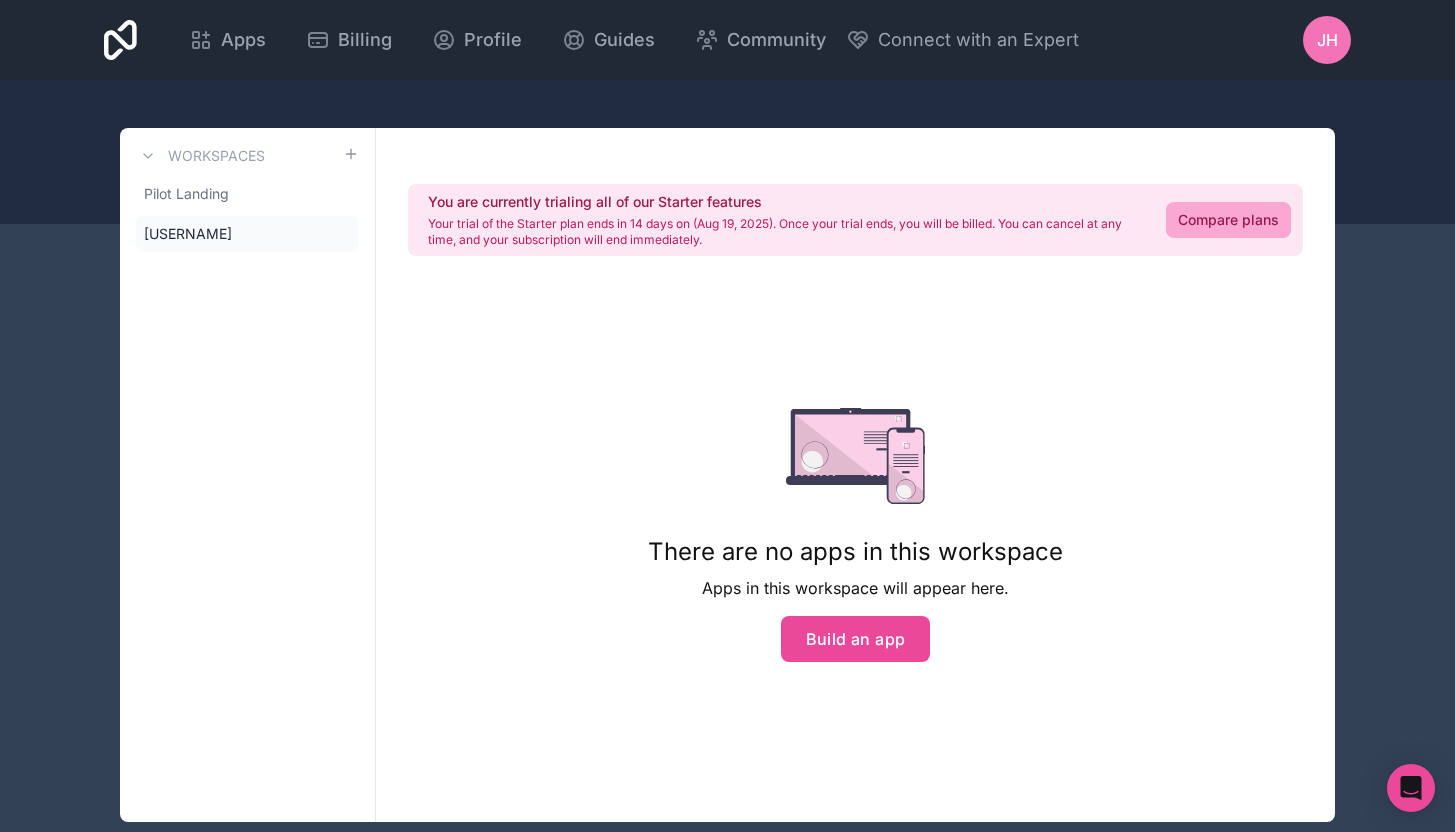 click on "JH" at bounding box center (1327, 40) 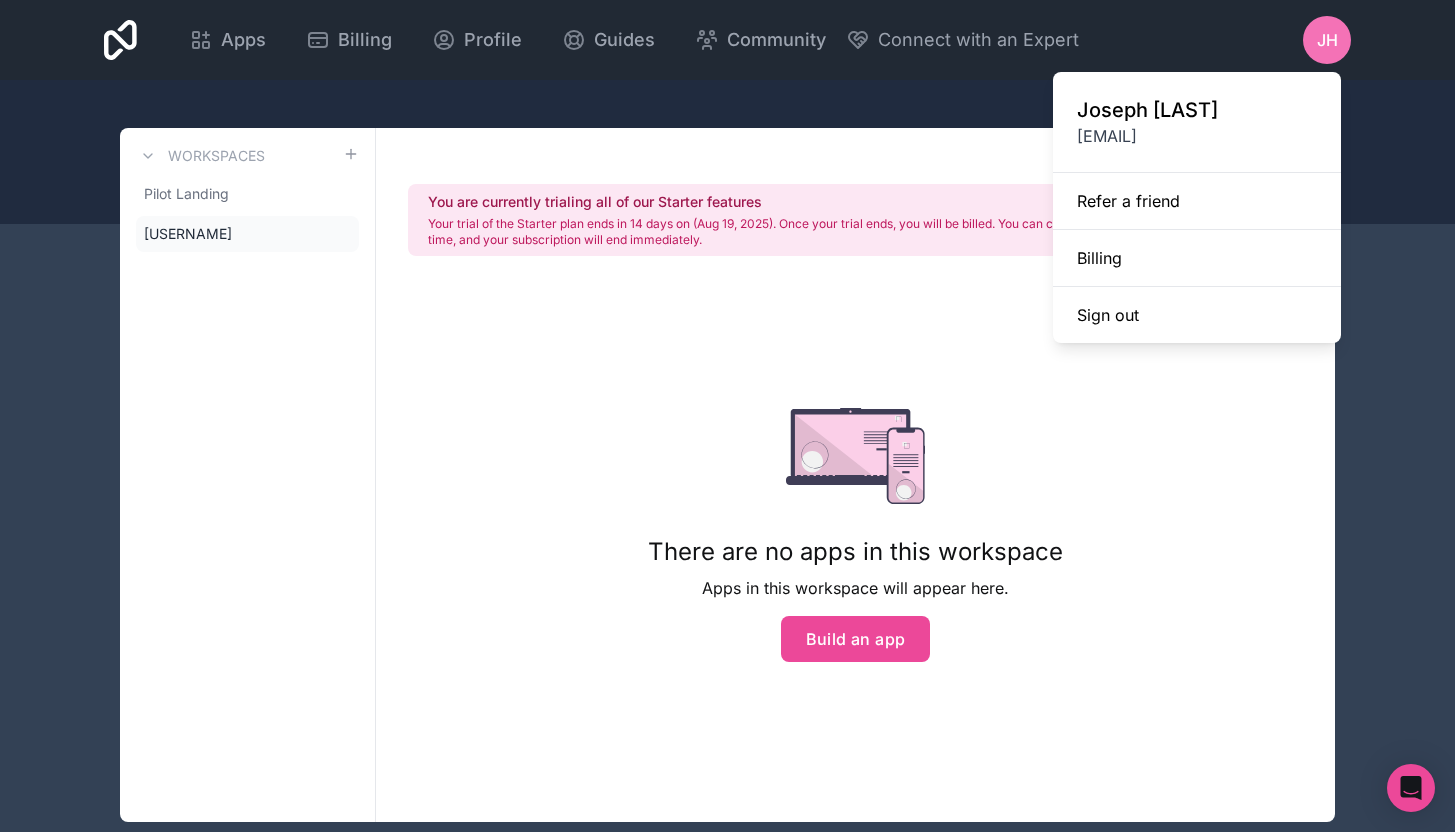 click at bounding box center [727, 152] 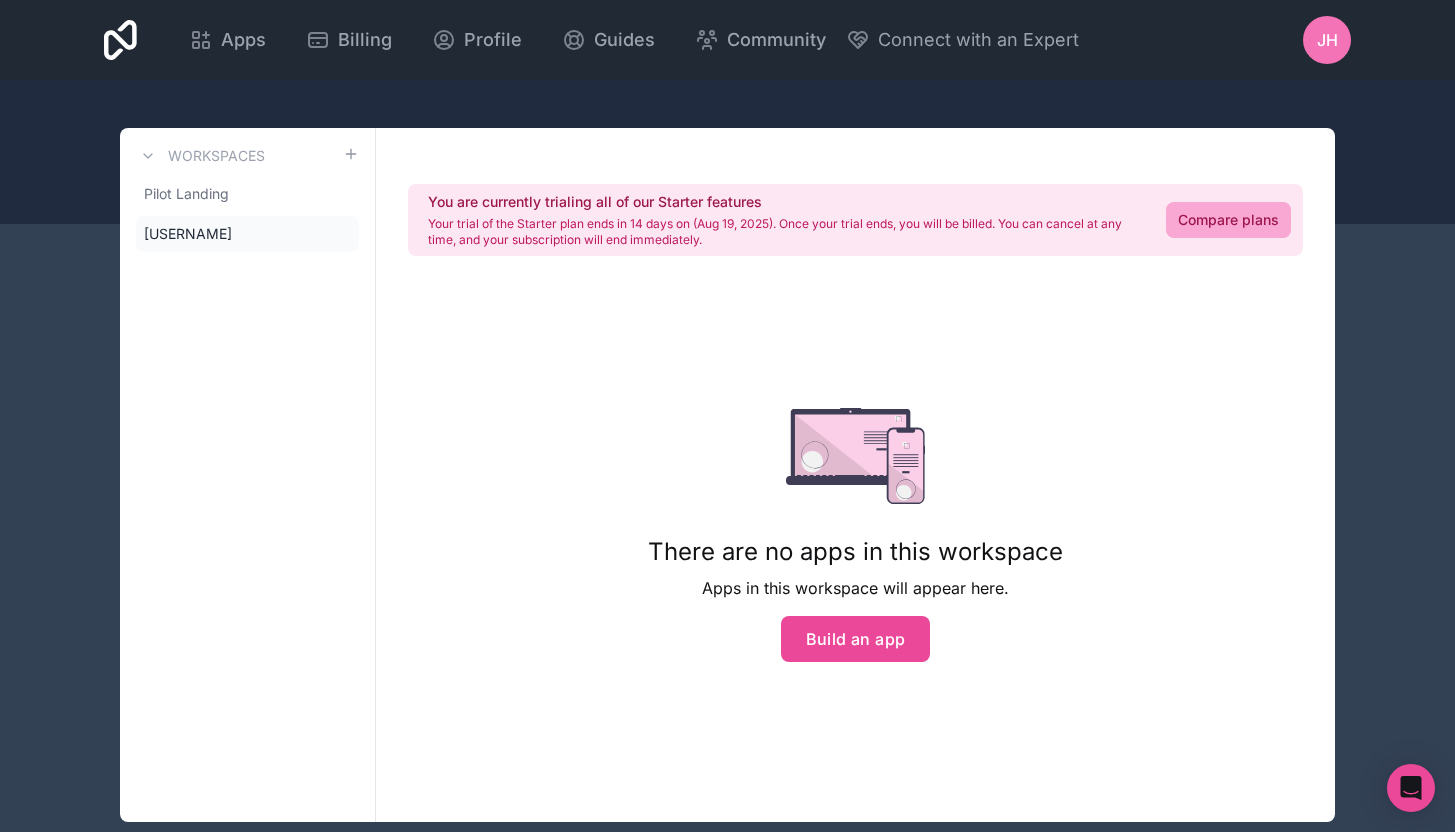 scroll, scrollTop: 38, scrollLeft: 0, axis: vertical 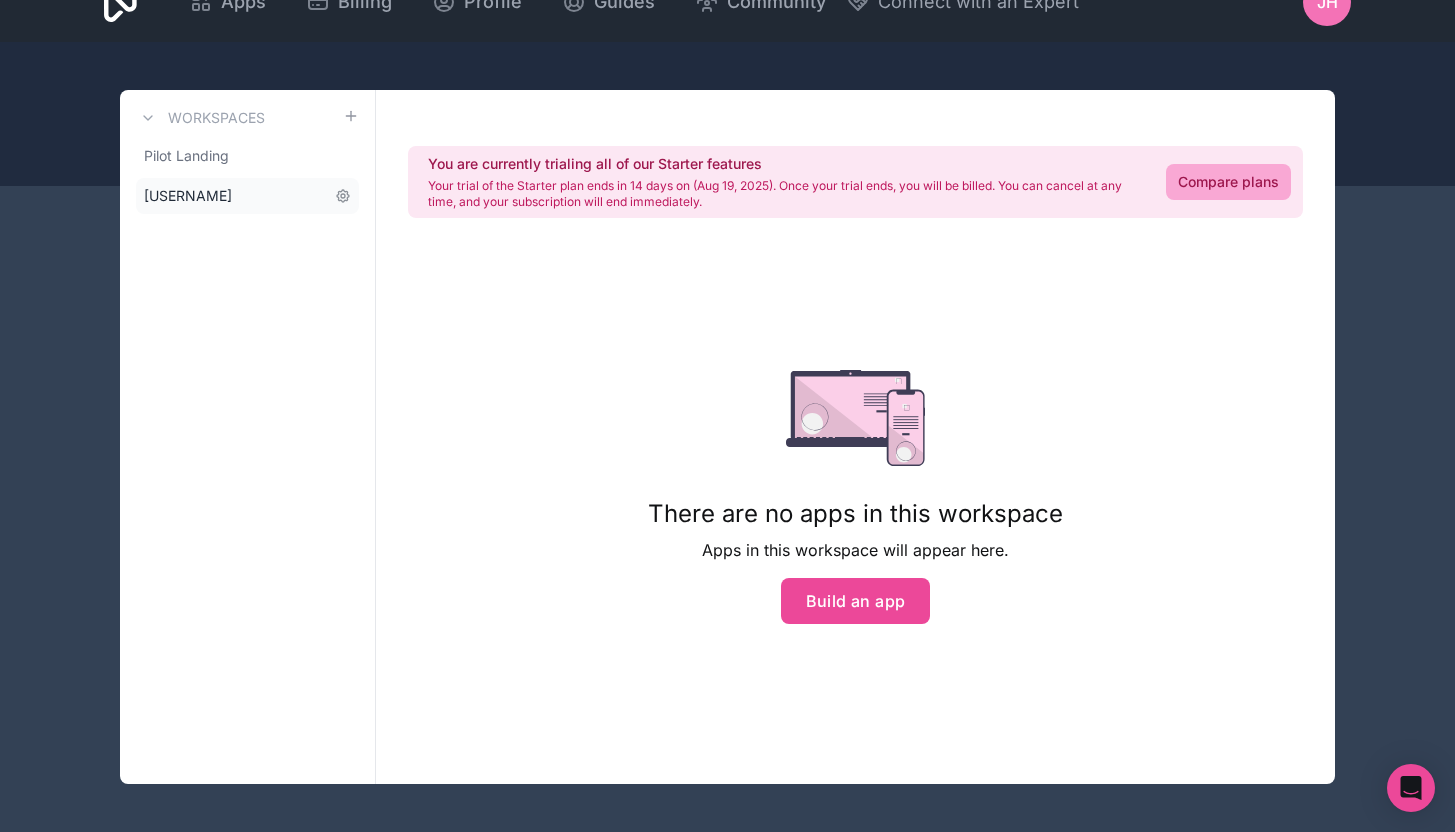 click on "[USERNAME]" at bounding box center (188, 196) 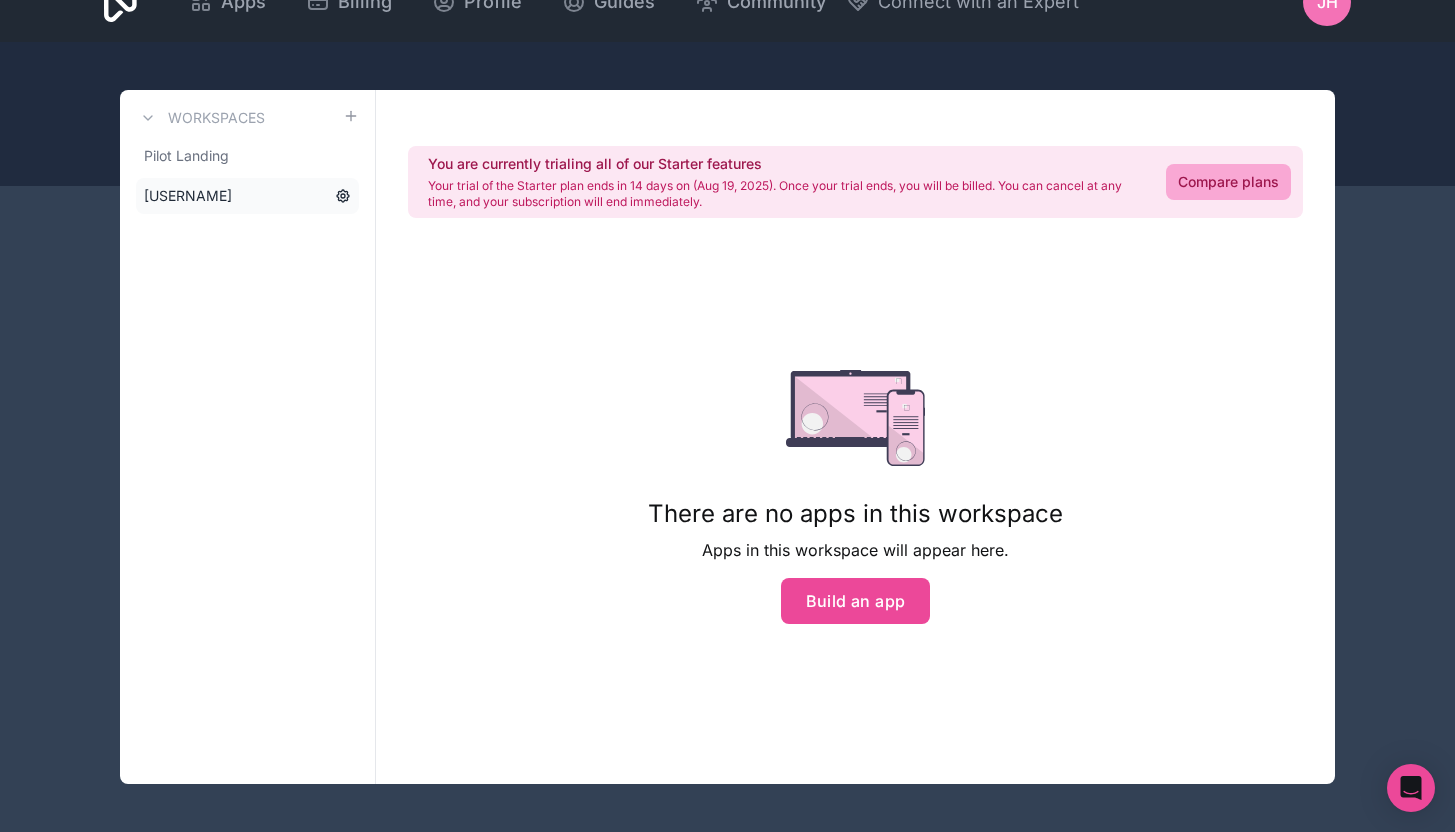 click 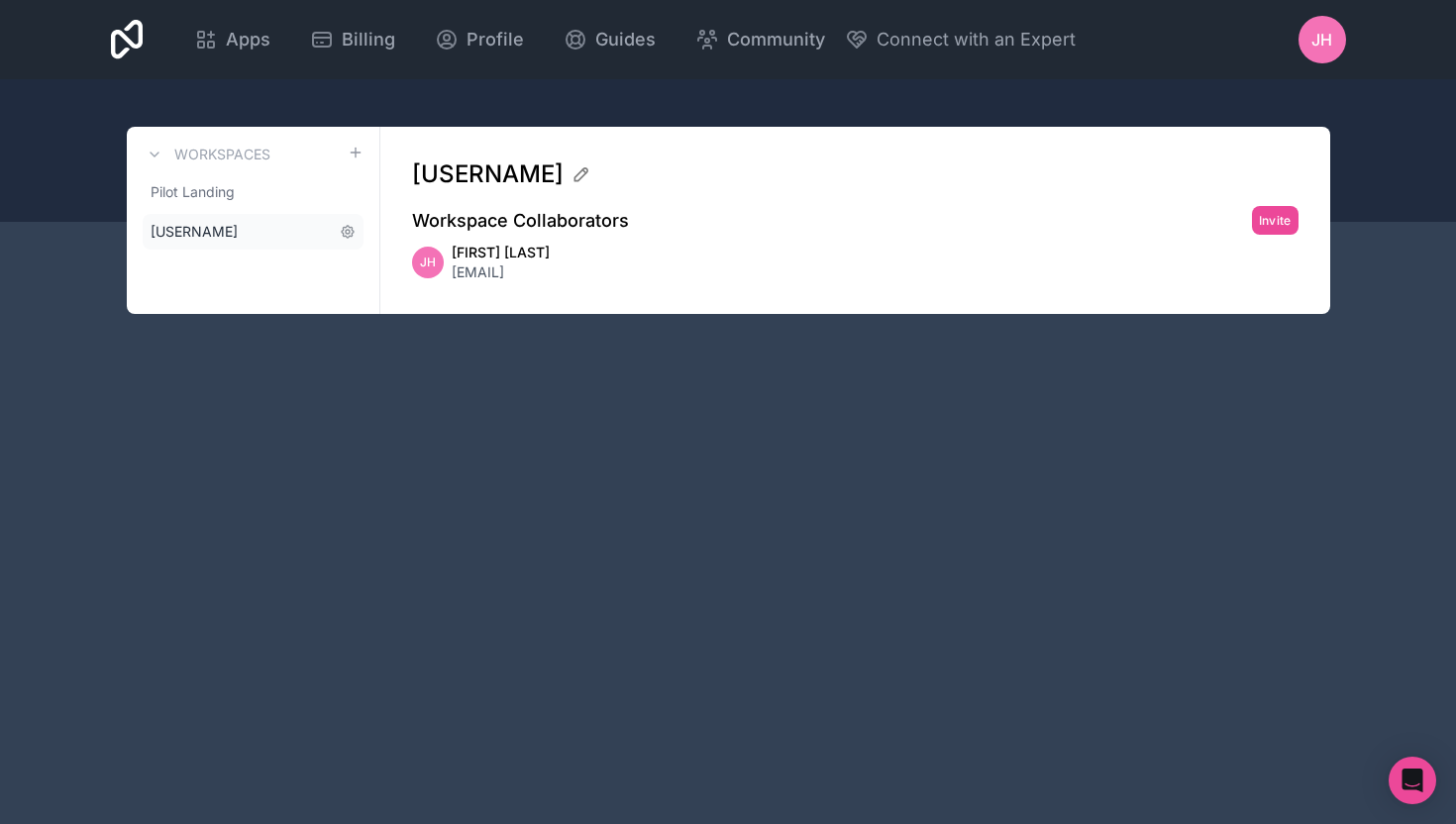 click on "[USERNAME]" at bounding box center (194, 232) 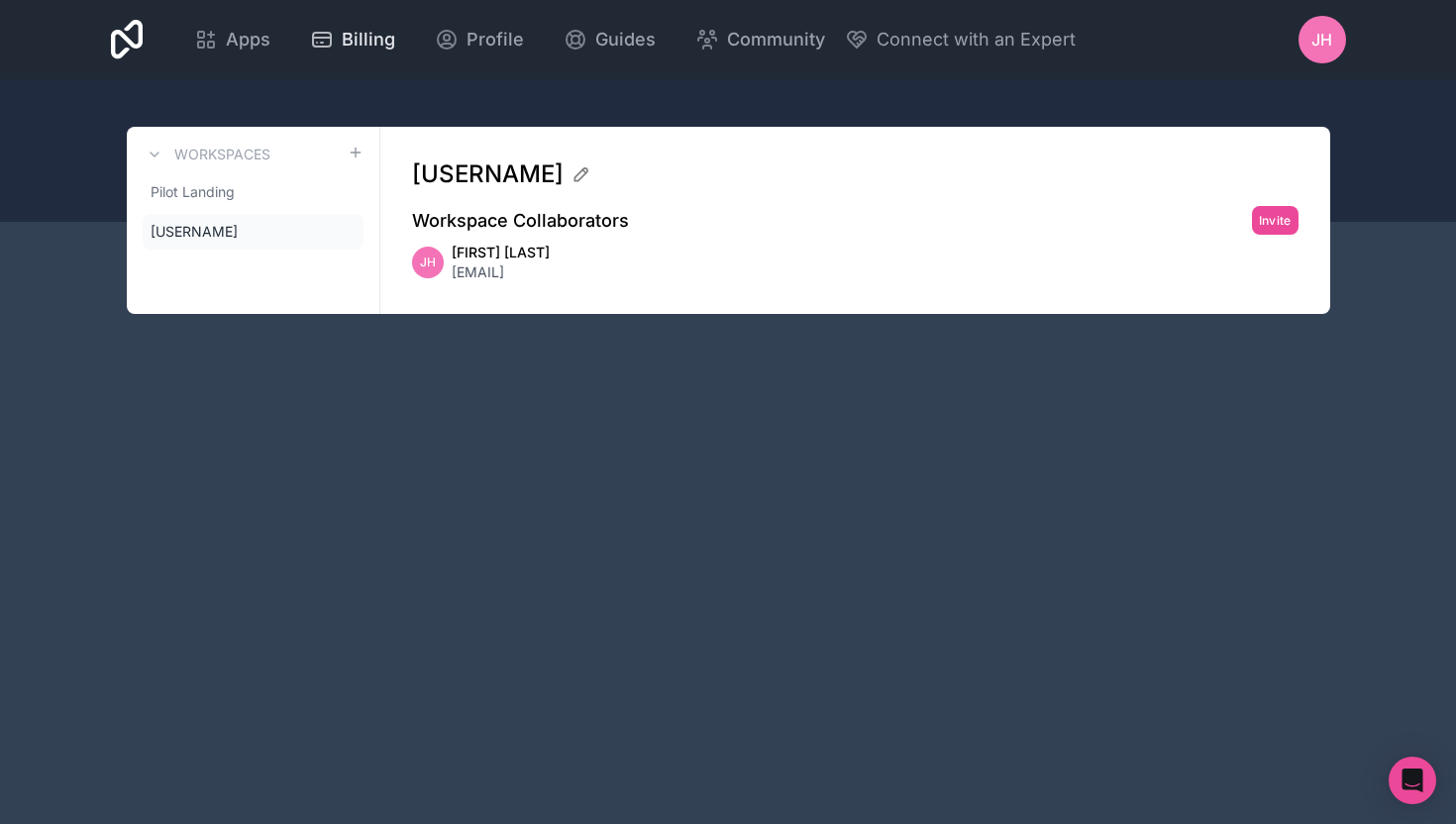 click on "Billing" at bounding box center (353, 40) 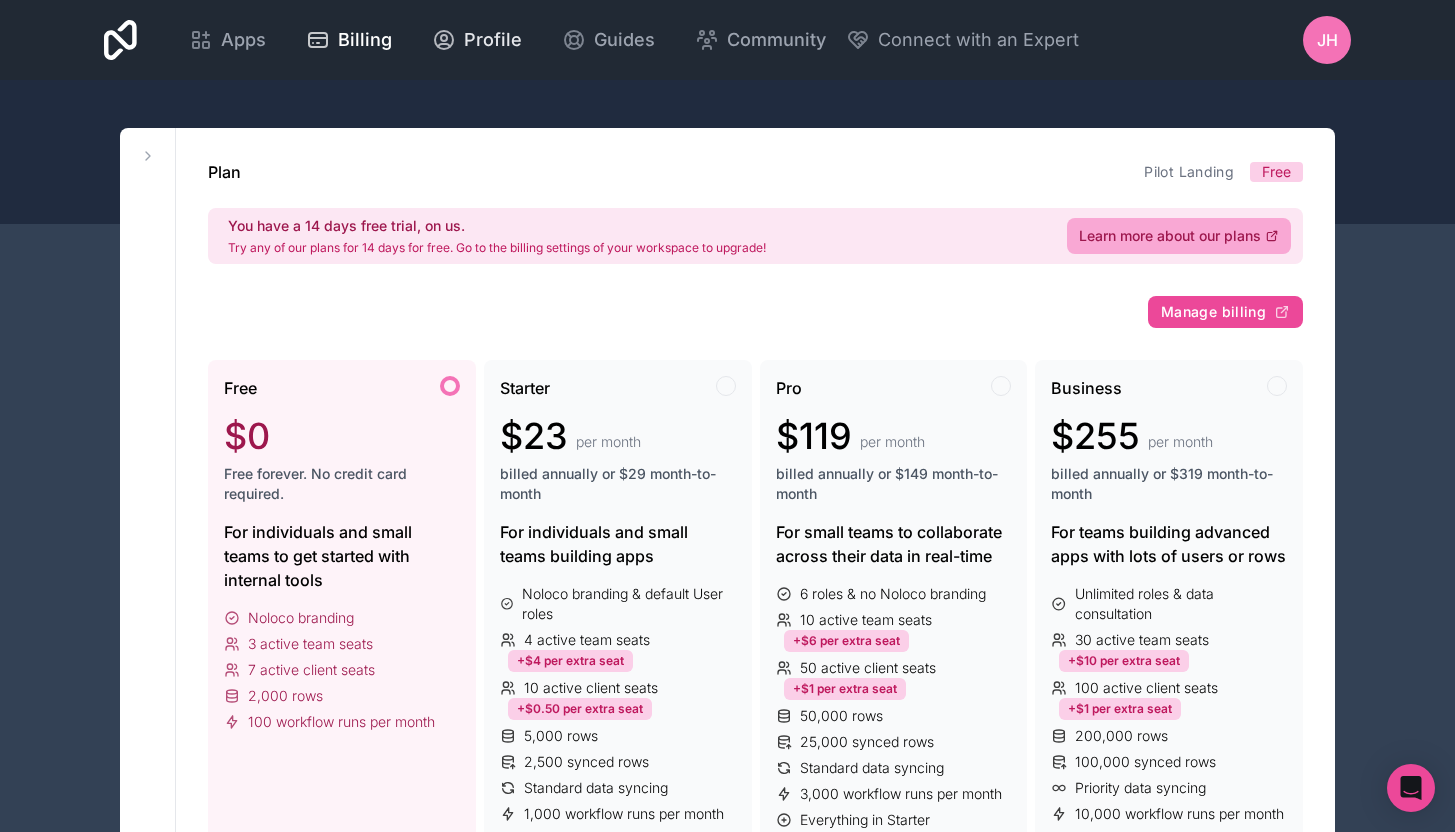 click on "Profile" at bounding box center (493, 40) 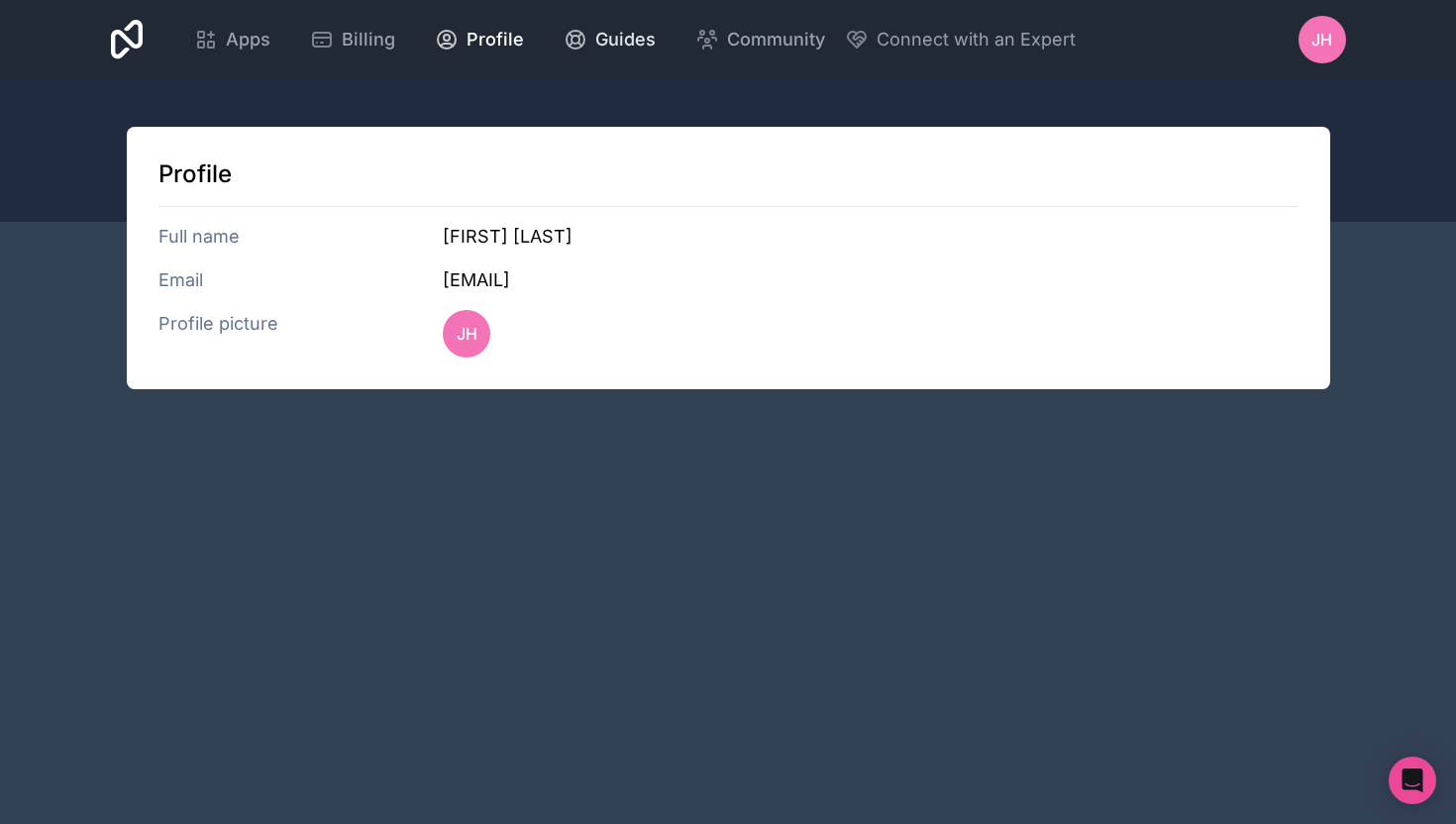 click 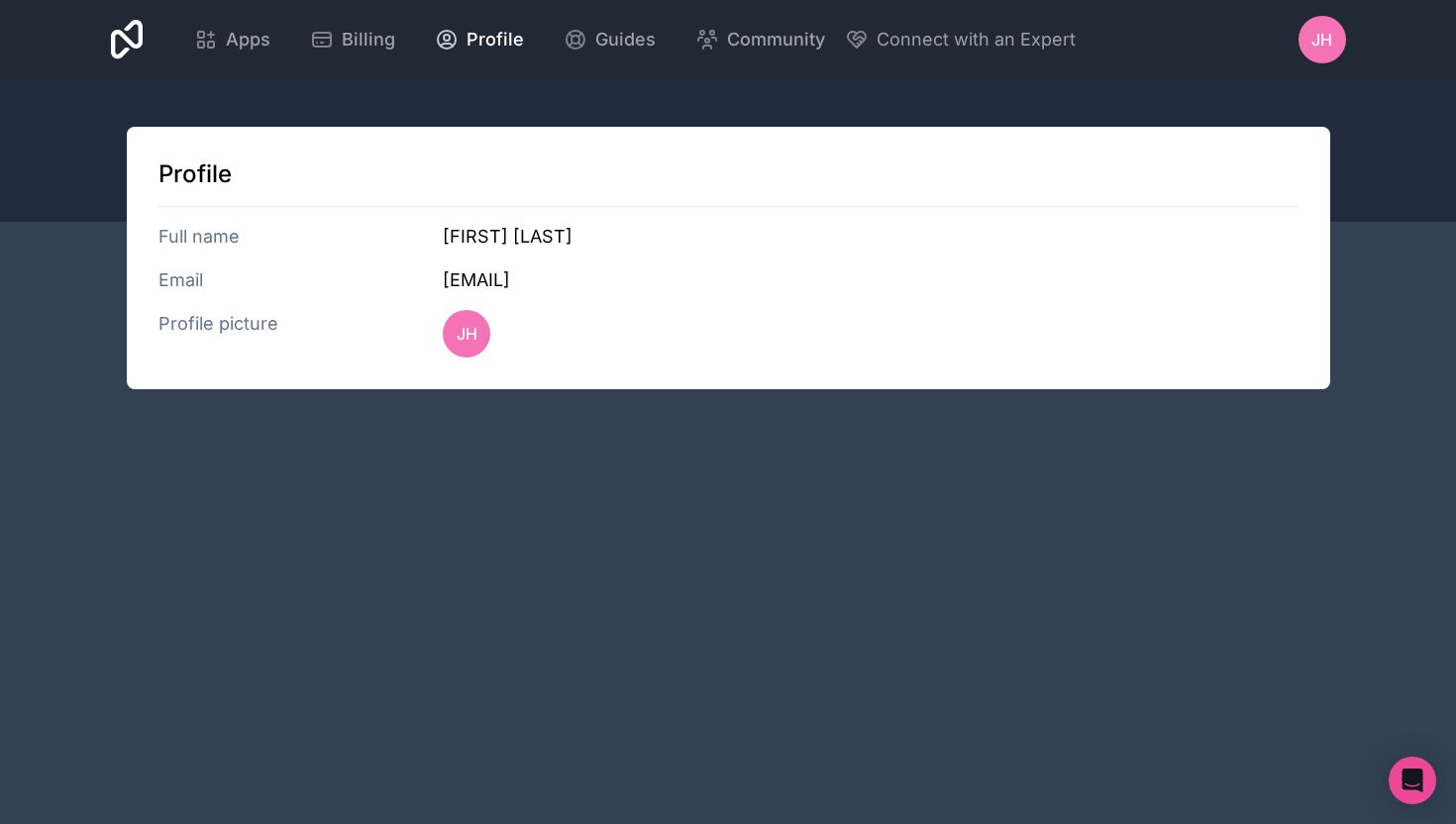 click on "Apps Billing Profile Guides Community Connect with an Expert JH Billing Profile Guides Community Connect with an Expert Refer a friend Sign out" at bounding box center [728, 40] 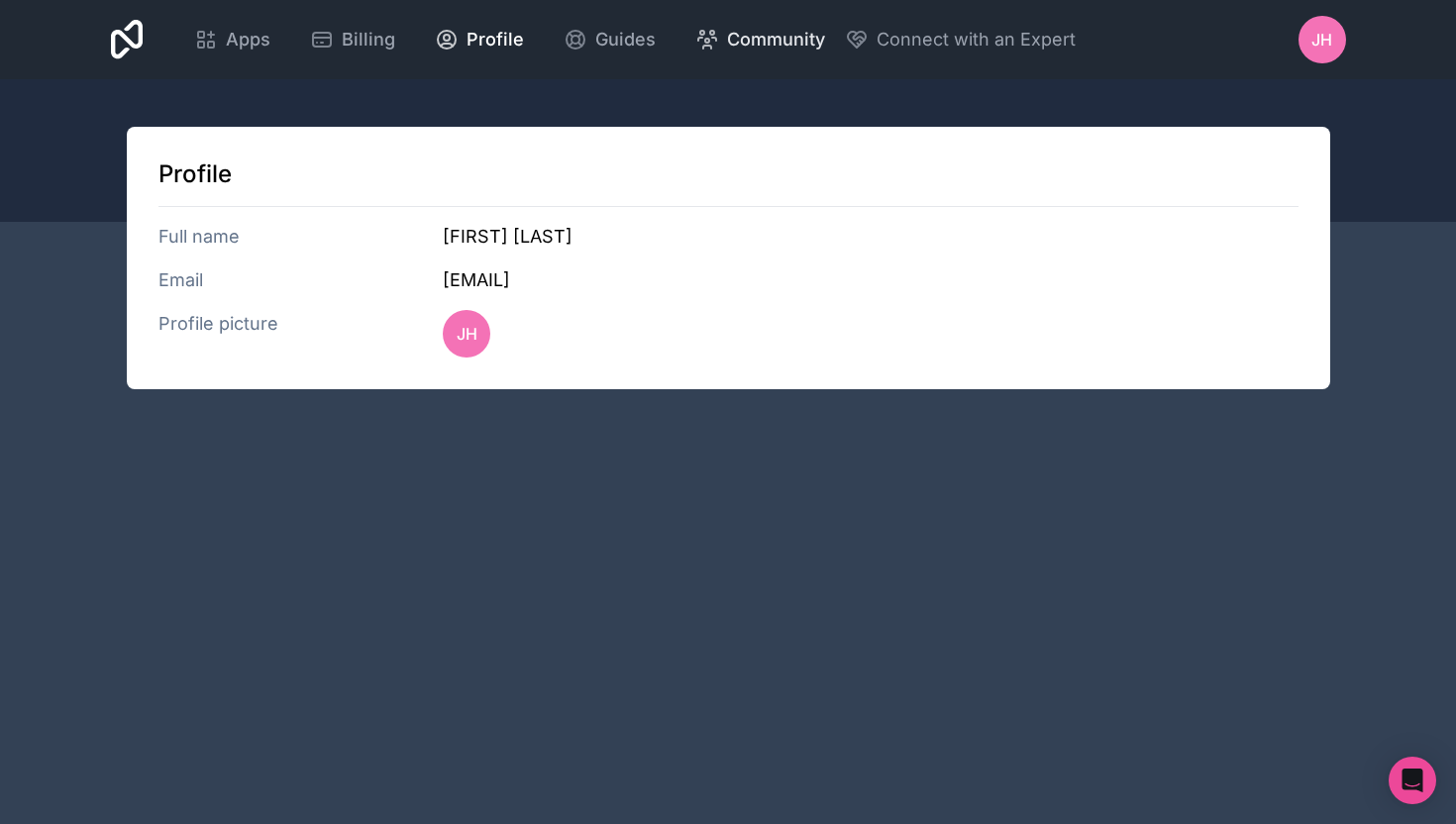 click on "Community" at bounding box center (760, 40) 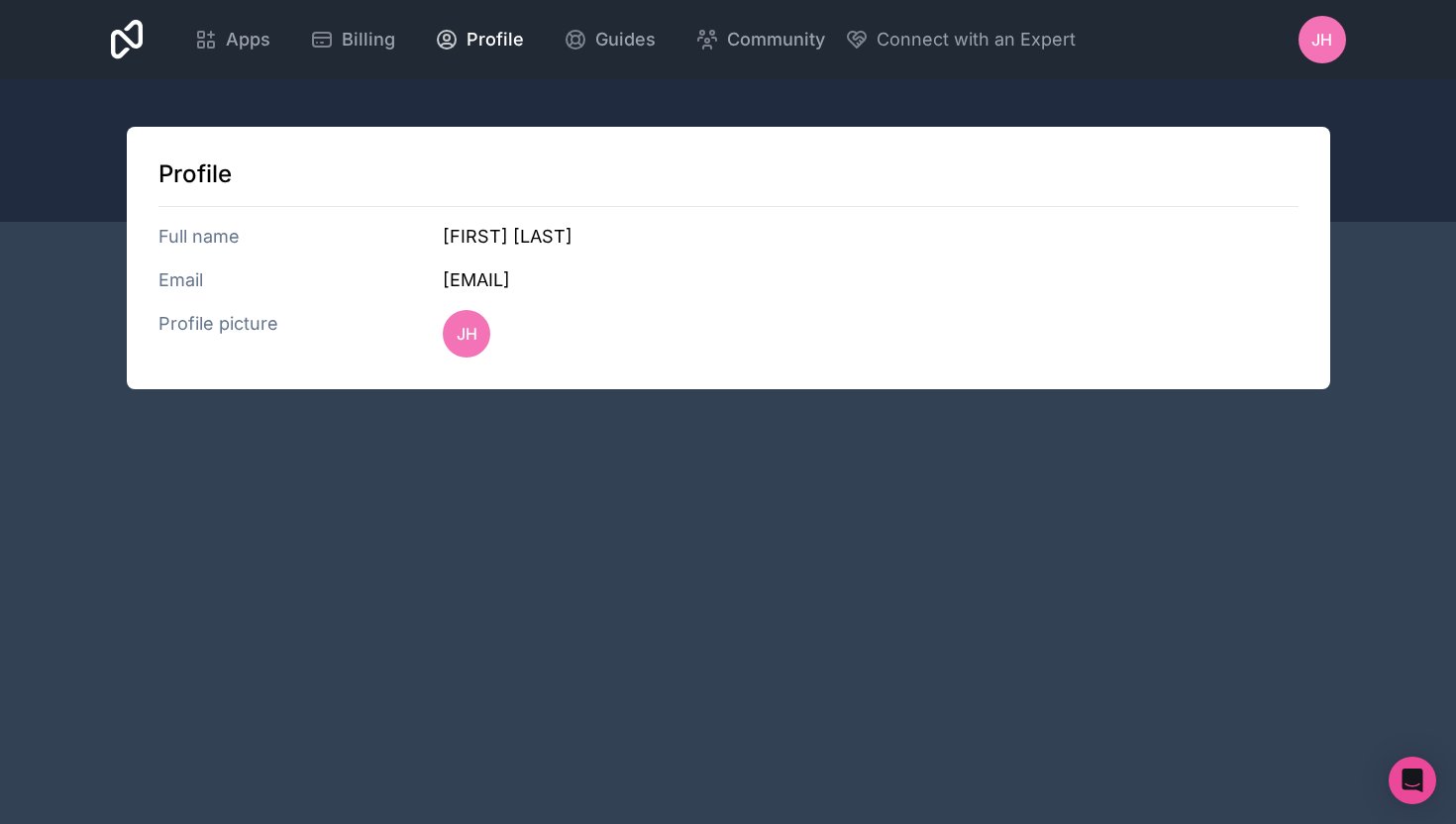 click 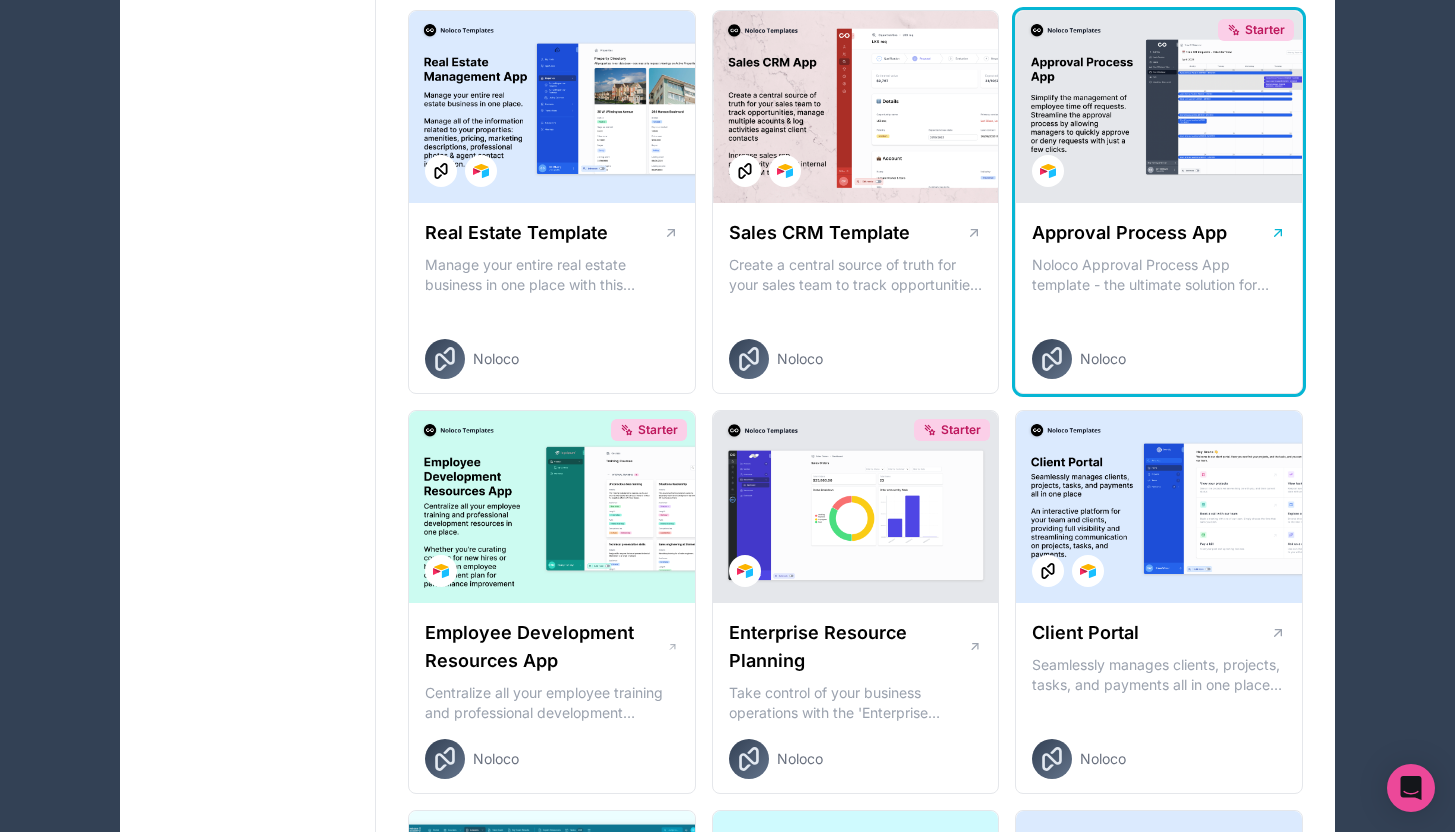scroll, scrollTop: 1309, scrollLeft: 0, axis: vertical 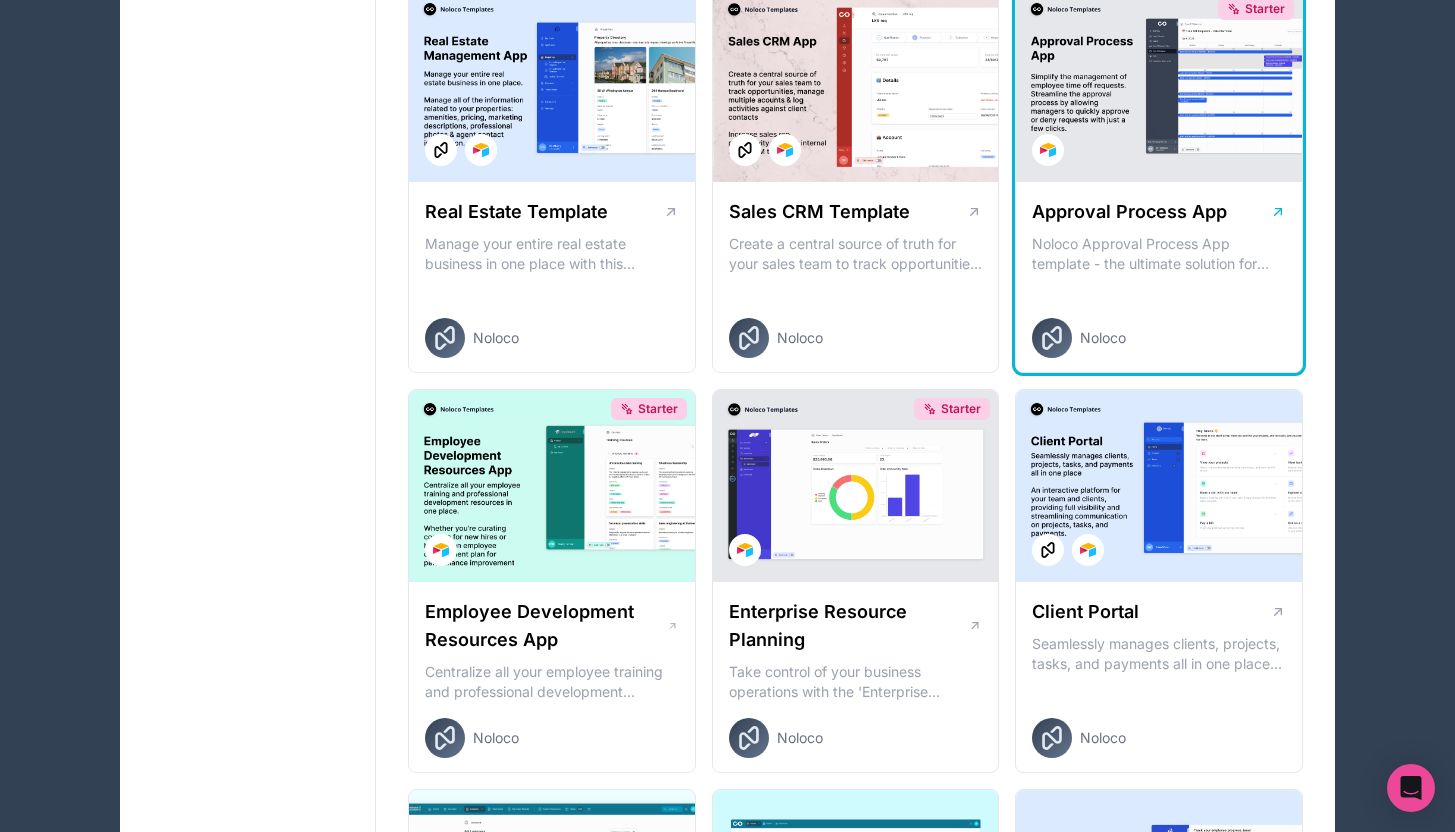 click at bounding box center (1159, 486) 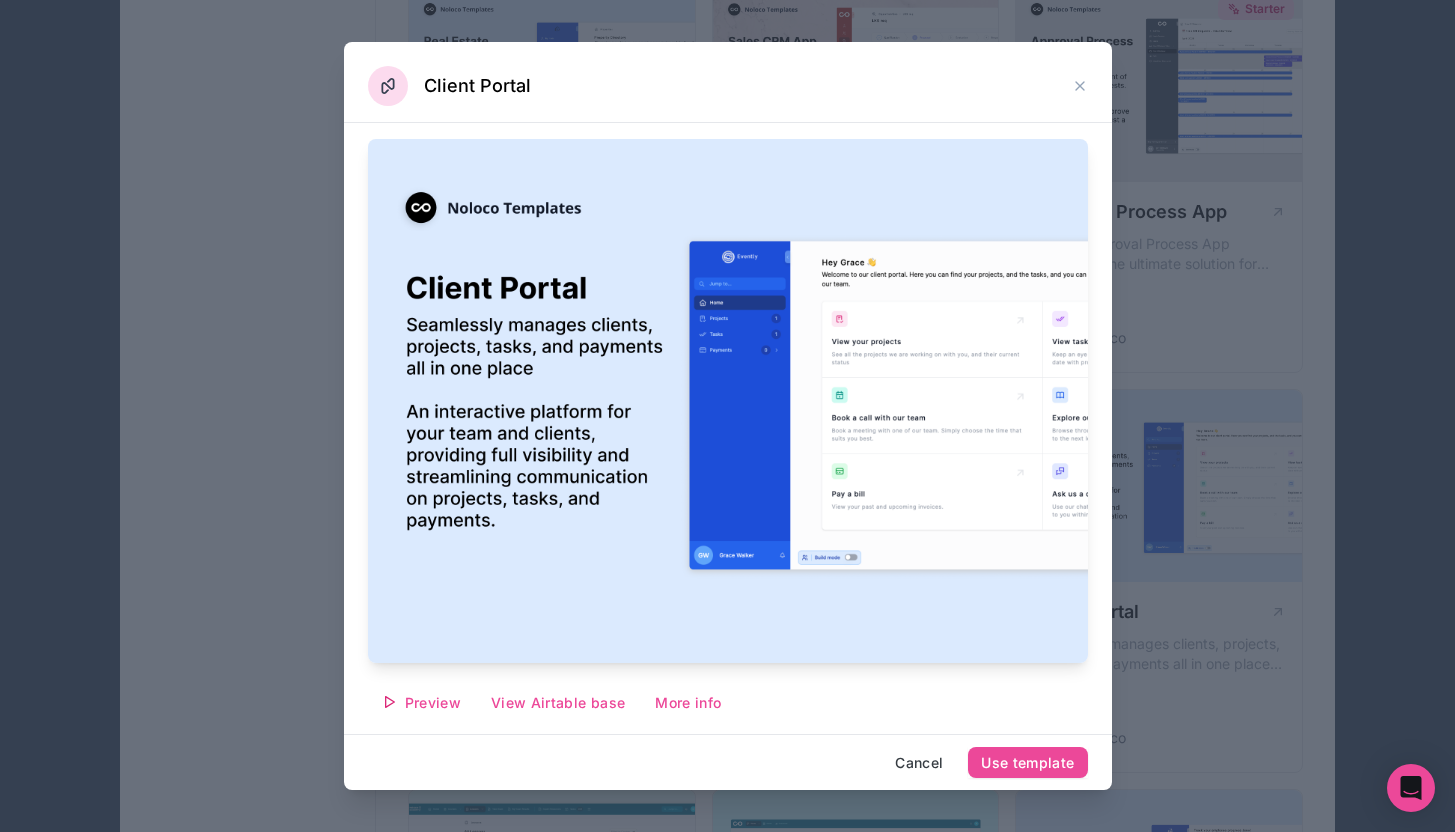 scroll, scrollTop: 153, scrollLeft: 0, axis: vertical 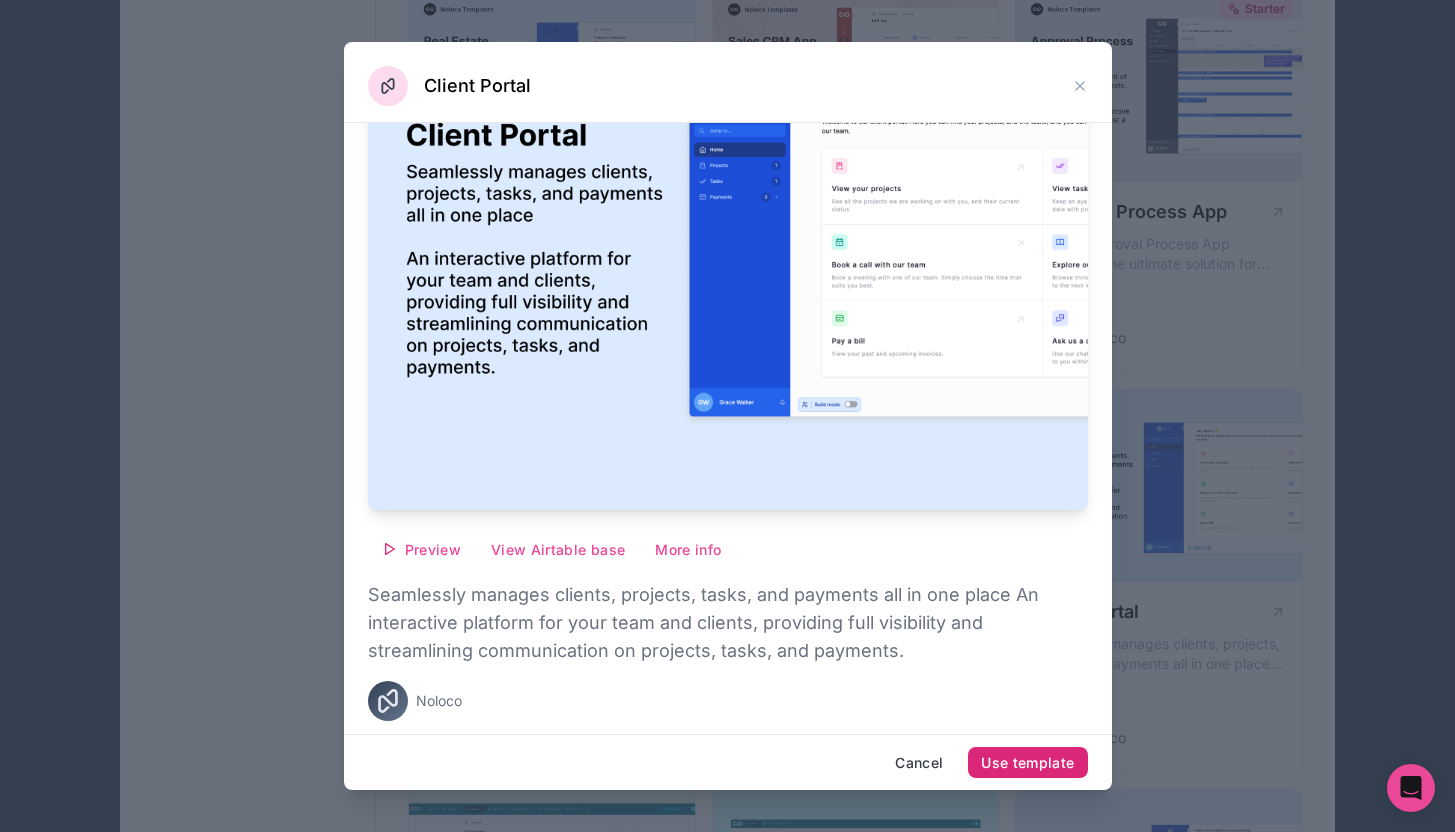 click on "Use template" at bounding box center [1027, 763] 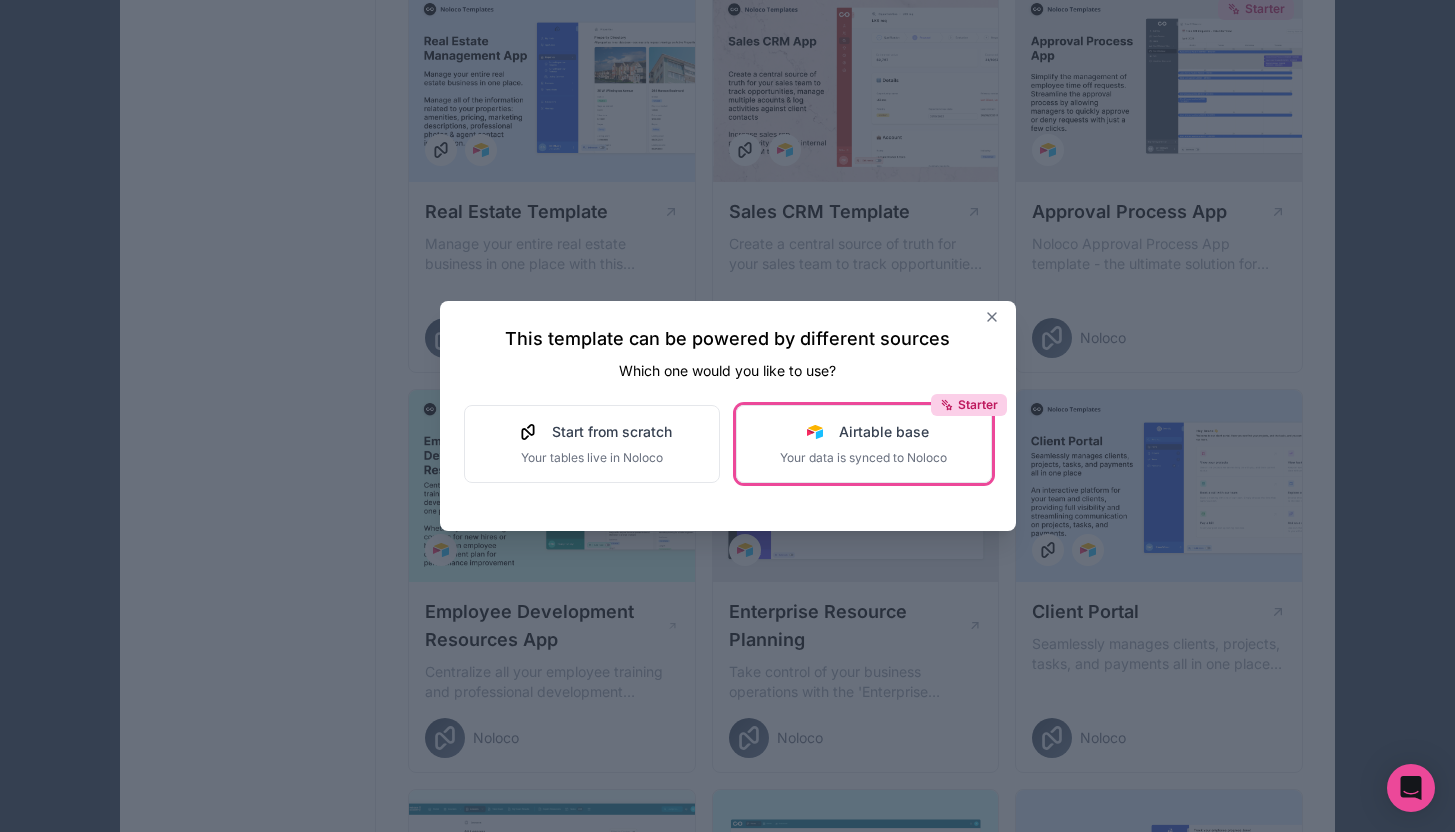 click on "Starter Airtable base Your data is synced to Noloco" at bounding box center [863, 444] 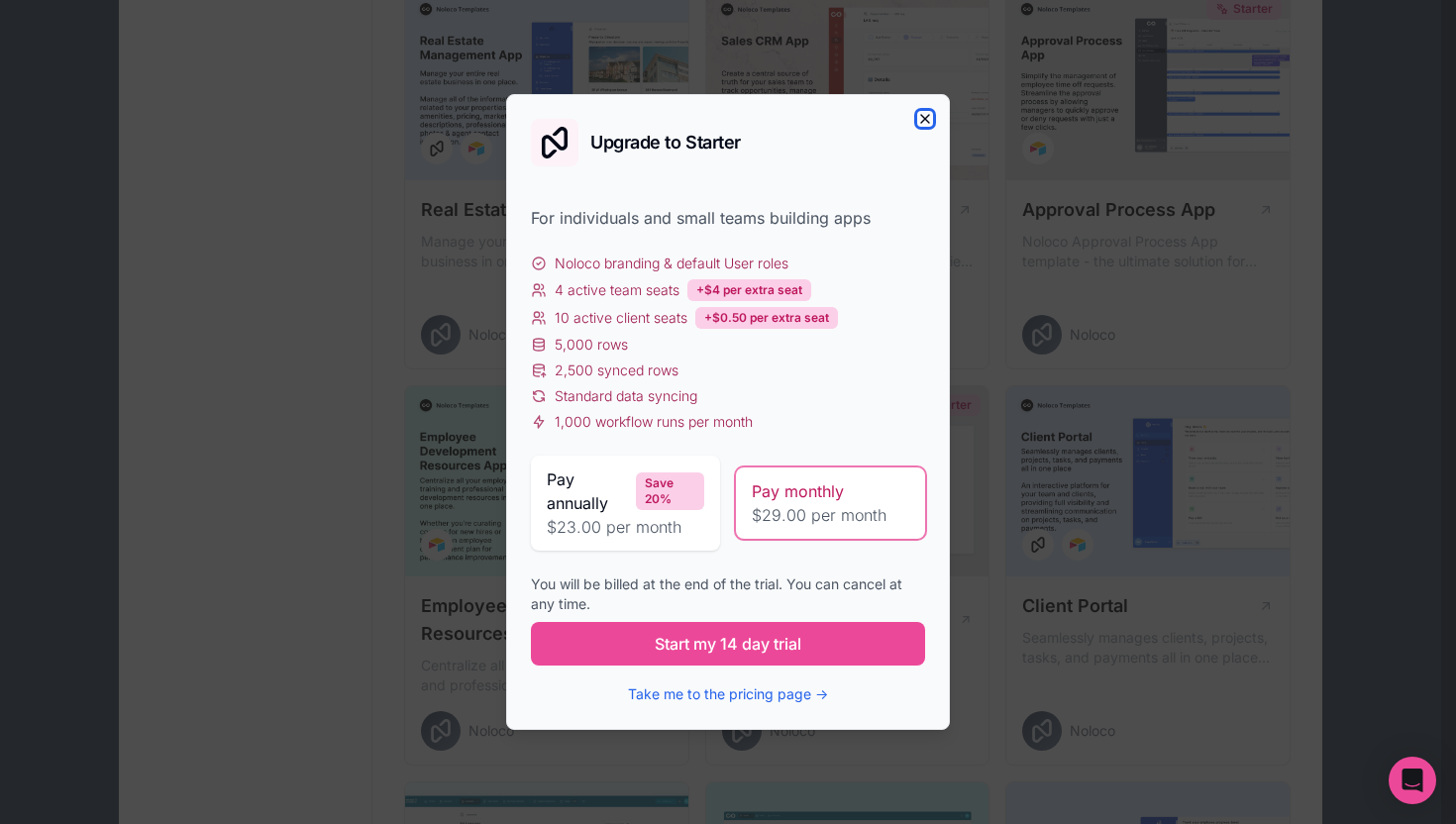 click 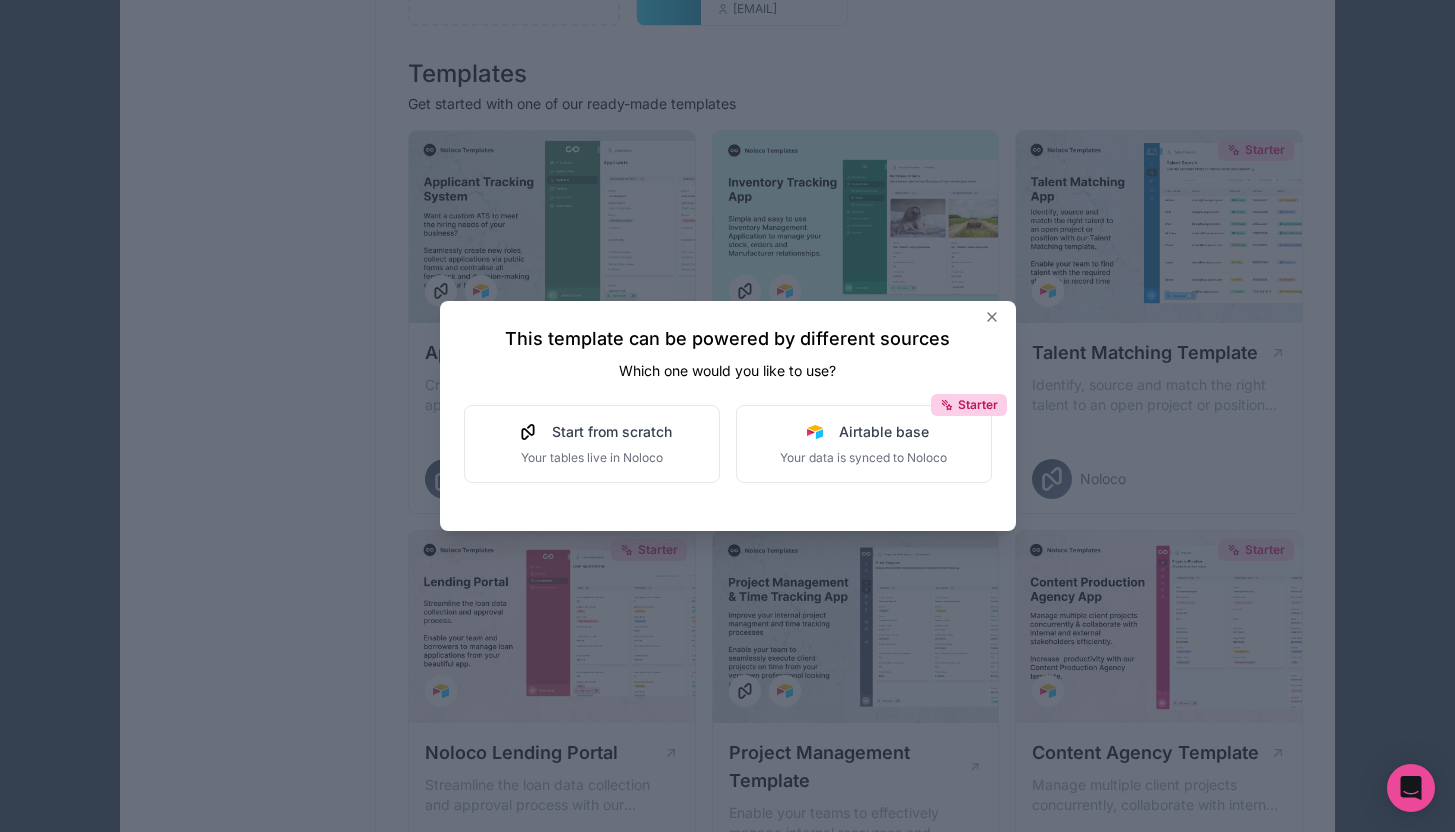 scroll, scrollTop: 312, scrollLeft: 0, axis: vertical 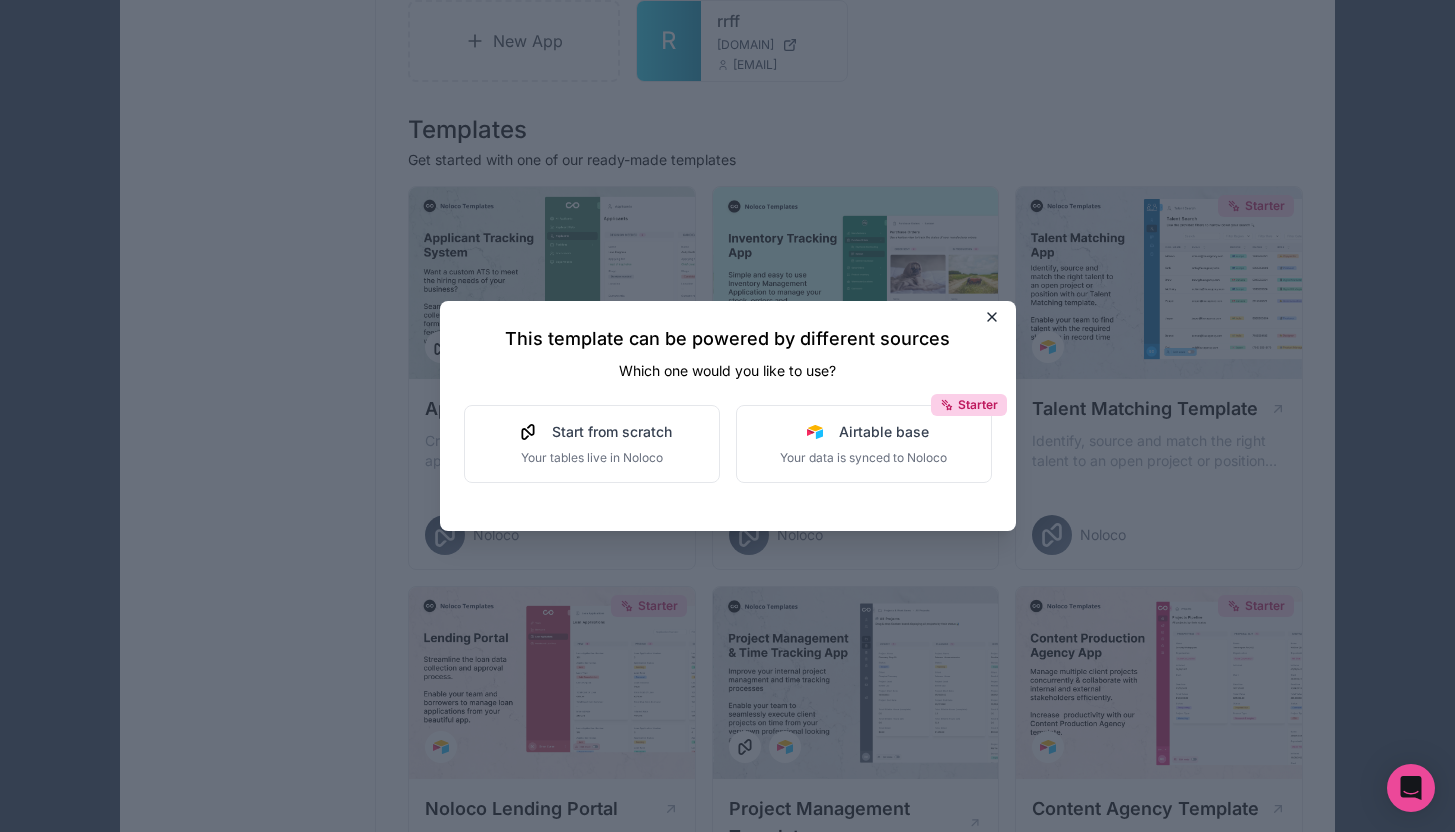 click 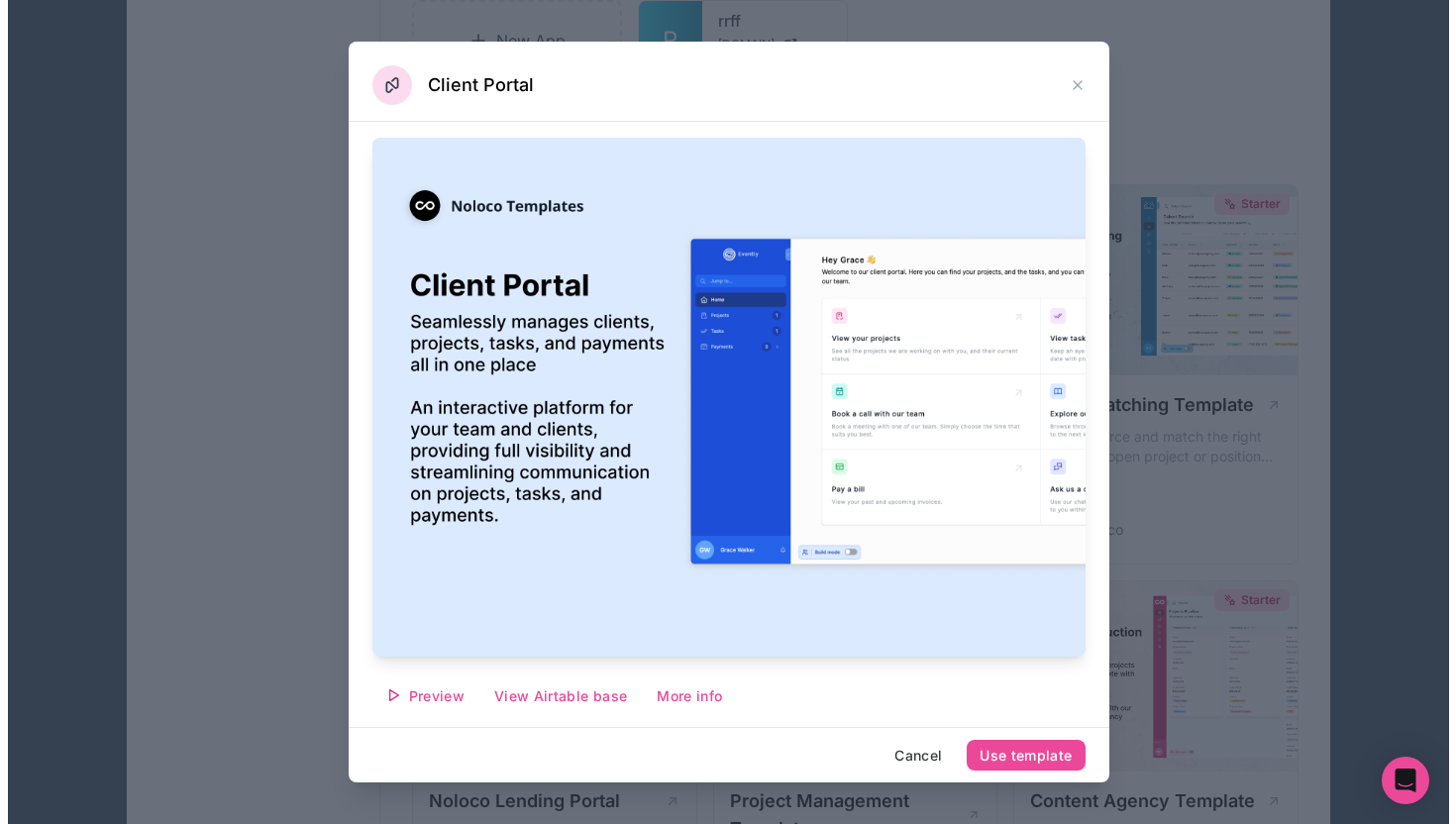scroll, scrollTop: 0, scrollLeft: 0, axis: both 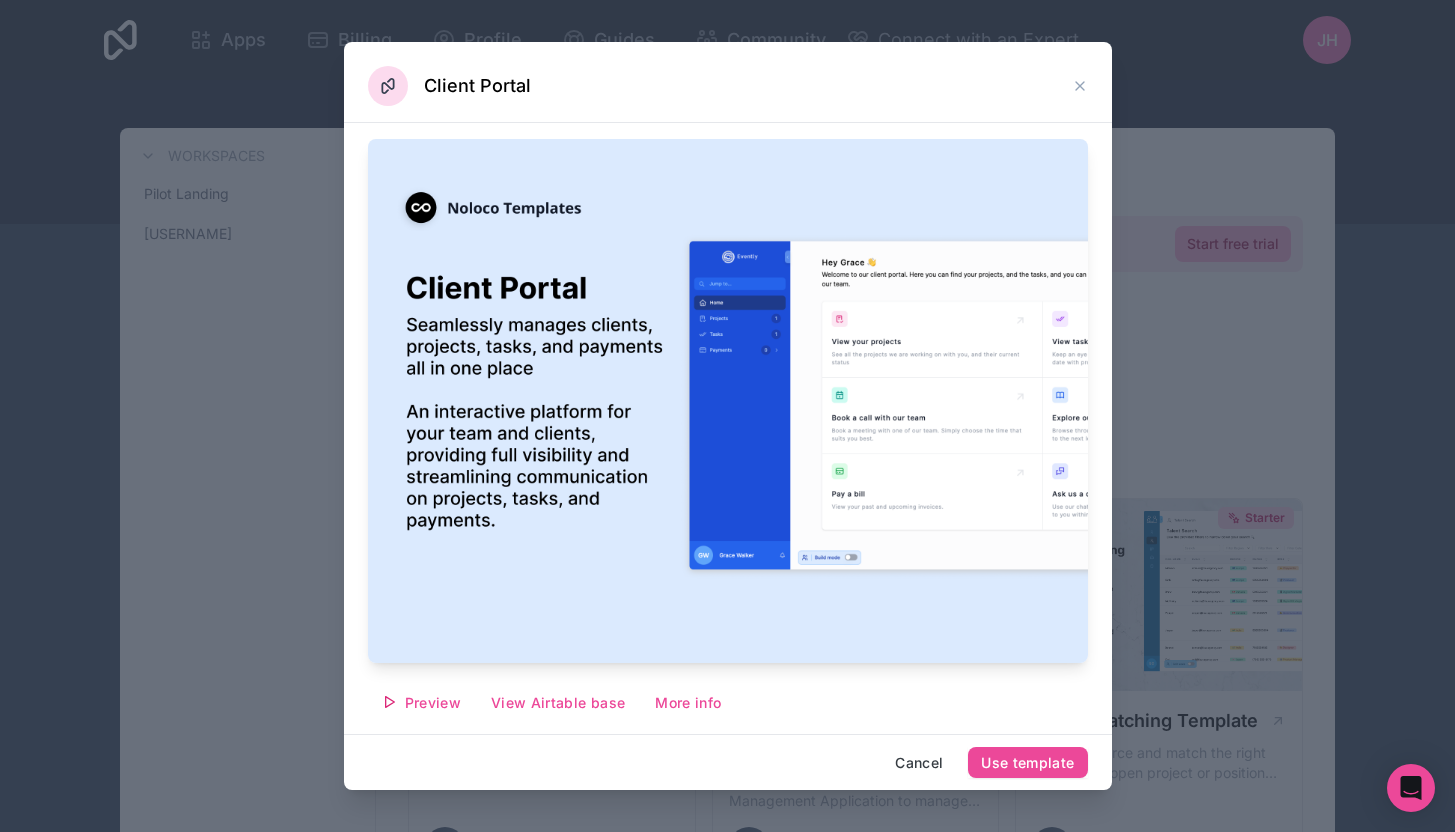 click 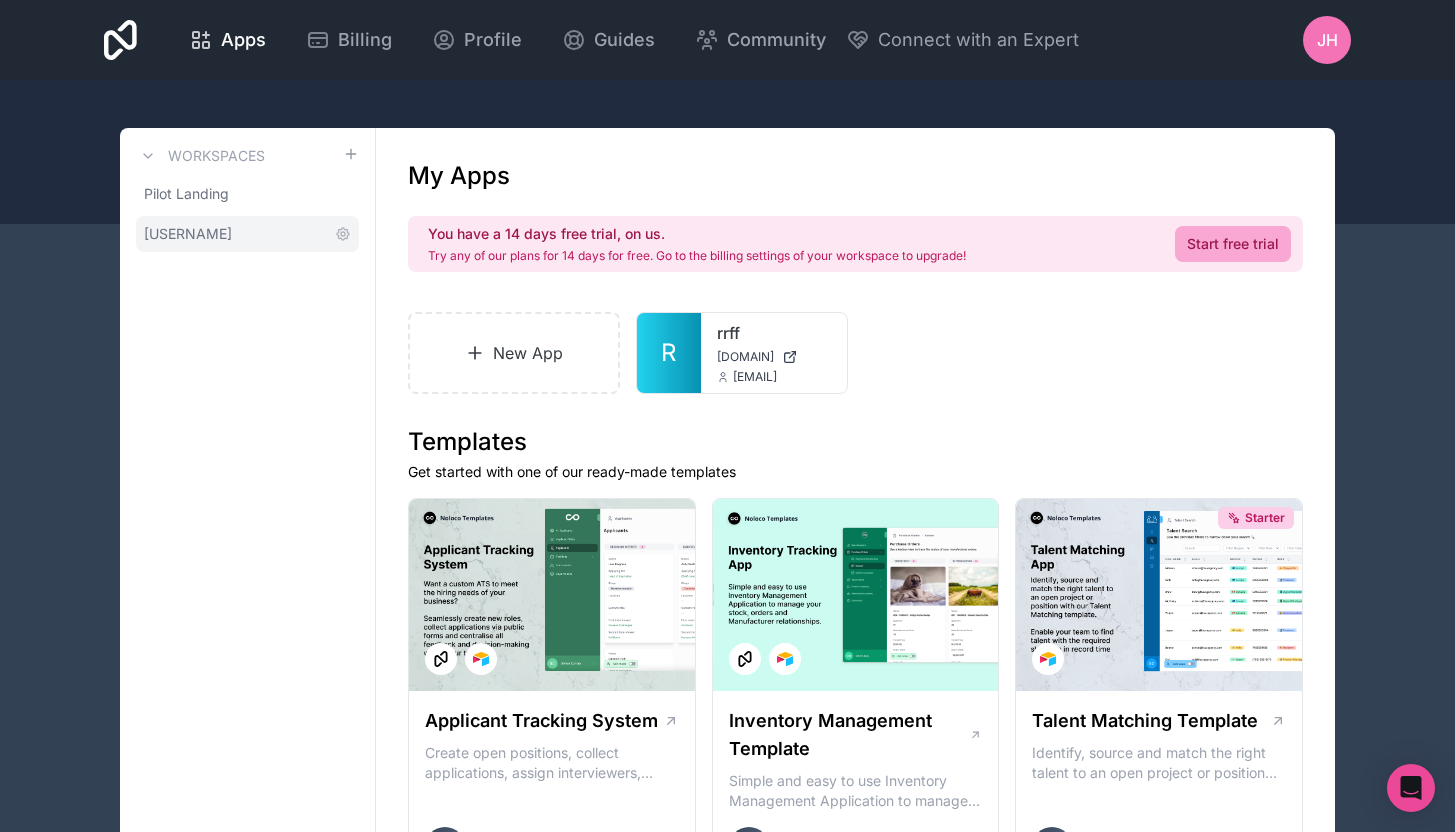 click on "[USERNAME]" at bounding box center (188, 234) 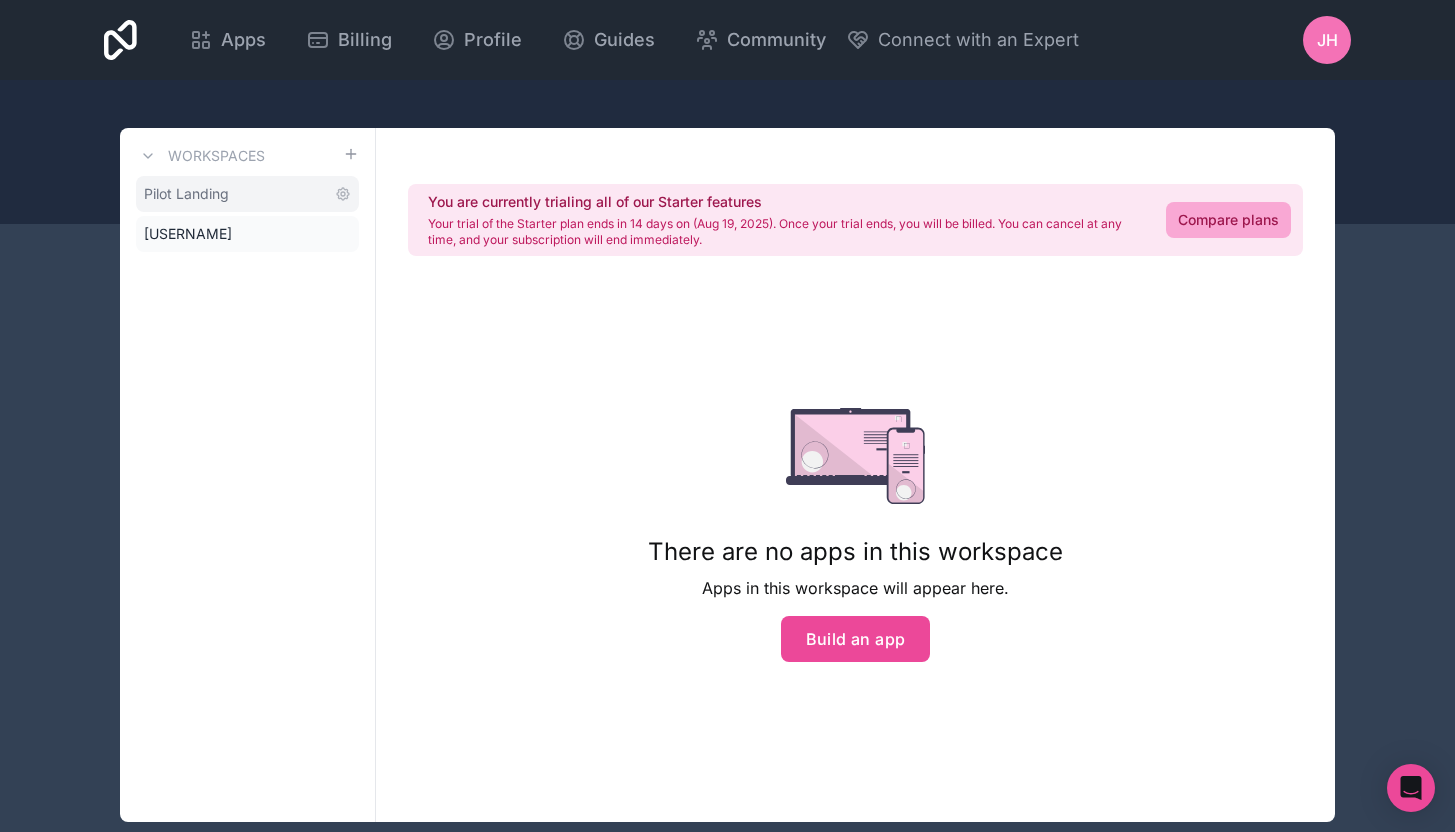 click on "Pilot Landing" at bounding box center (186, 194) 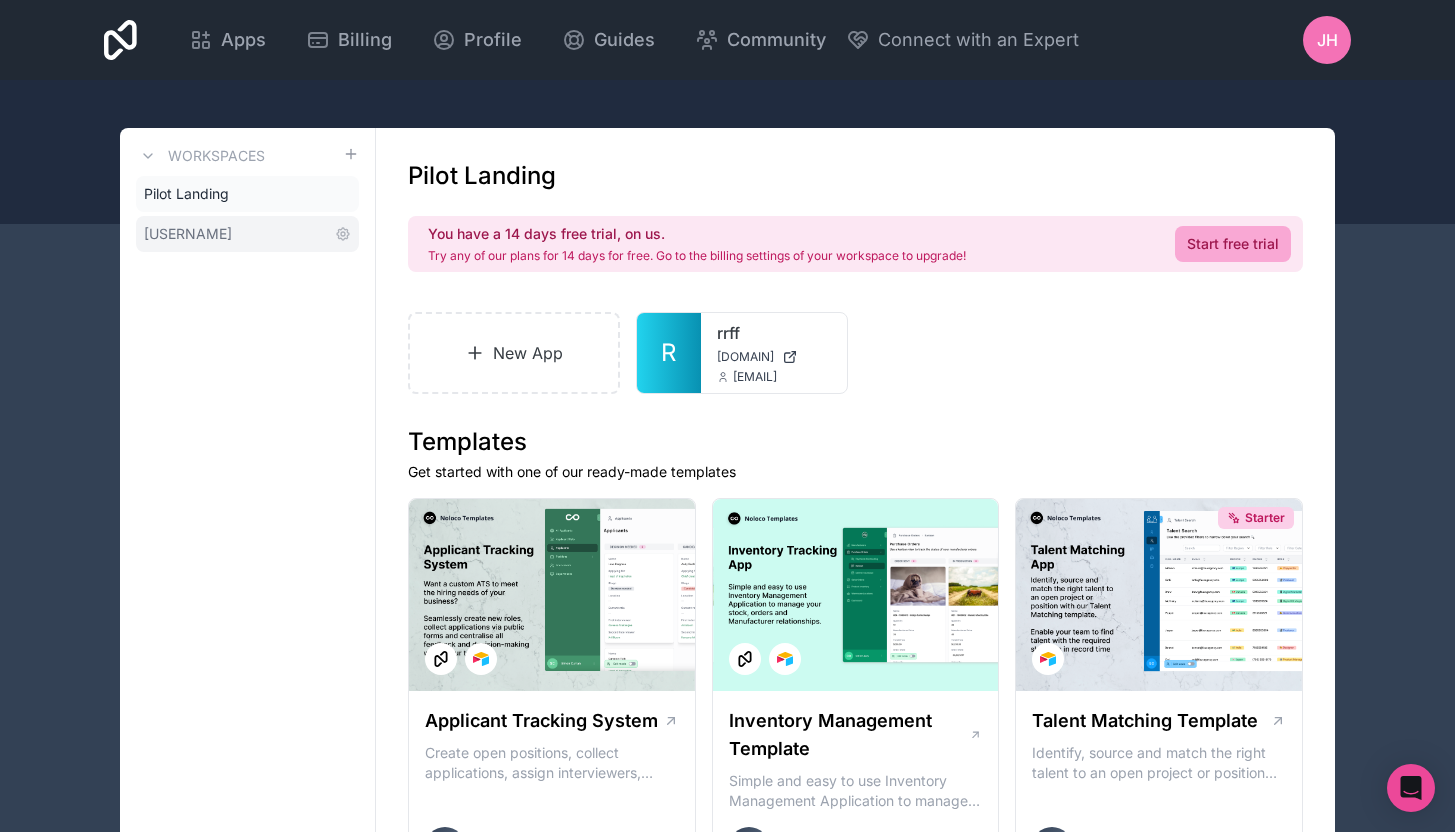 click on "[USERNAME]" at bounding box center (188, 234) 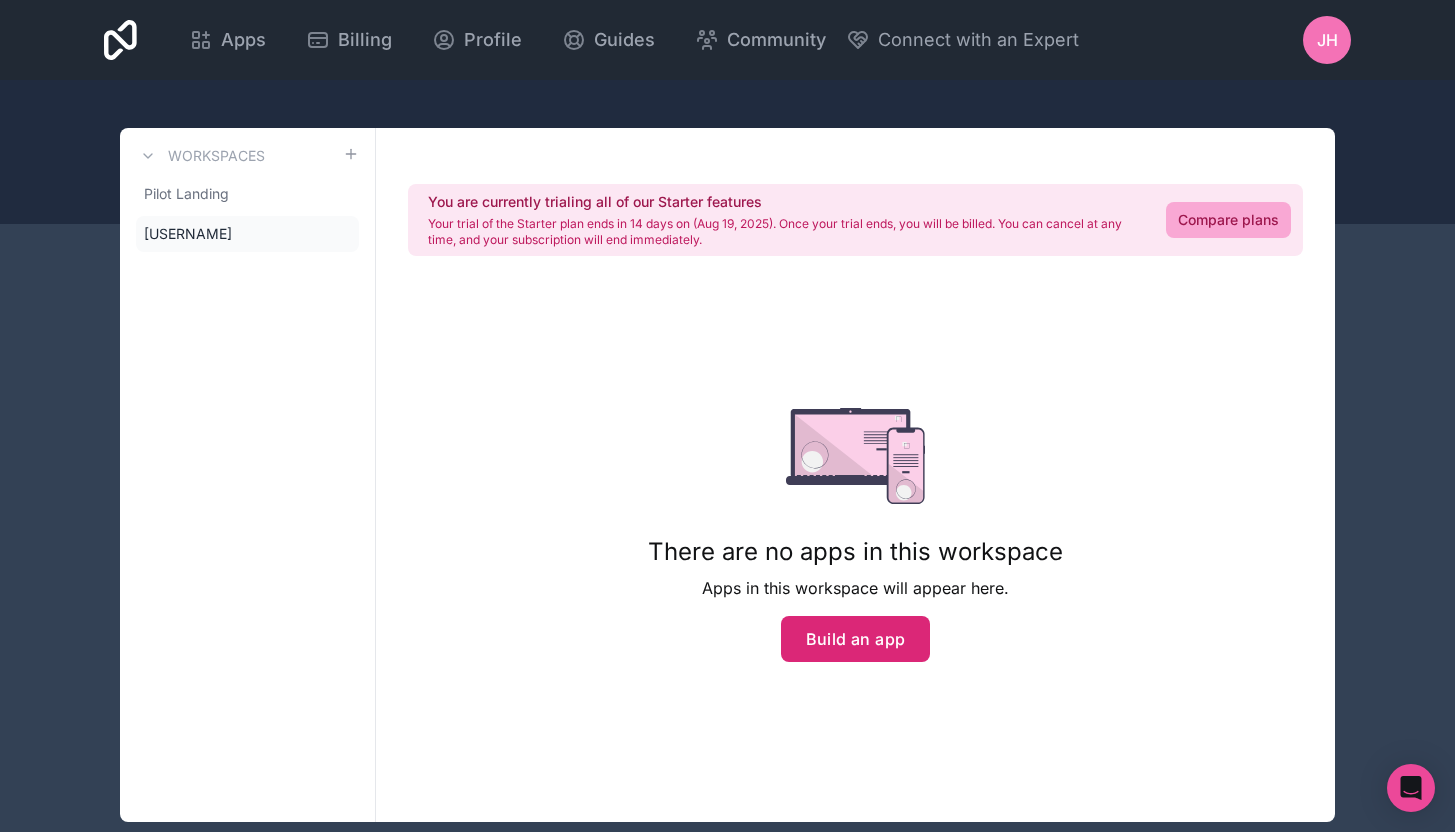 click on "Build an app" at bounding box center (856, 639) 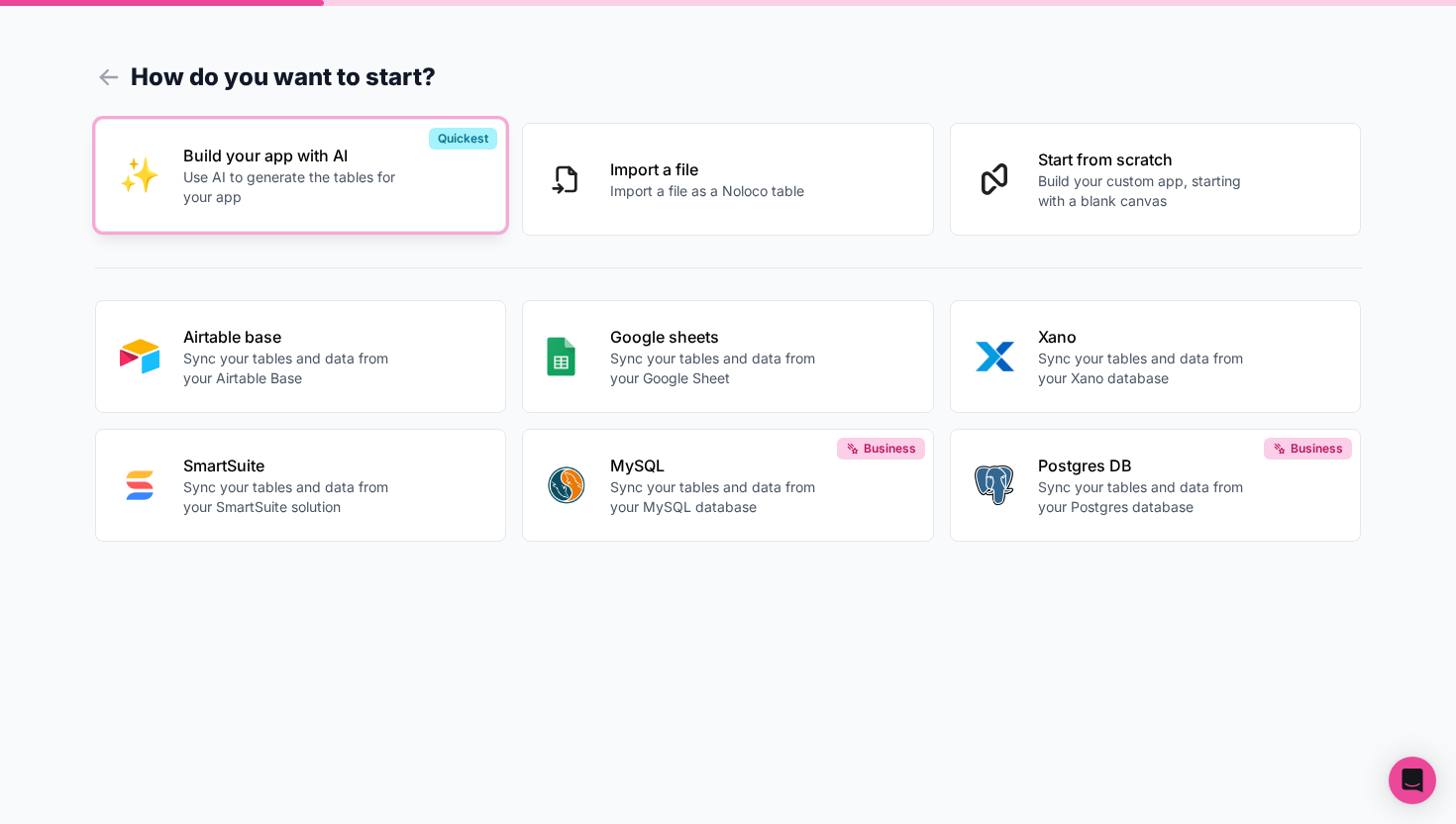 click on "Use AI to generate the tables for your app" at bounding box center [293, 187] 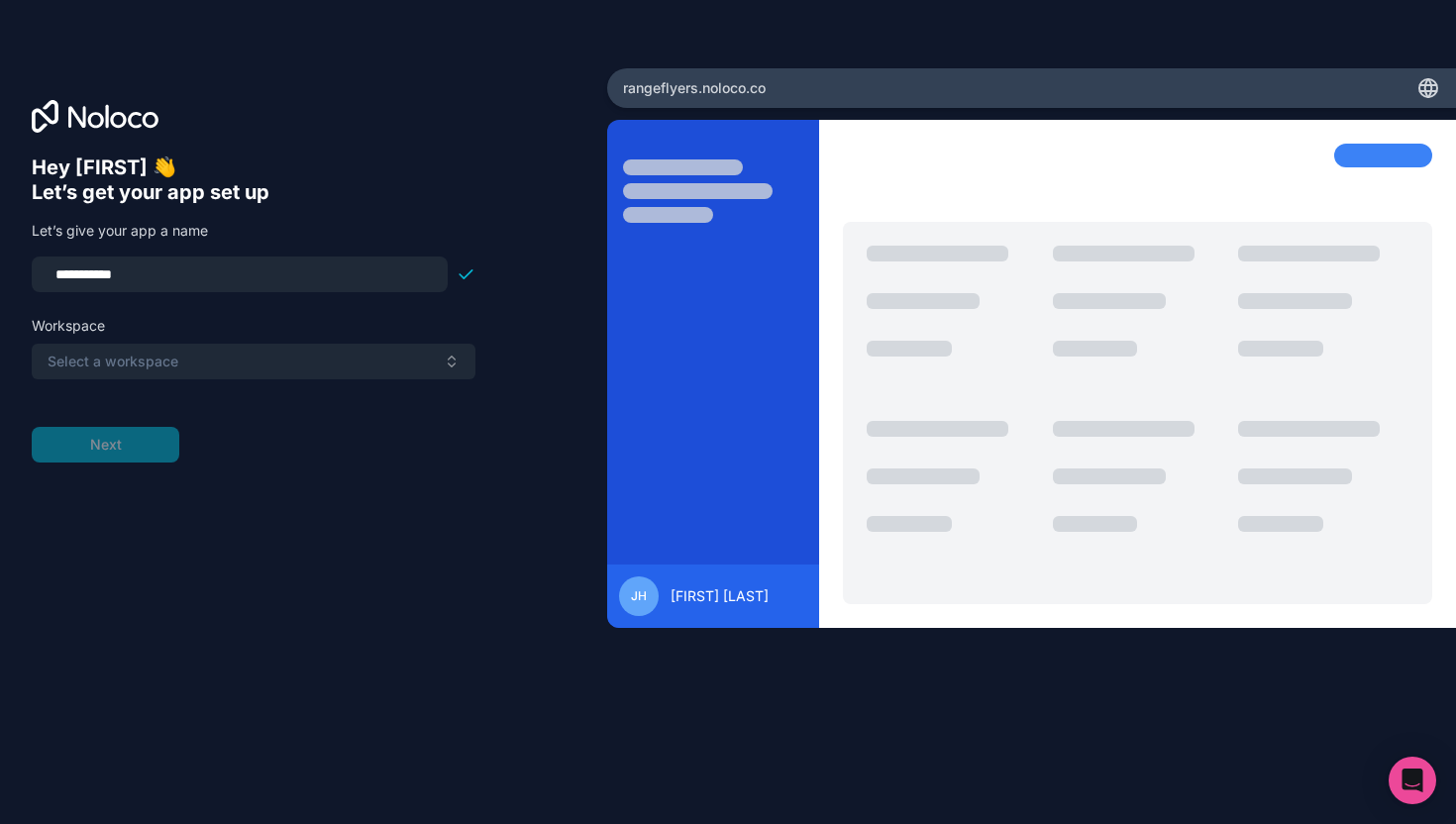 click at bounding box center (254, 391) 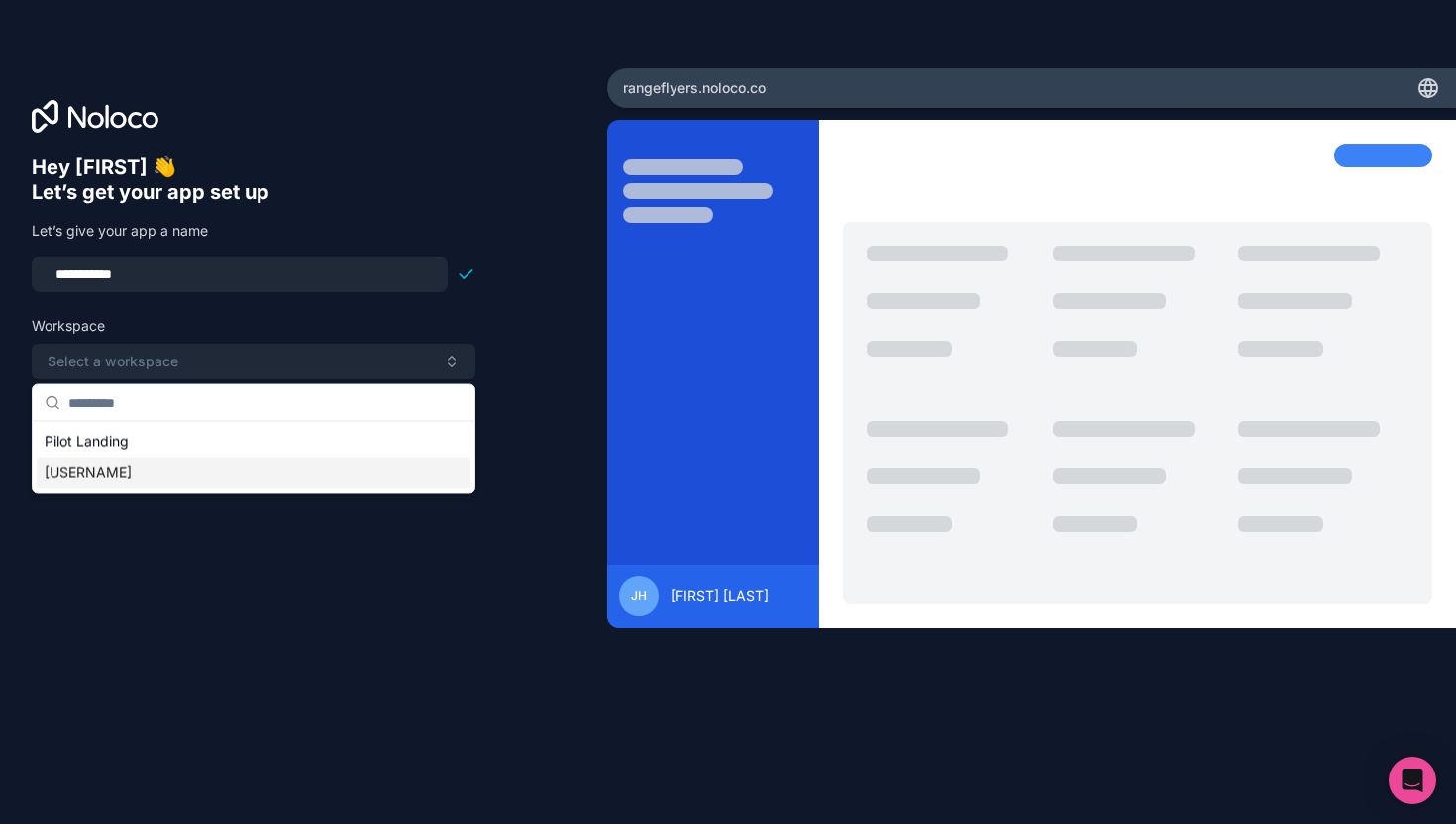 click on "[USERNAME]" at bounding box center (254, 473) 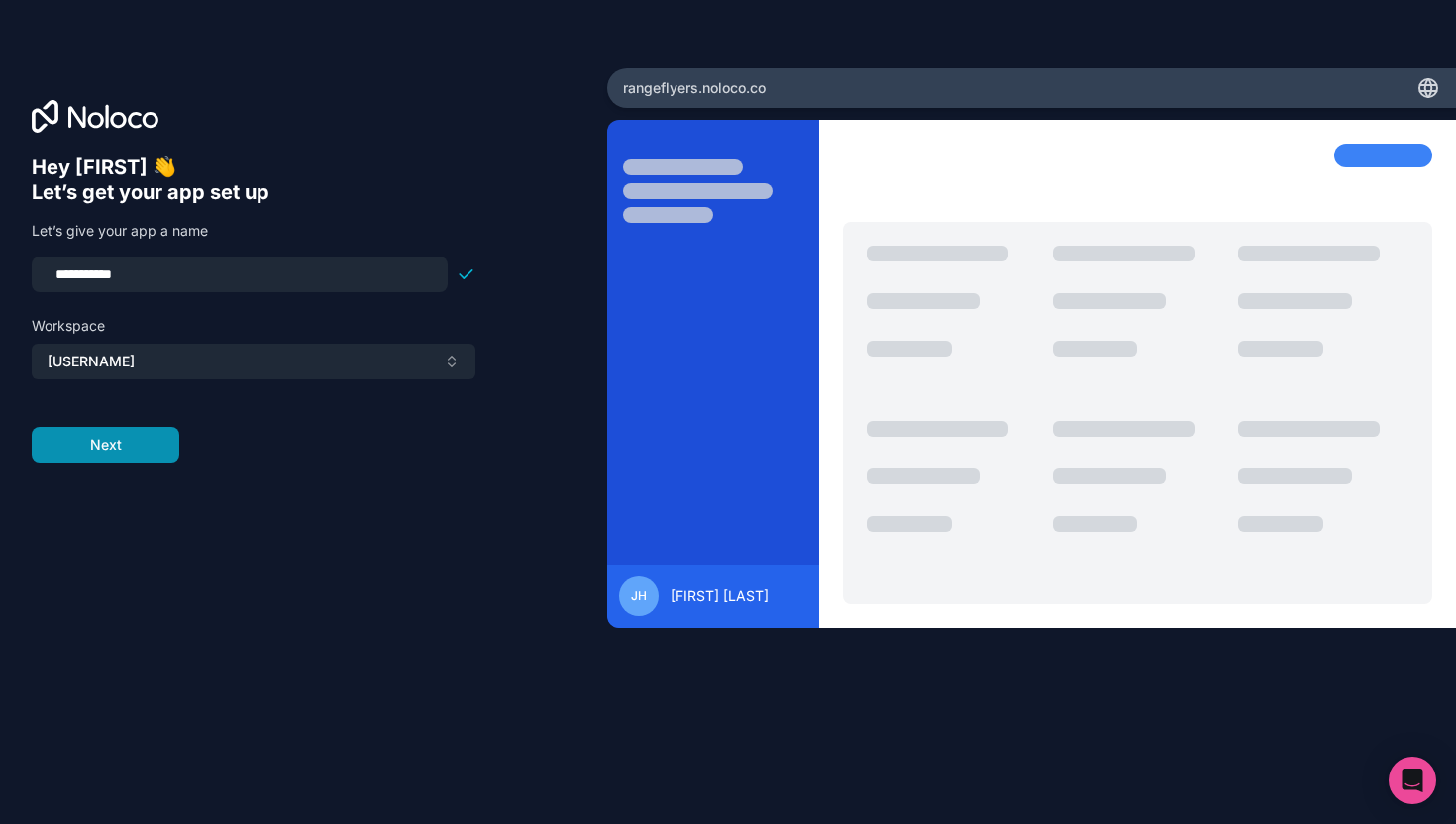 click on "Next" at bounding box center (105, 445) 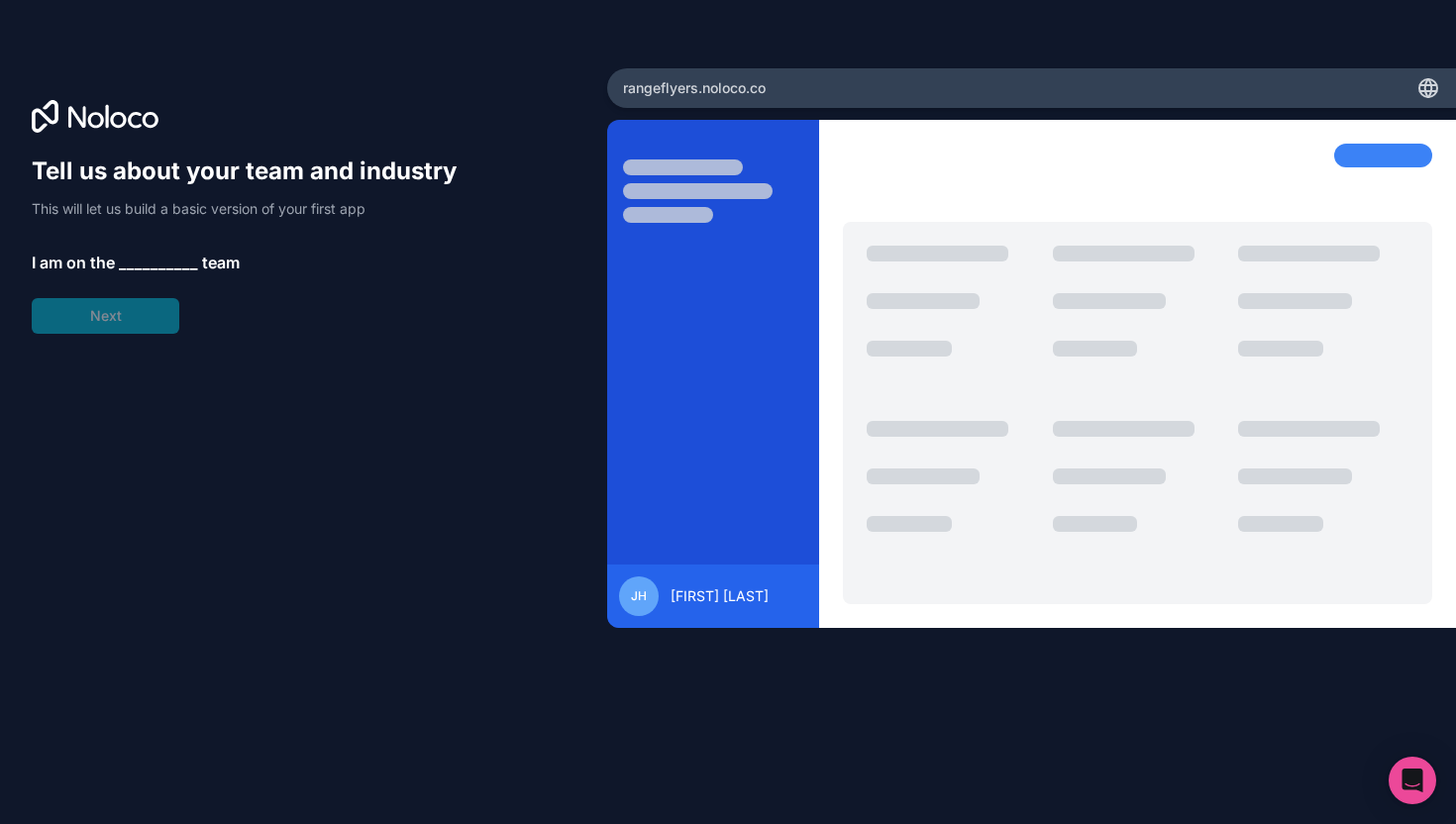 click on "__________" at bounding box center [158, 262] 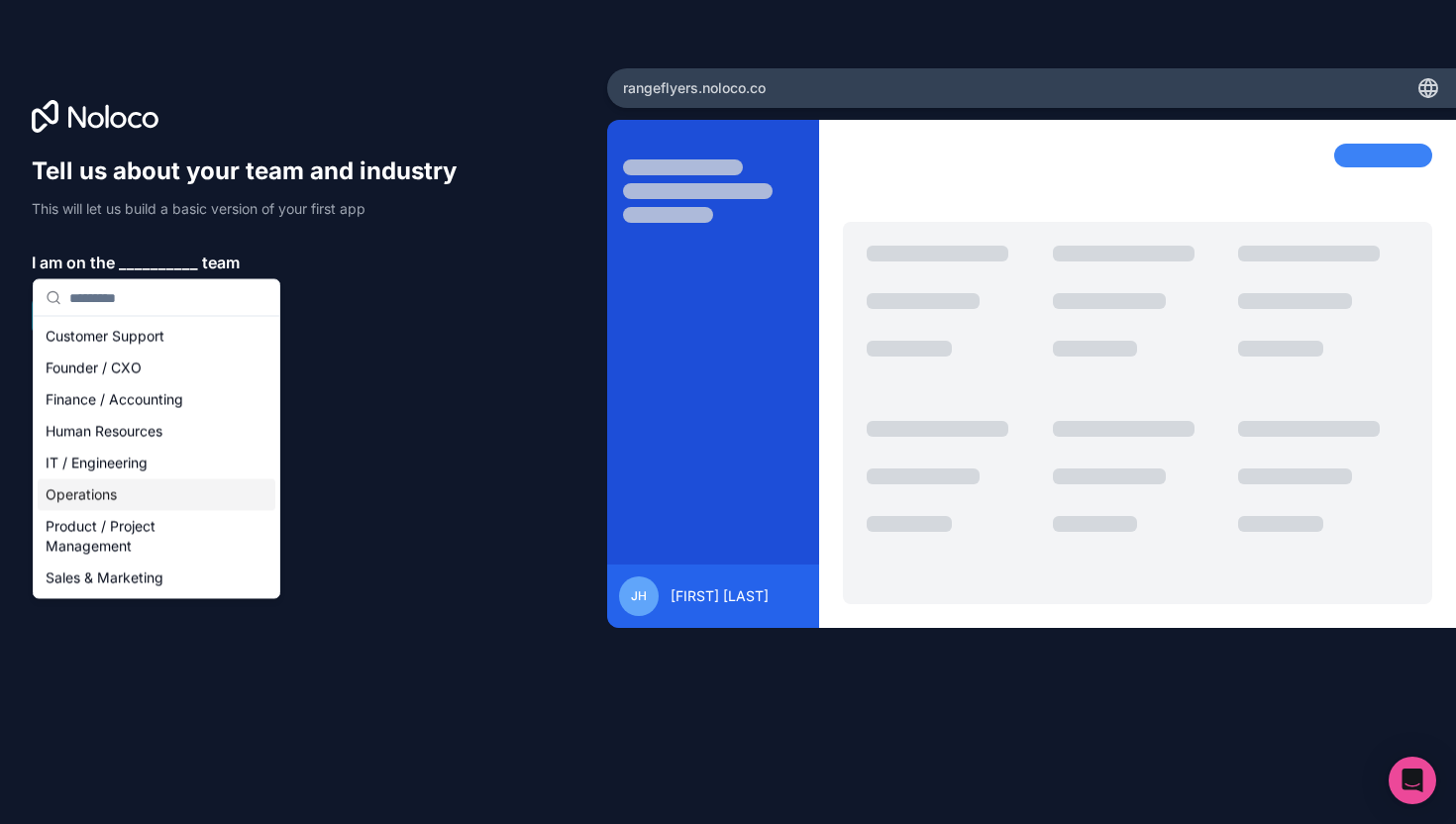 click on "Operations" at bounding box center (156, 495) 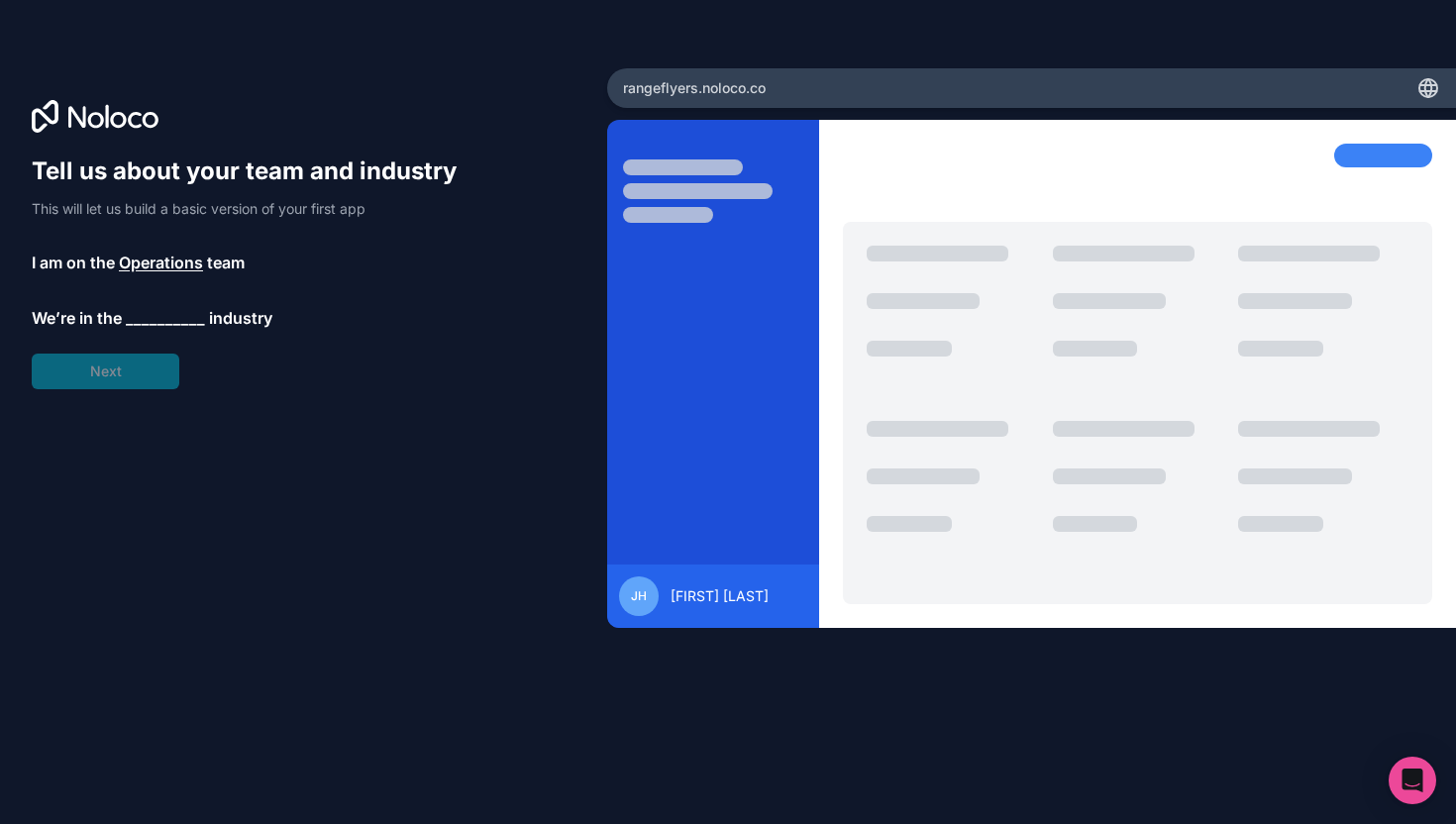 click on "__________" at bounding box center [165, 318] 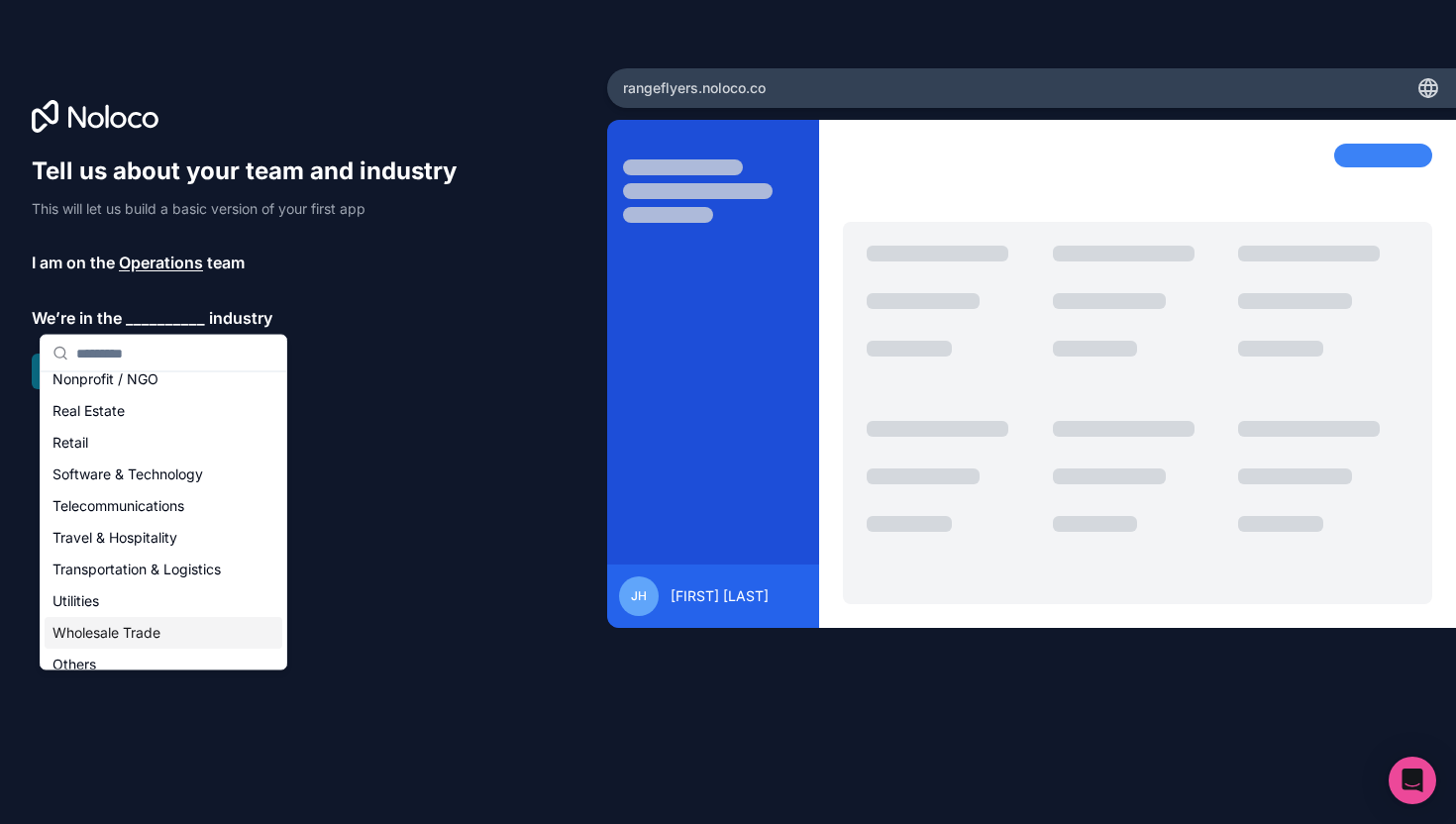 scroll, scrollTop: 408, scrollLeft: 0, axis: vertical 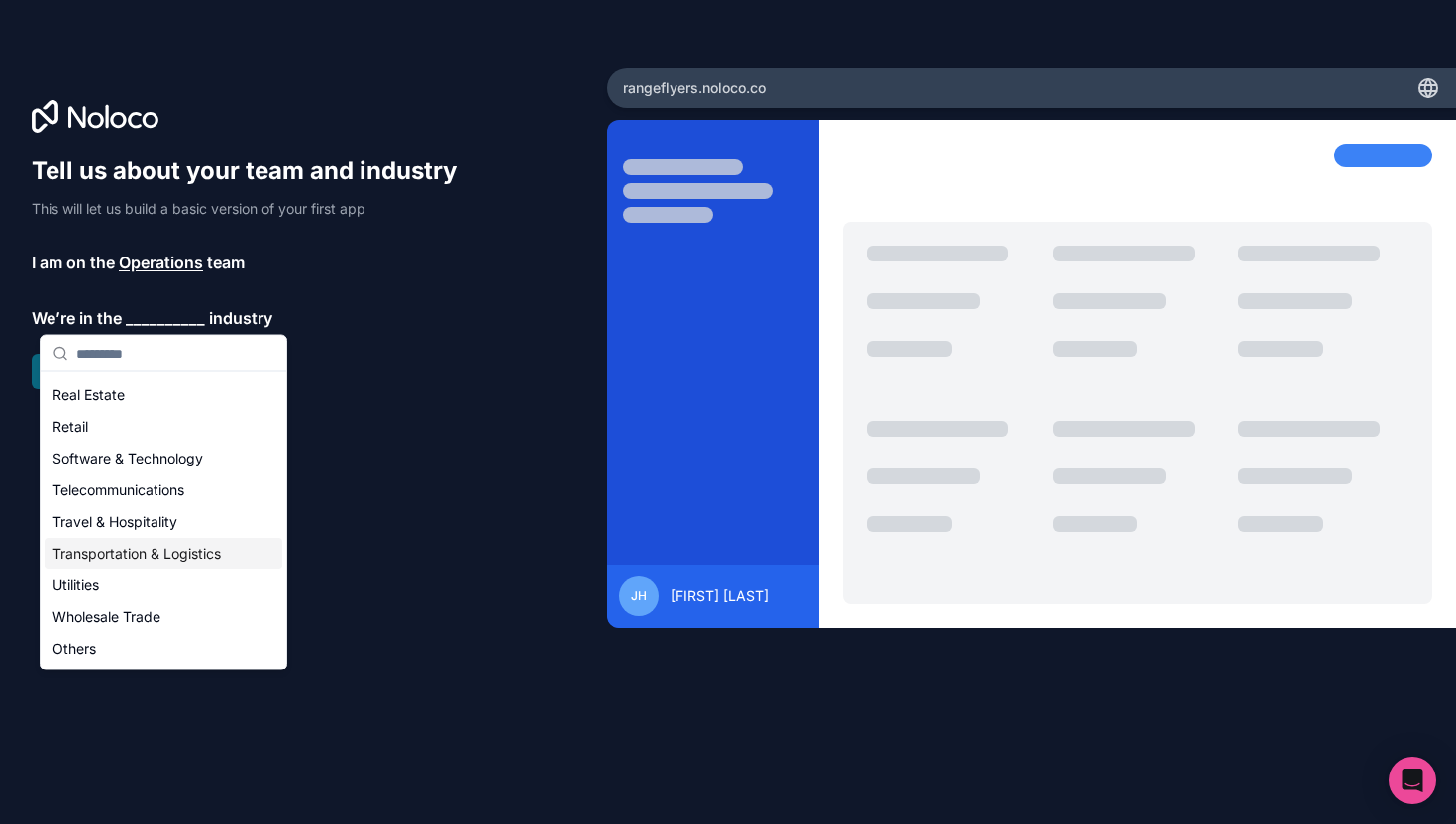 click on "Transportation & Logistics" at bounding box center (163, 555) 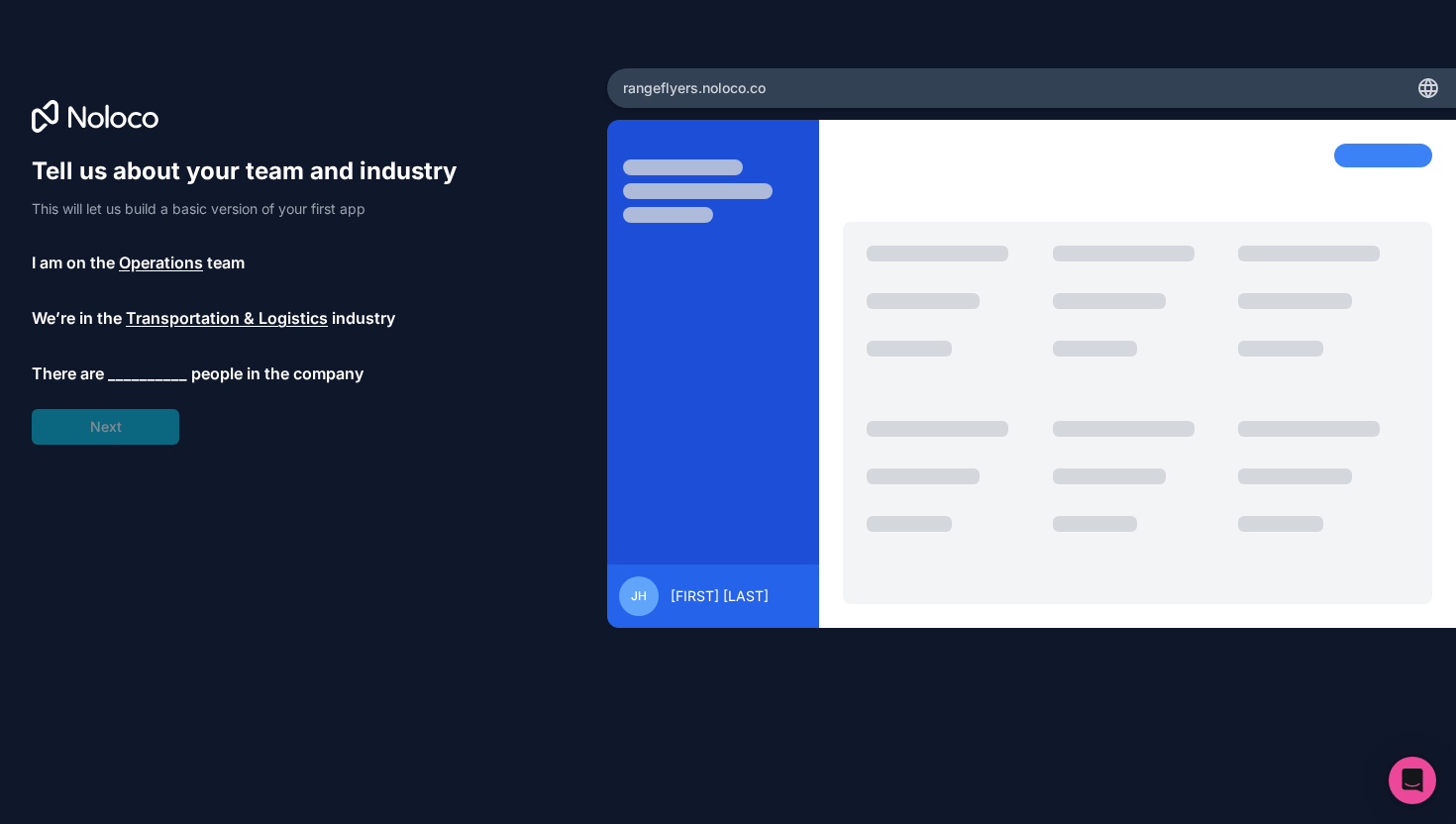 click on "__________" at bounding box center (148, 373) 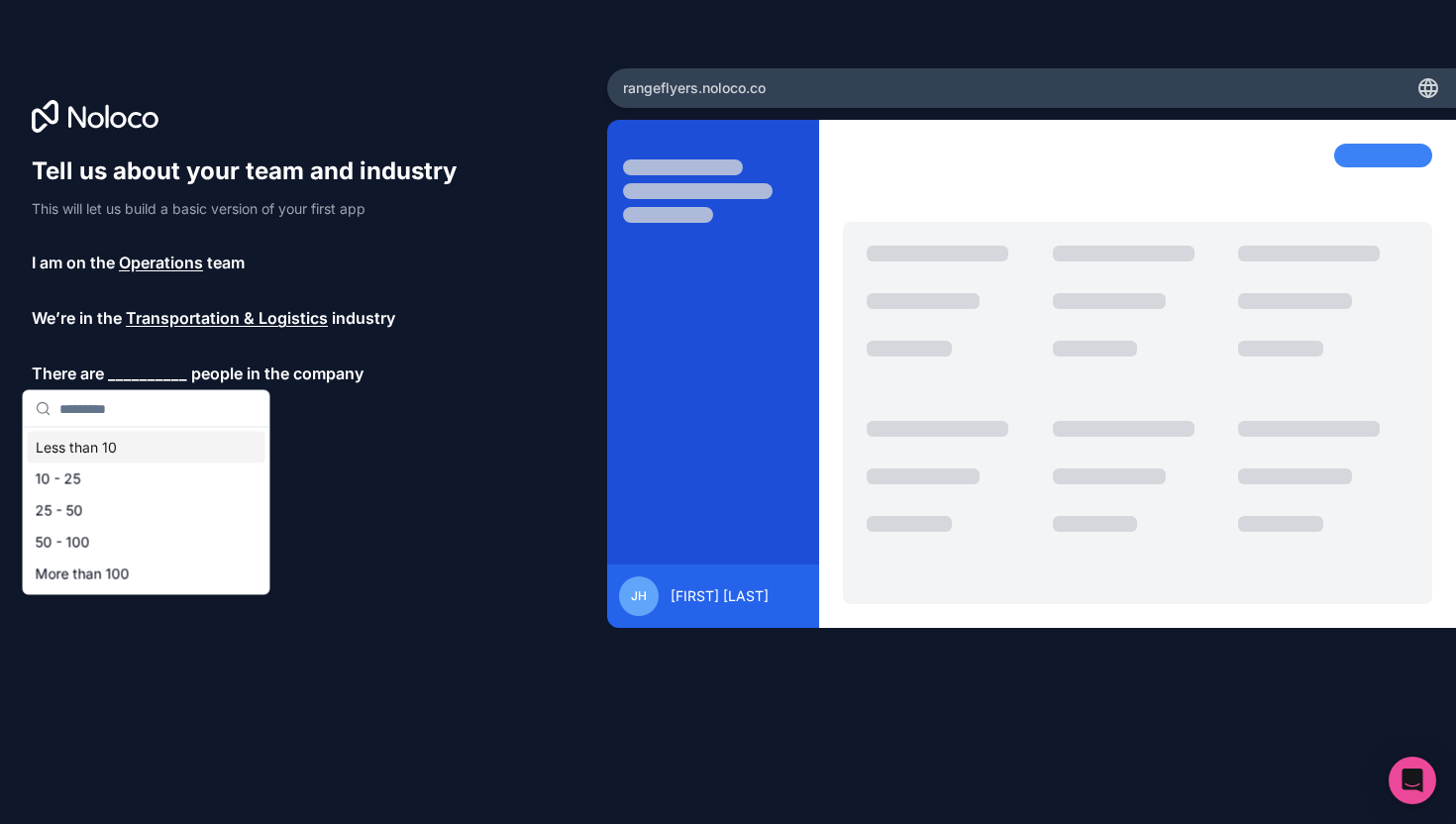 click on "Less than 10" at bounding box center [147, 448] 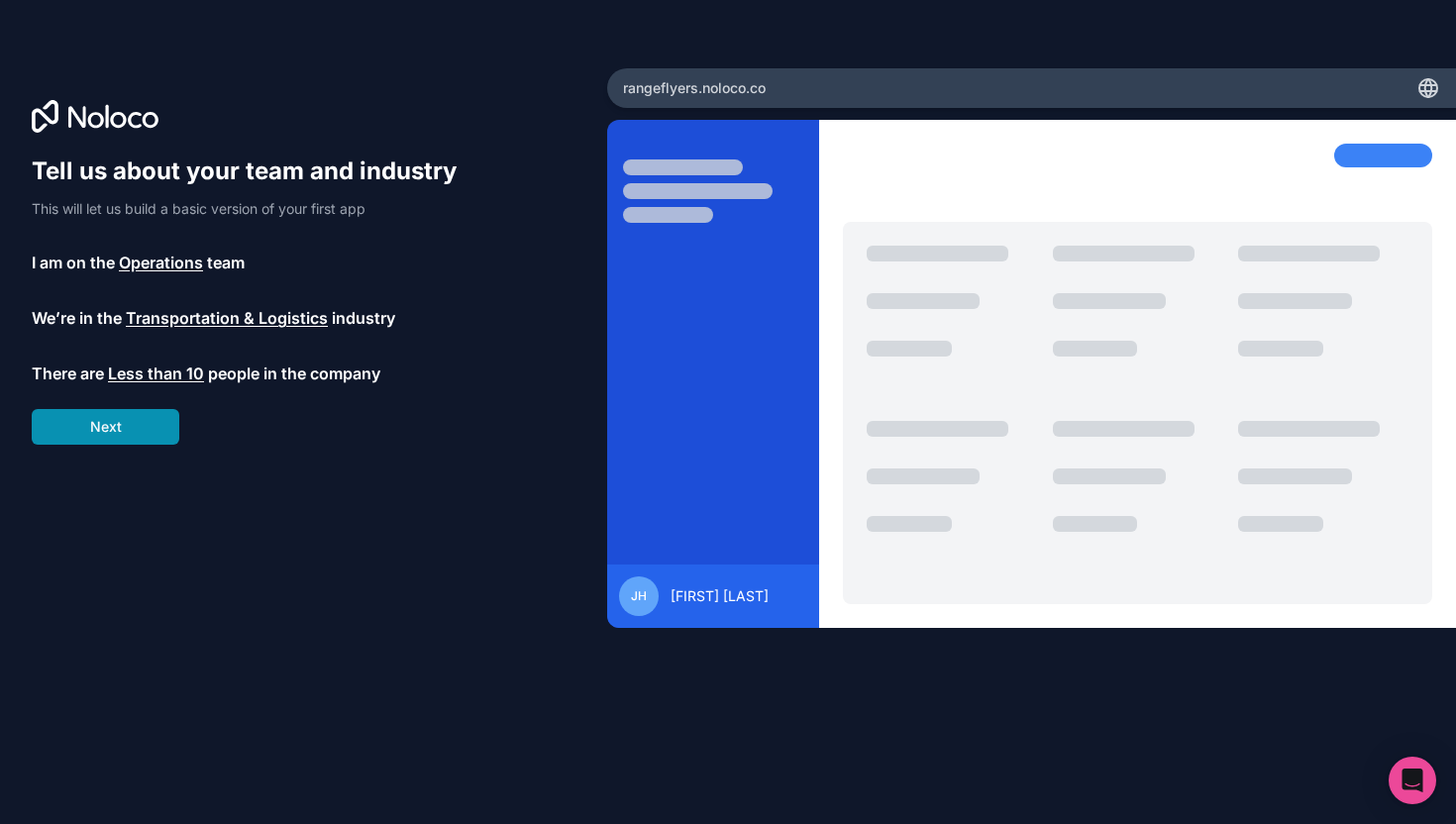click on "Next" at bounding box center (105, 427) 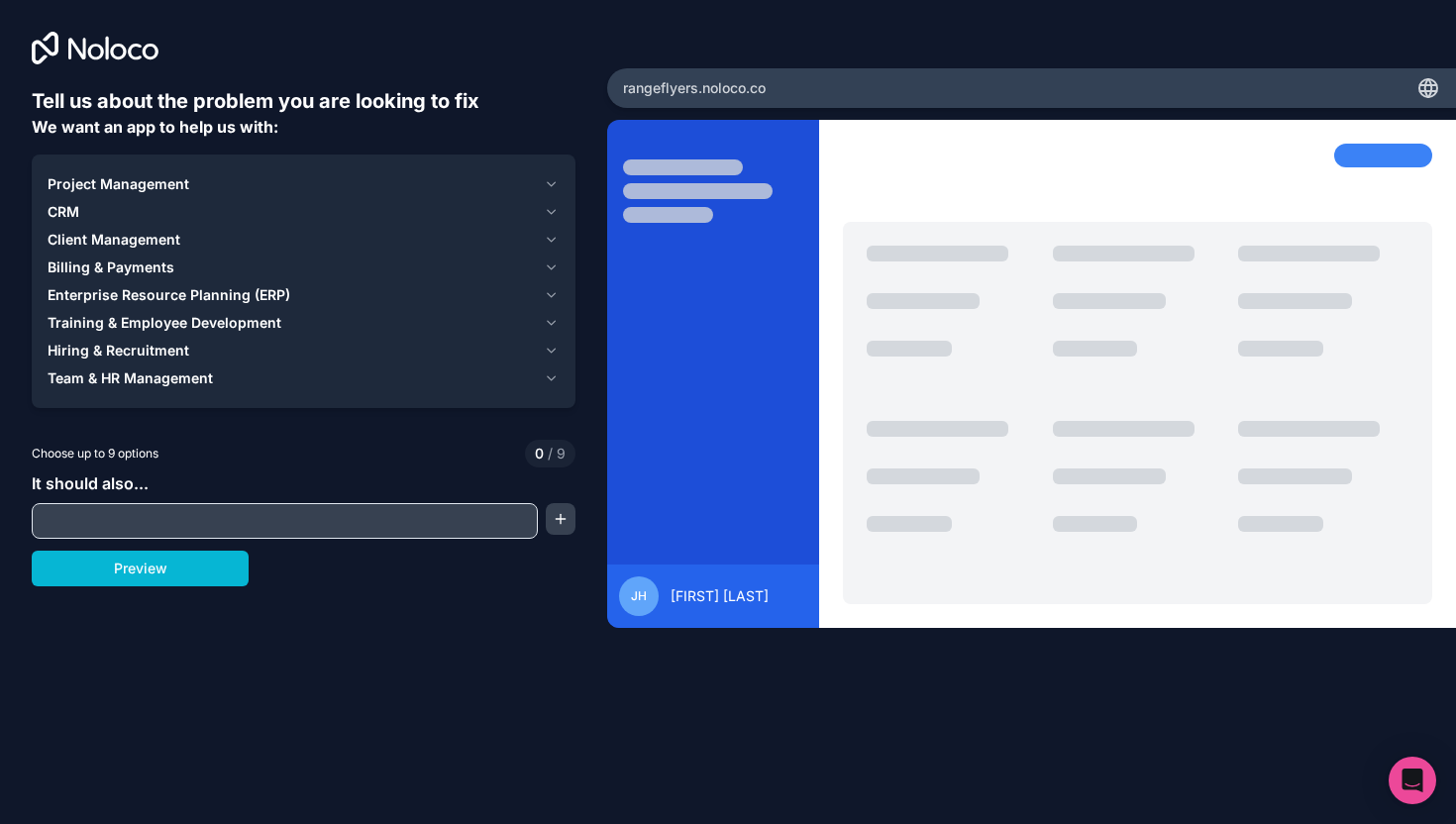 click on "Client Management" at bounding box center (114, 240) 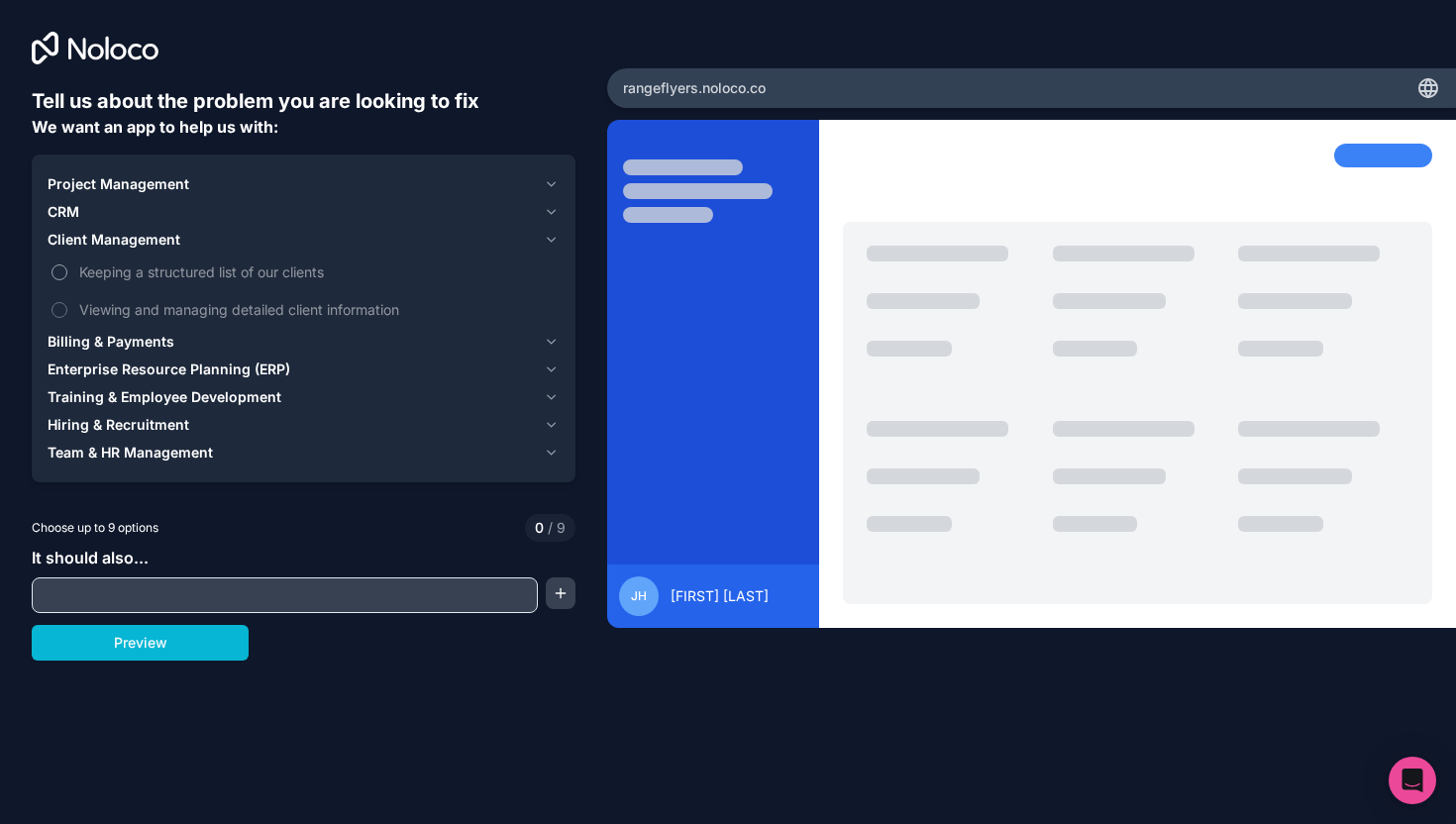 click on "Keeping a structured list of our clients" at bounding box center [317, 271] 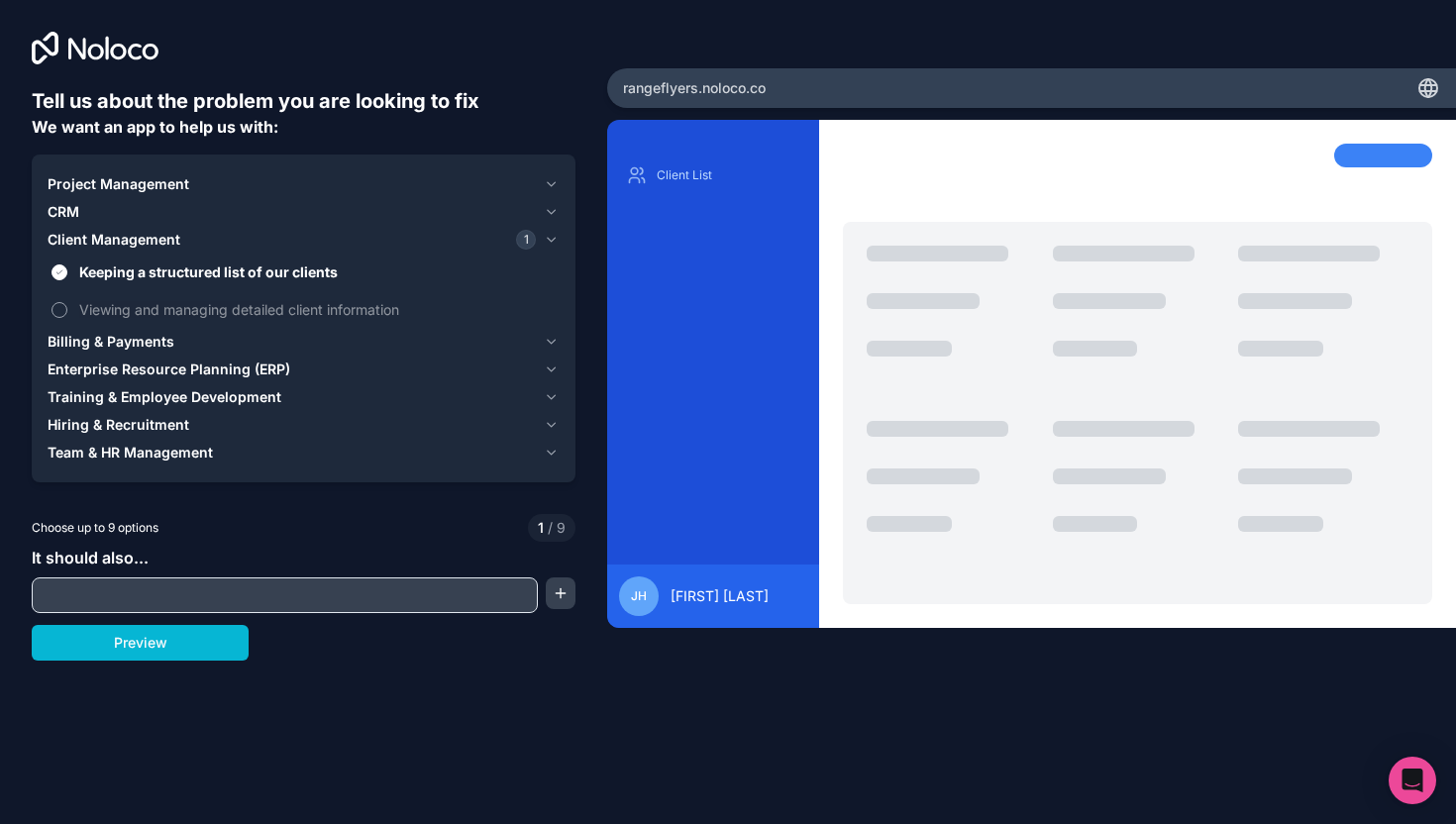 click on "Viewing and managing detailed client information" at bounding box center [317, 309] 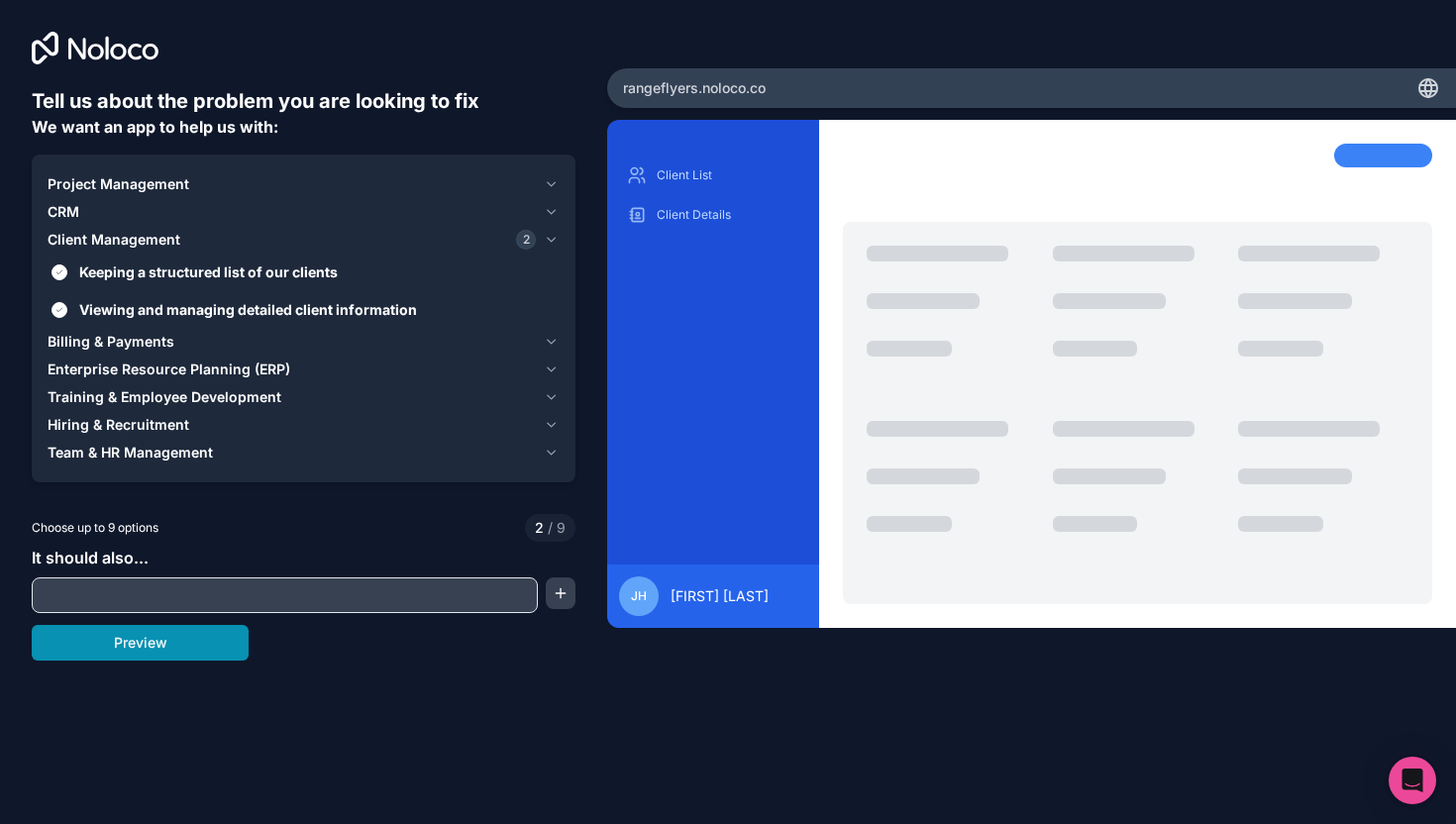 click on "Preview" at bounding box center (140, 643) 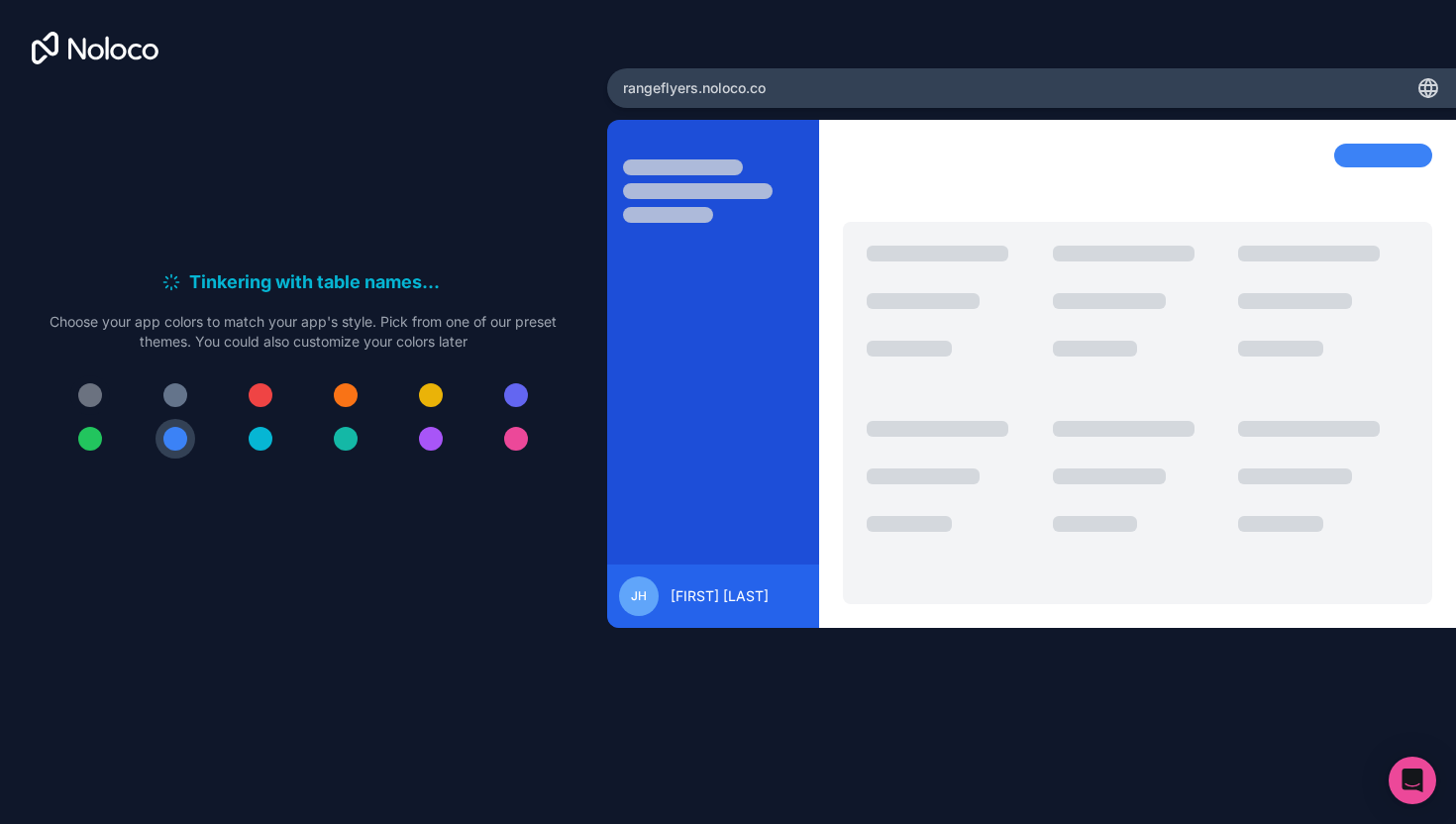 click at bounding box center [90, 395] 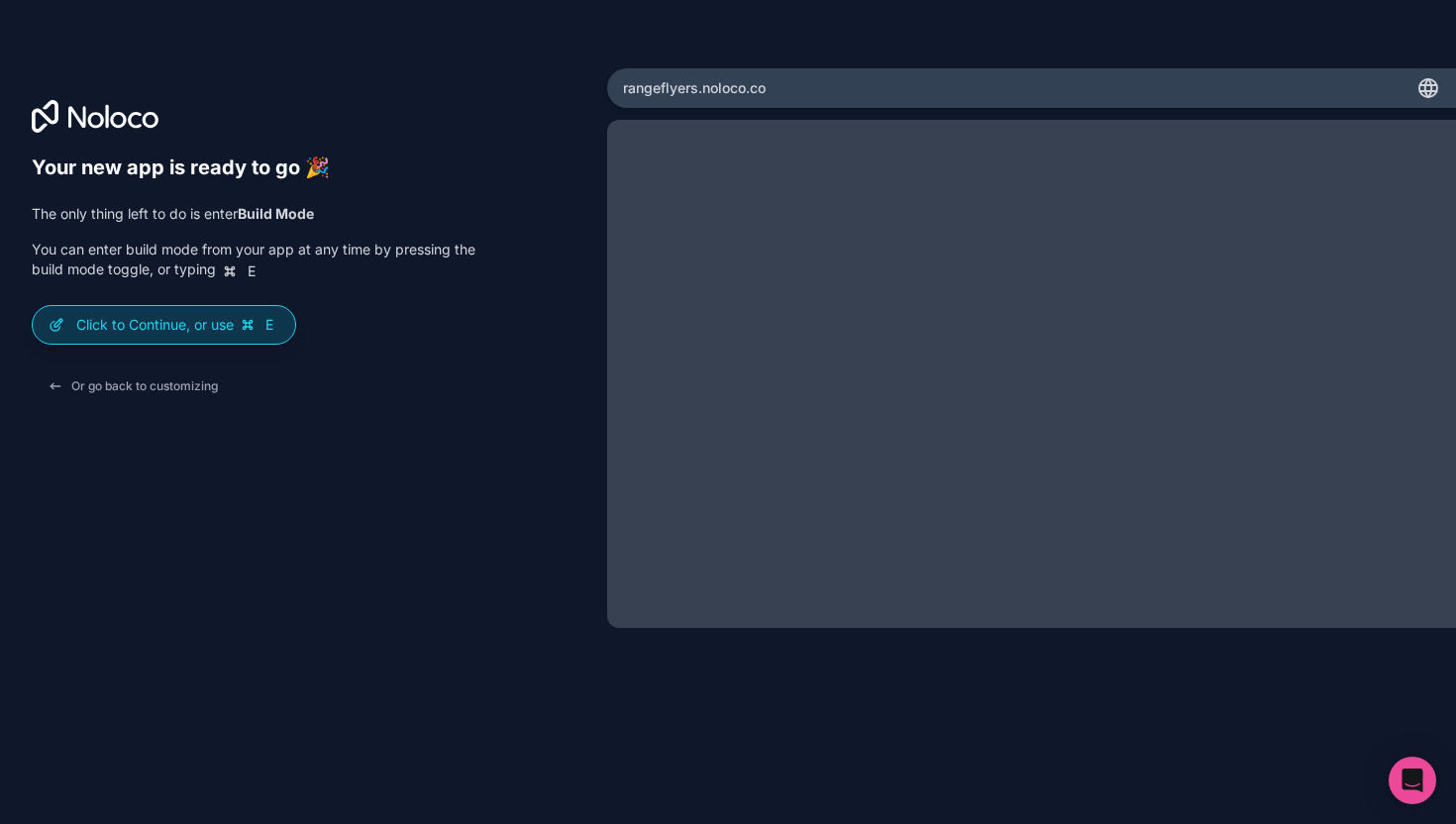 click on "Click to Continue, or use  E" at bounding box center [177, 325] 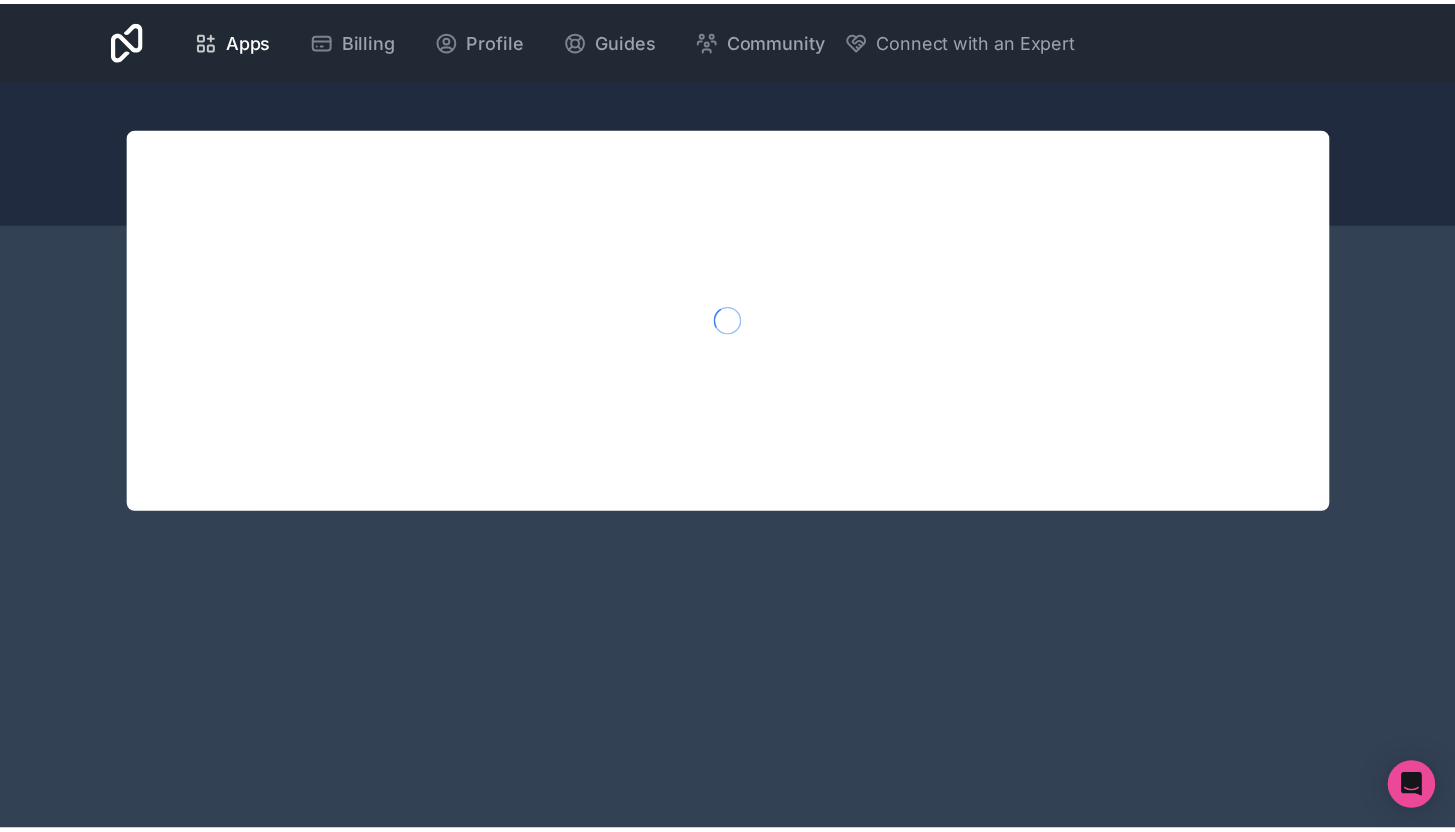 scroll, scrollTop: 0, scrollLeft: 0, axis: both 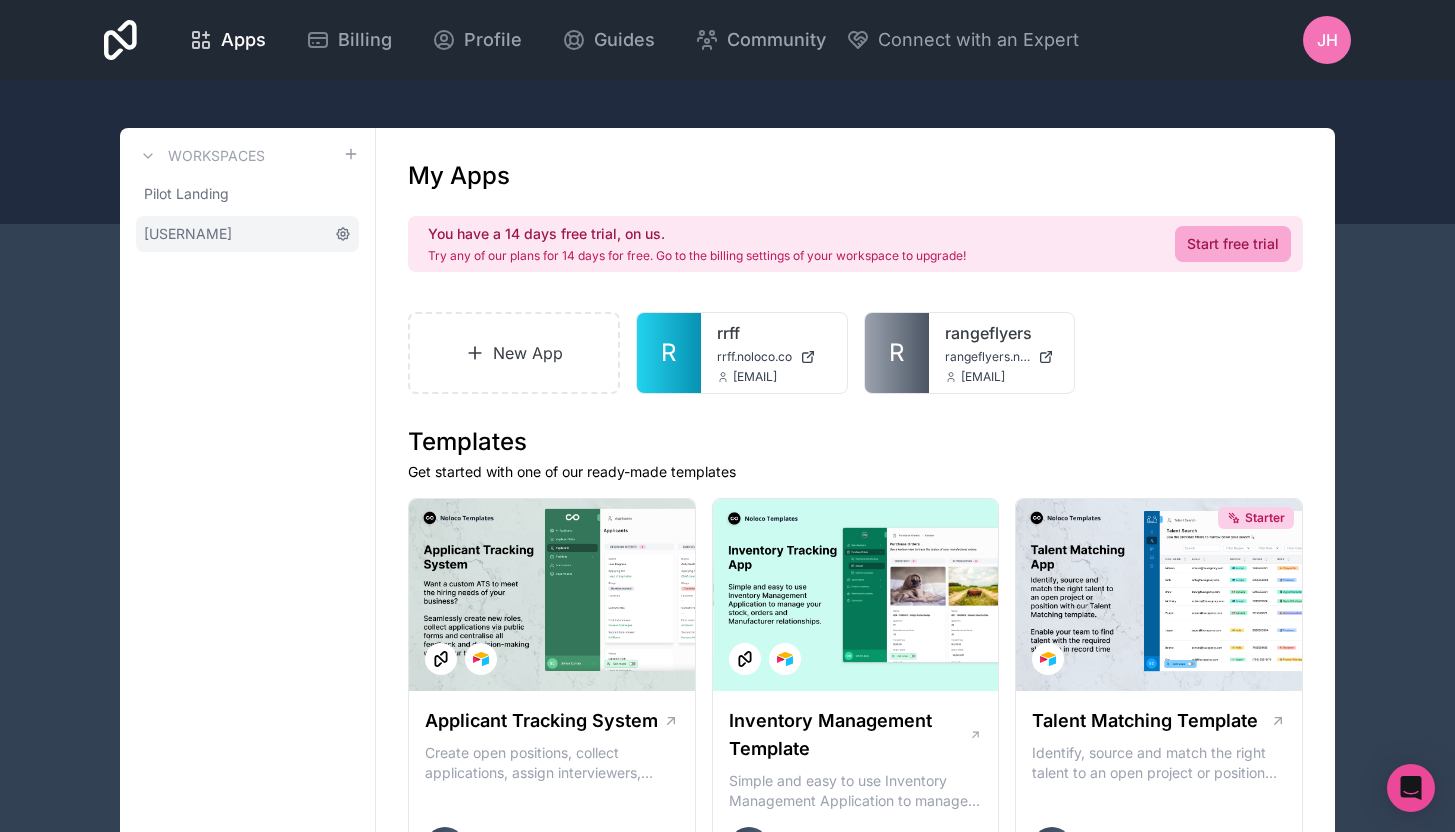 click 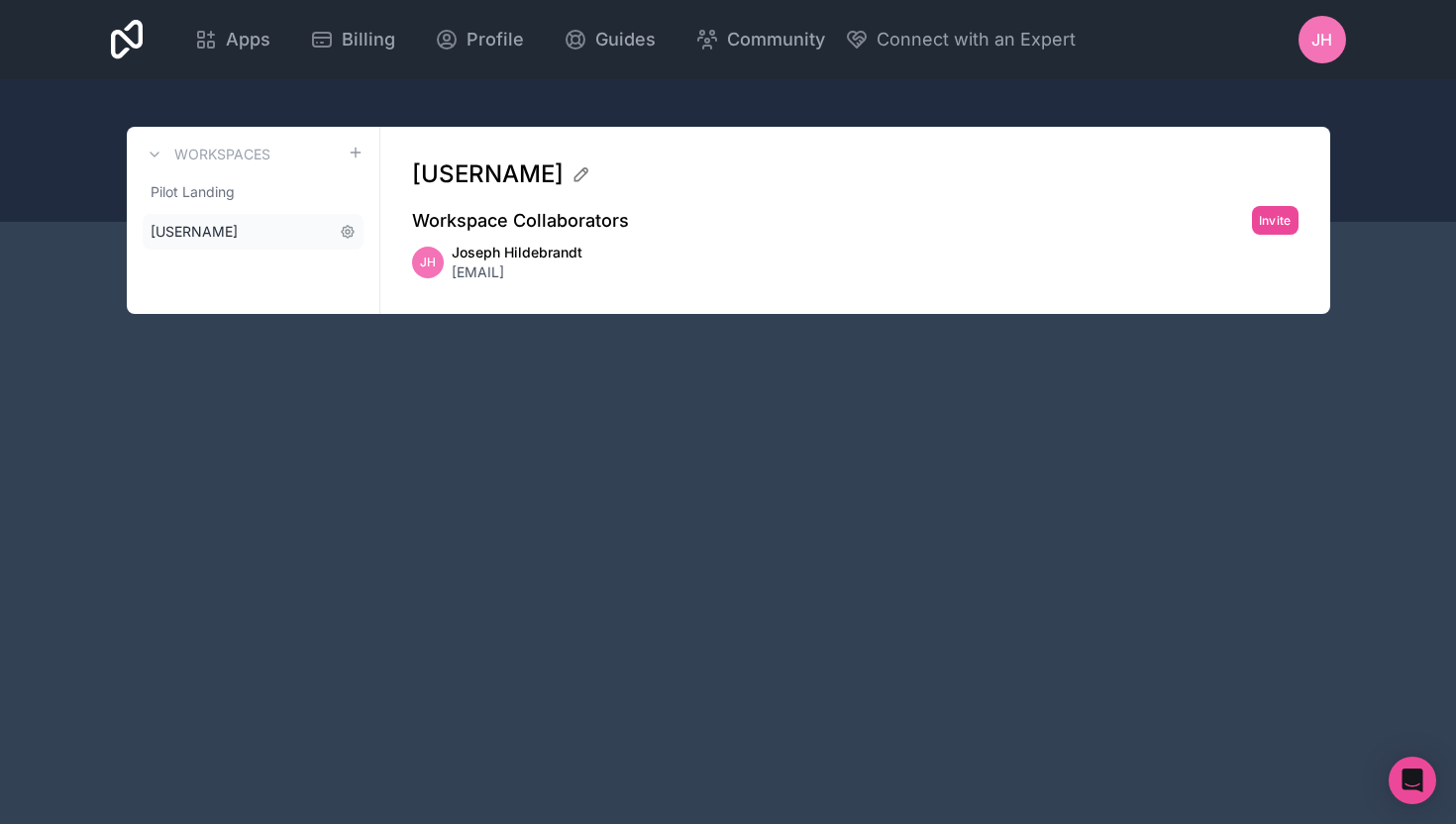 click on "[USERNAME]" at bounding box center [194, 232] 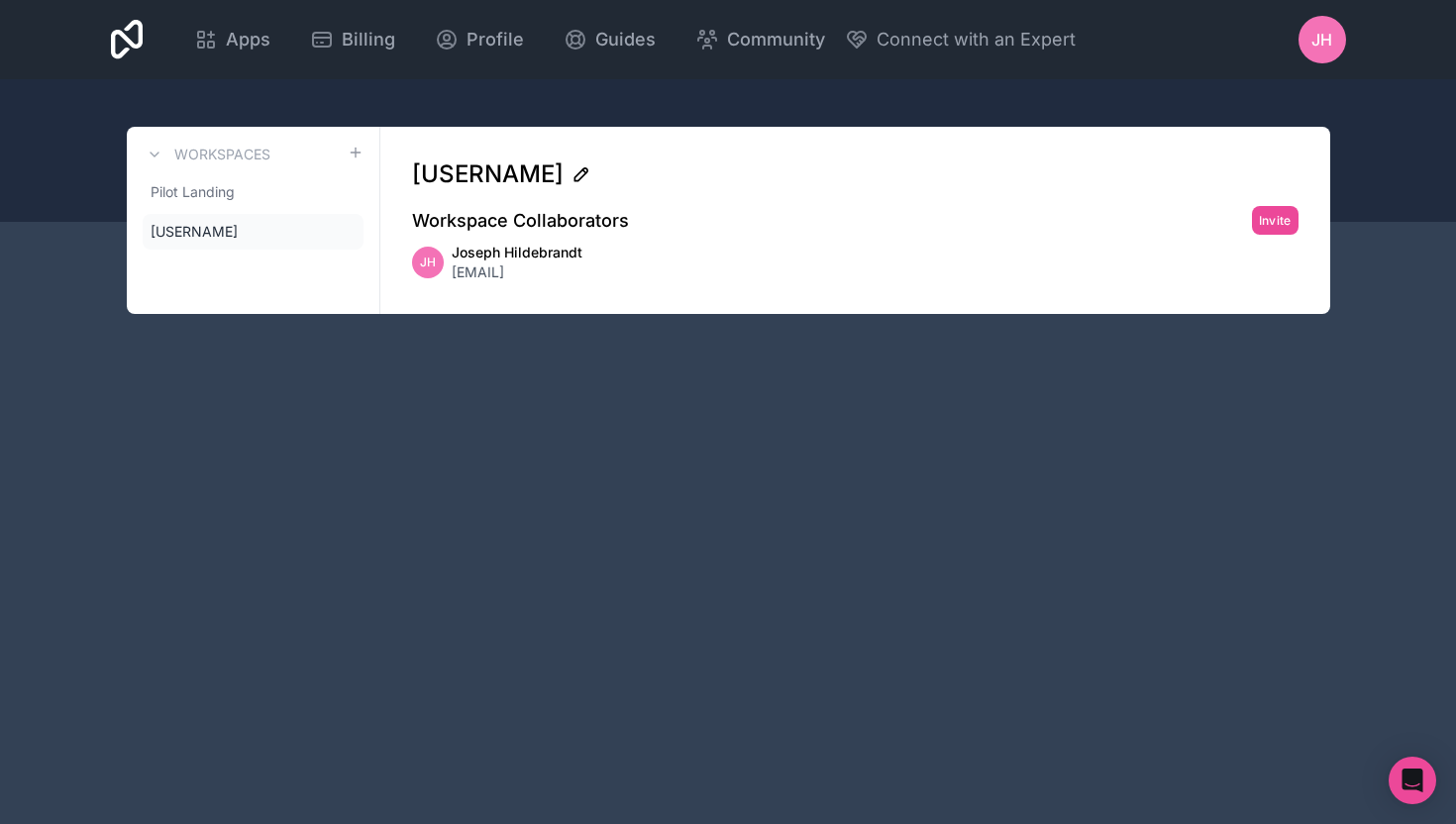 click 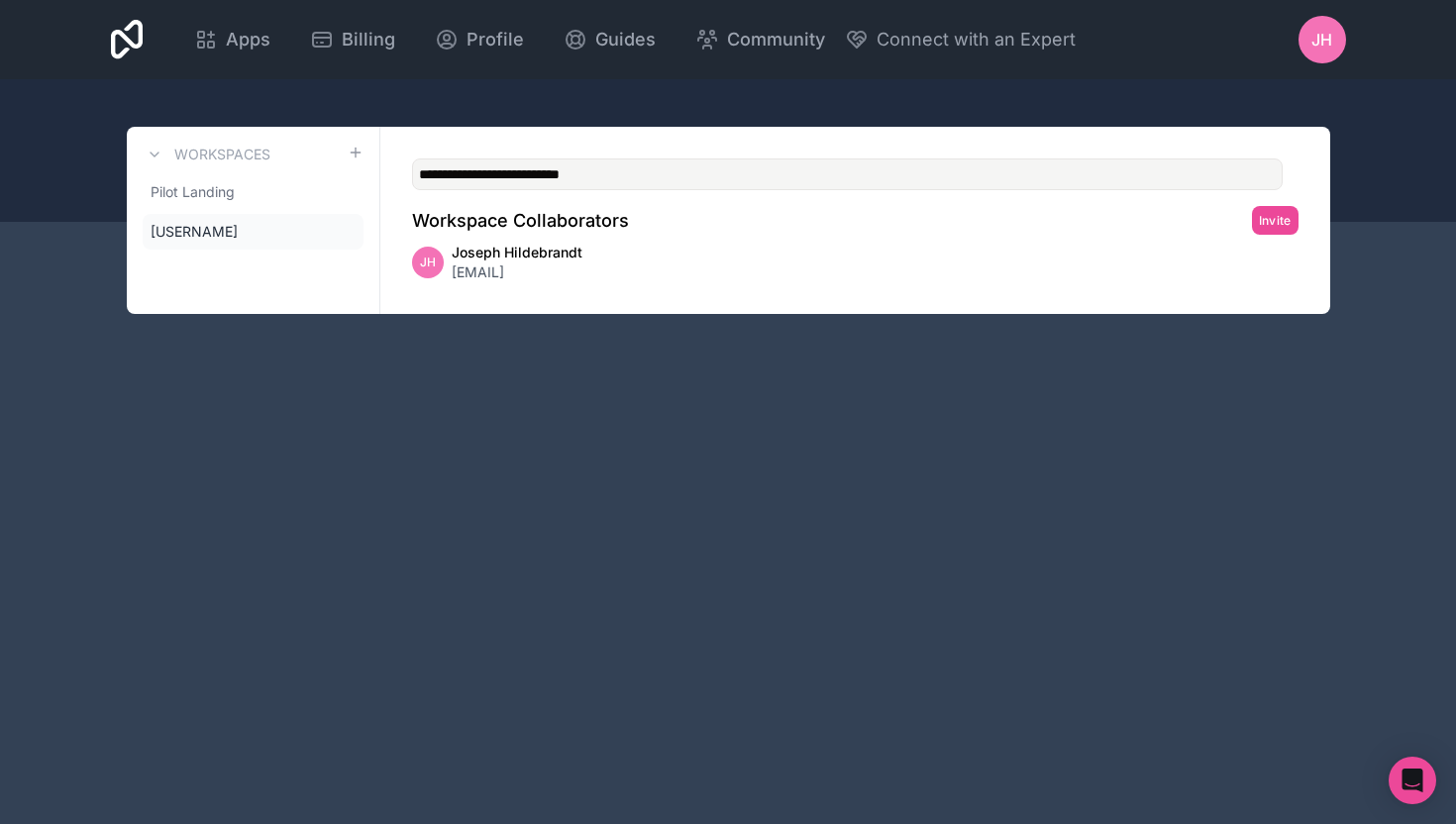 click on "**********" at bounding box center (847, 174) 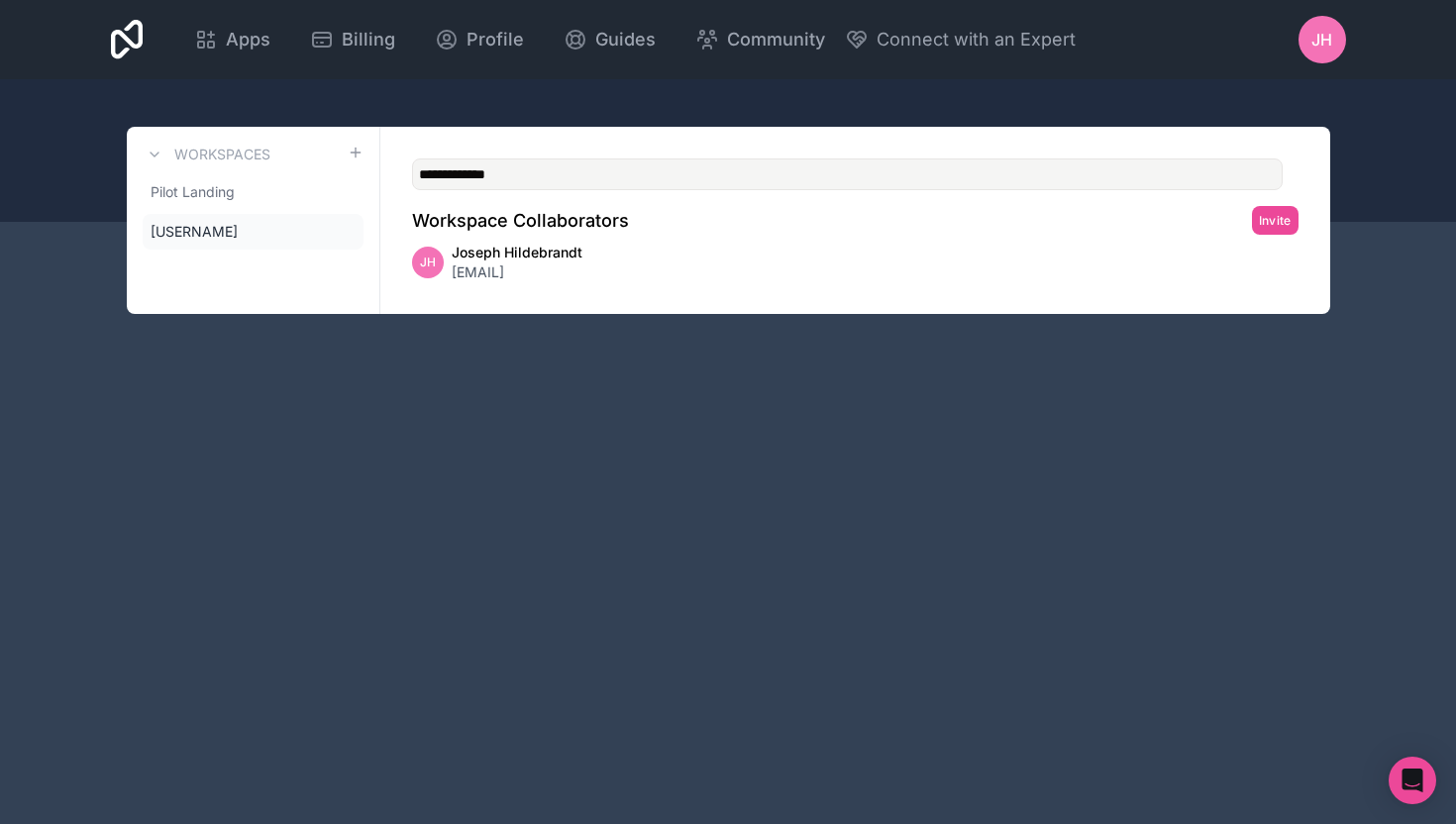 type on "**********" 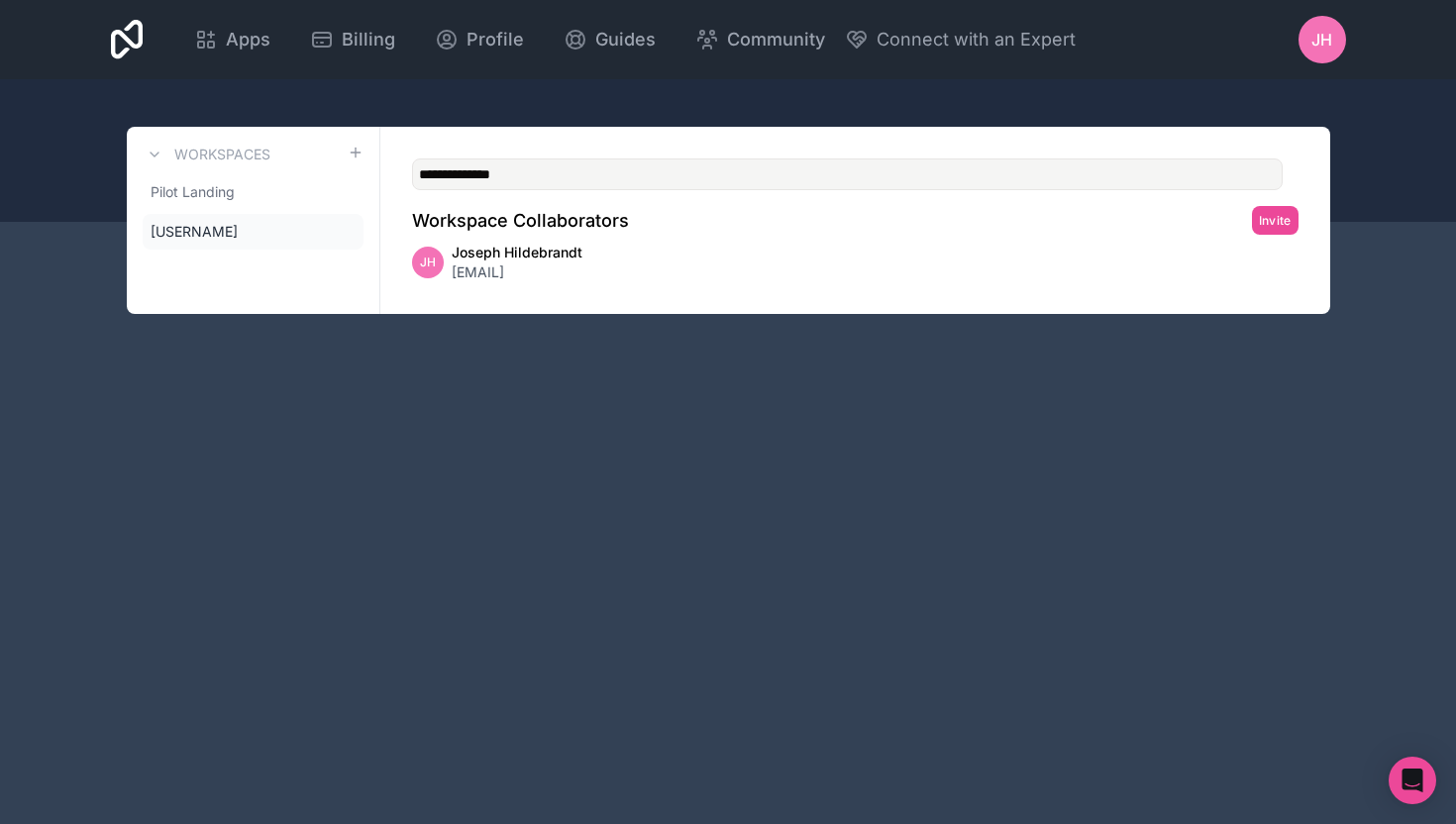 click on "Collaborators Invite JH [FIRST] [LAST] [EMAIL]" at bounding box center [728, 412] 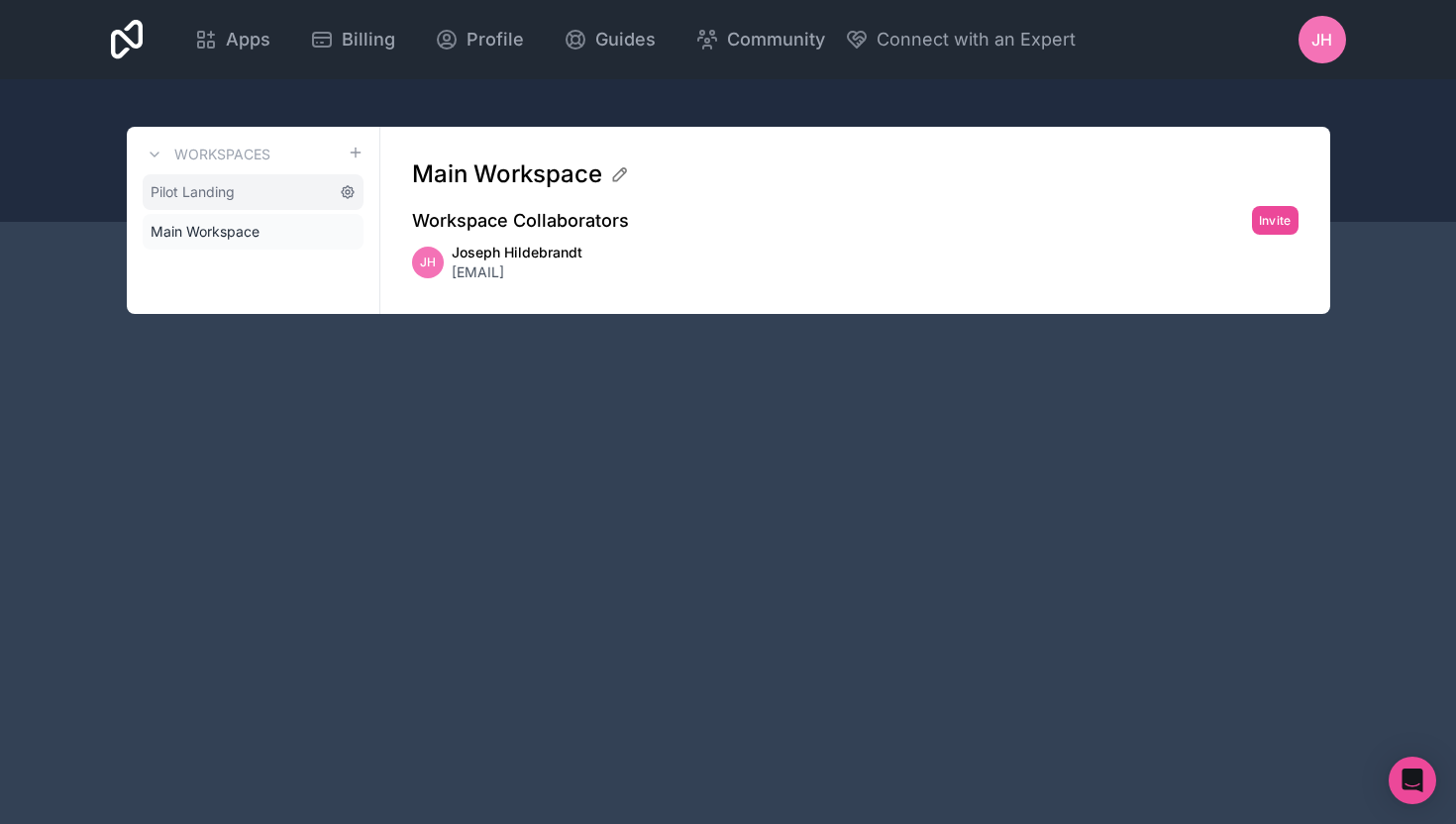 click 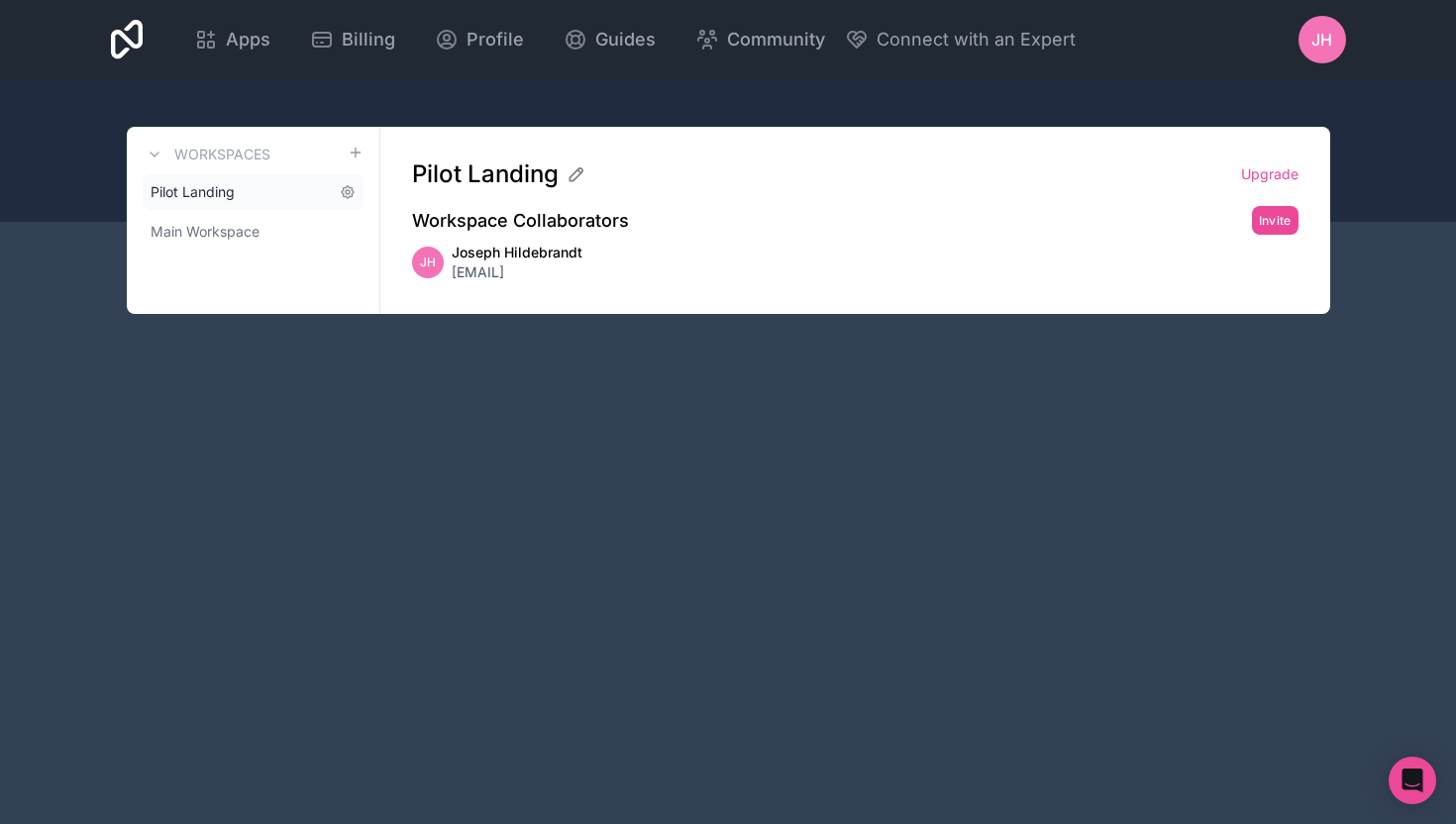 click on "Pilot Landing" at bounding box center (192, 192) 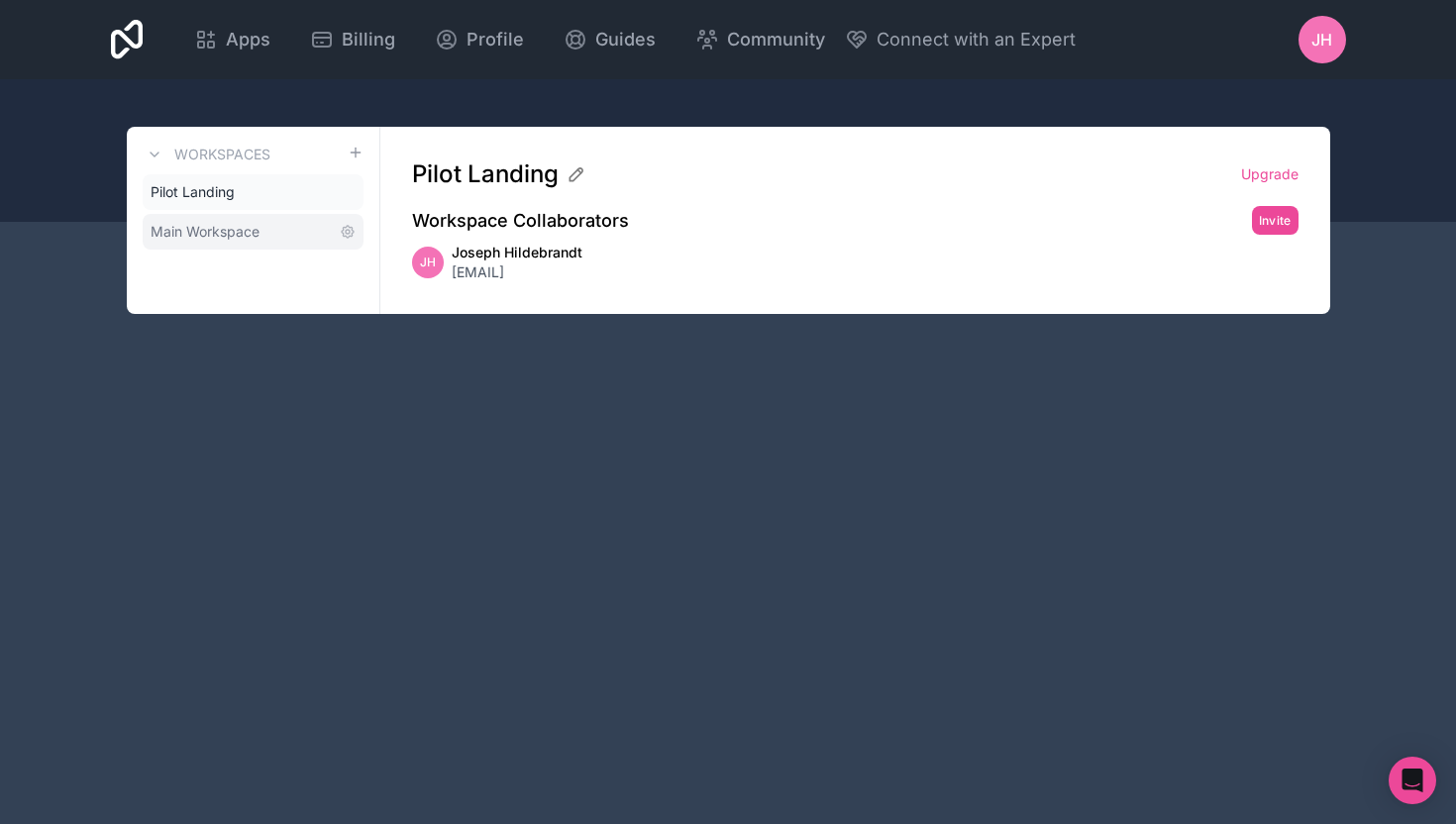 click on "Main Workspace" at bounding box center [205, 232] 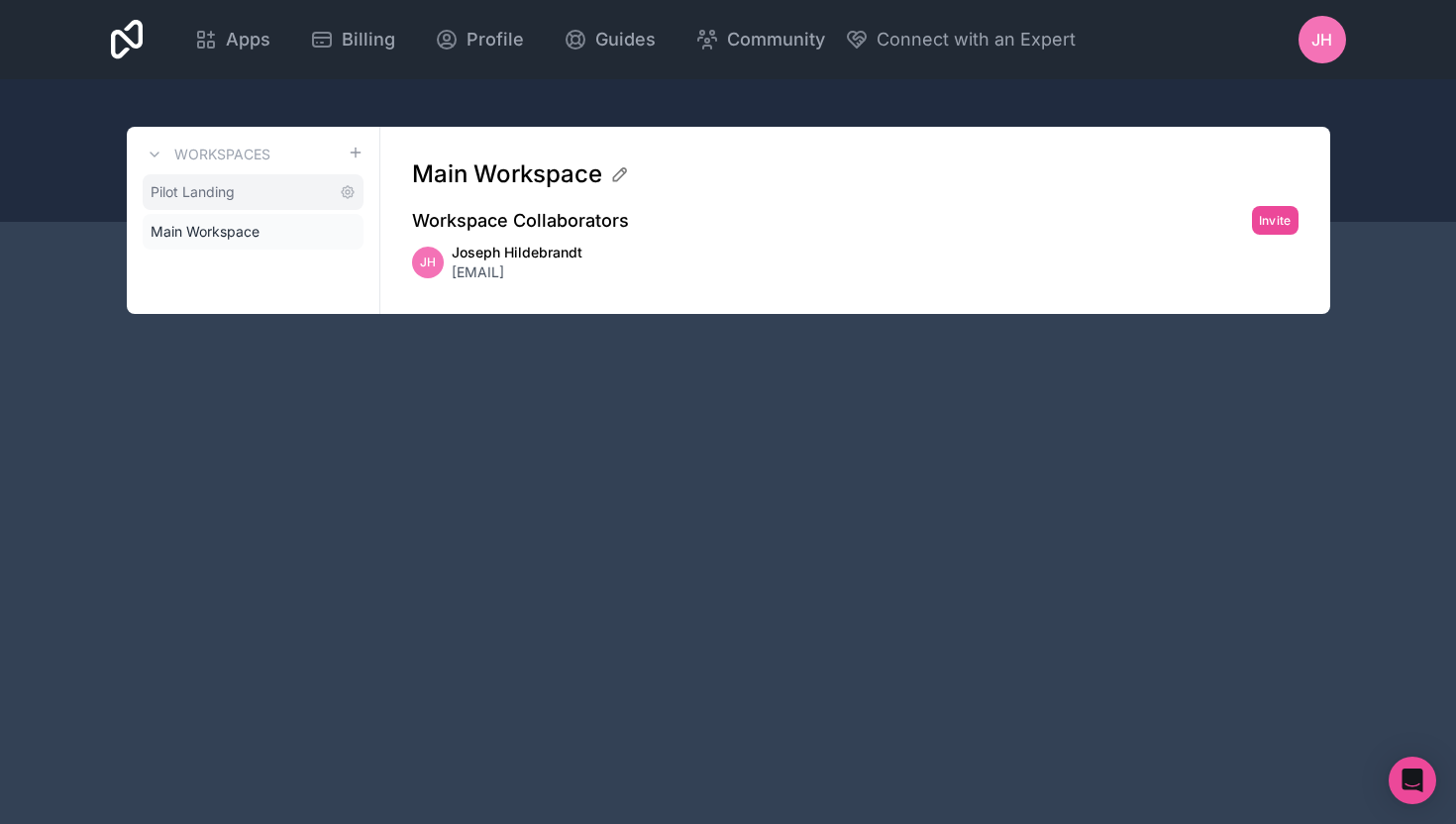 click on "Pilot Landing" at bounding box center (192, 192) 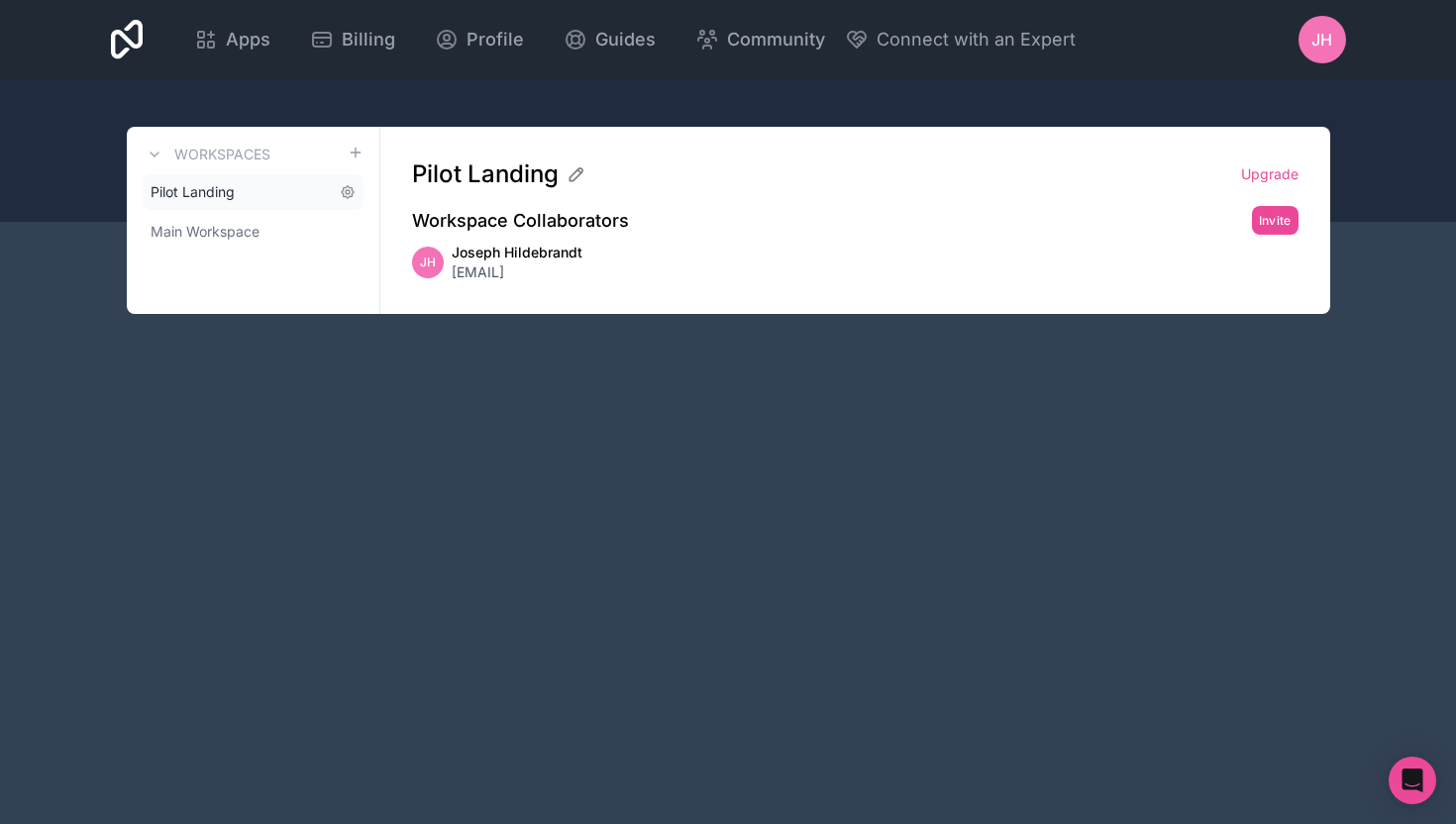 click on "Pilot Landing" at bounding box center [192, 192] 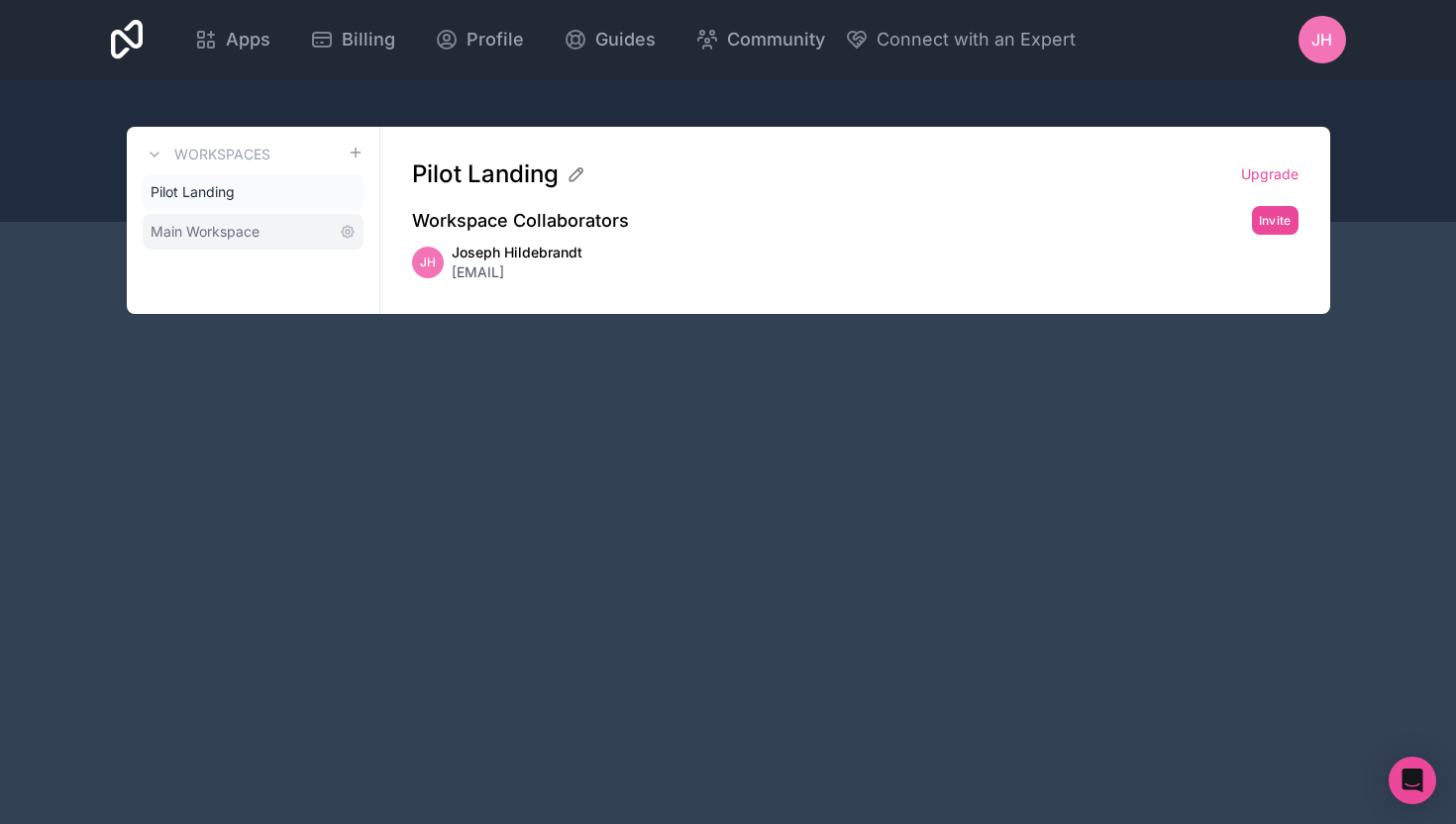 click on "Main Workspace" at bounding box center [205, 232] 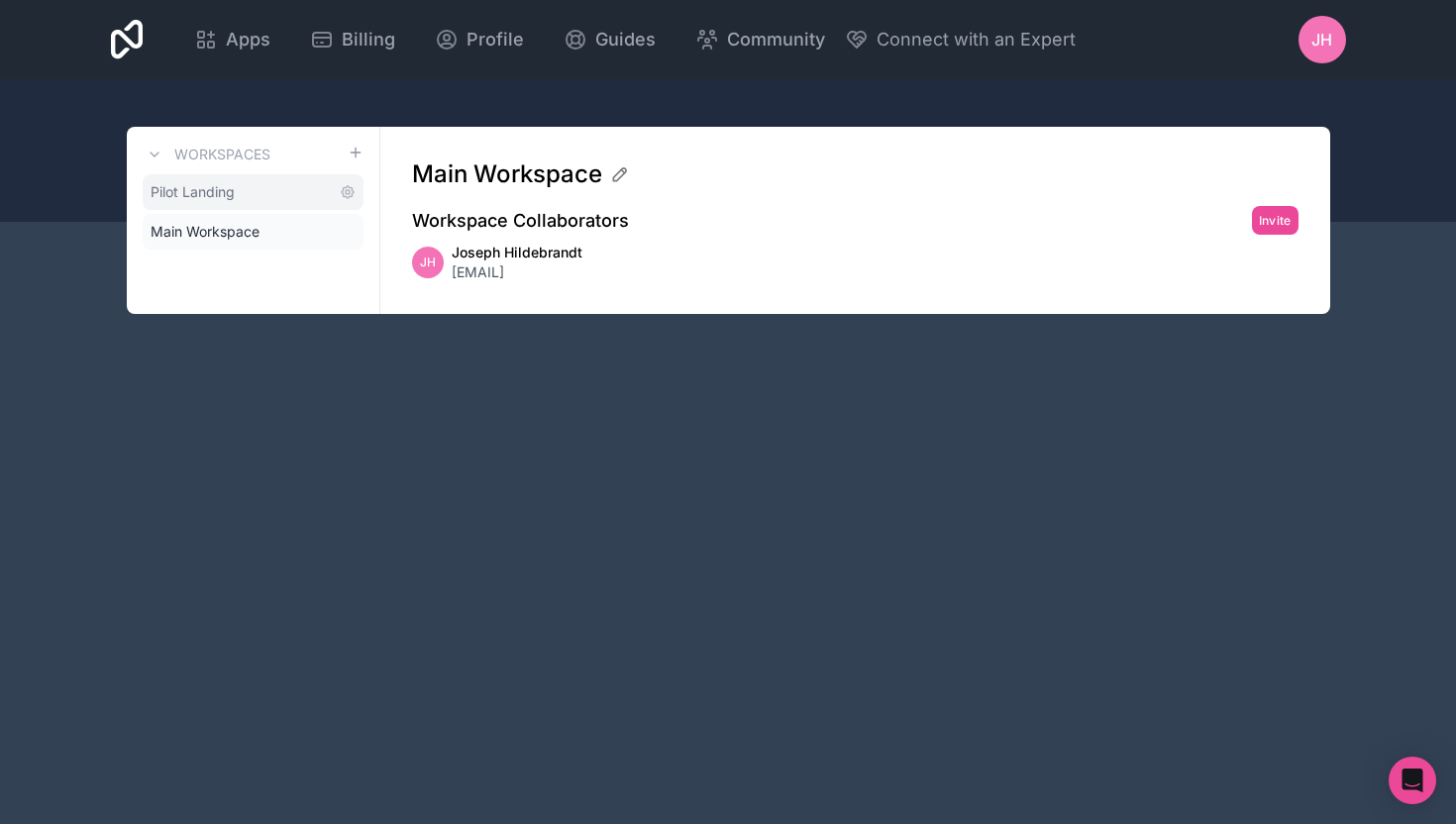 click on "Pilot Landing" at bounding box center (192, 192) 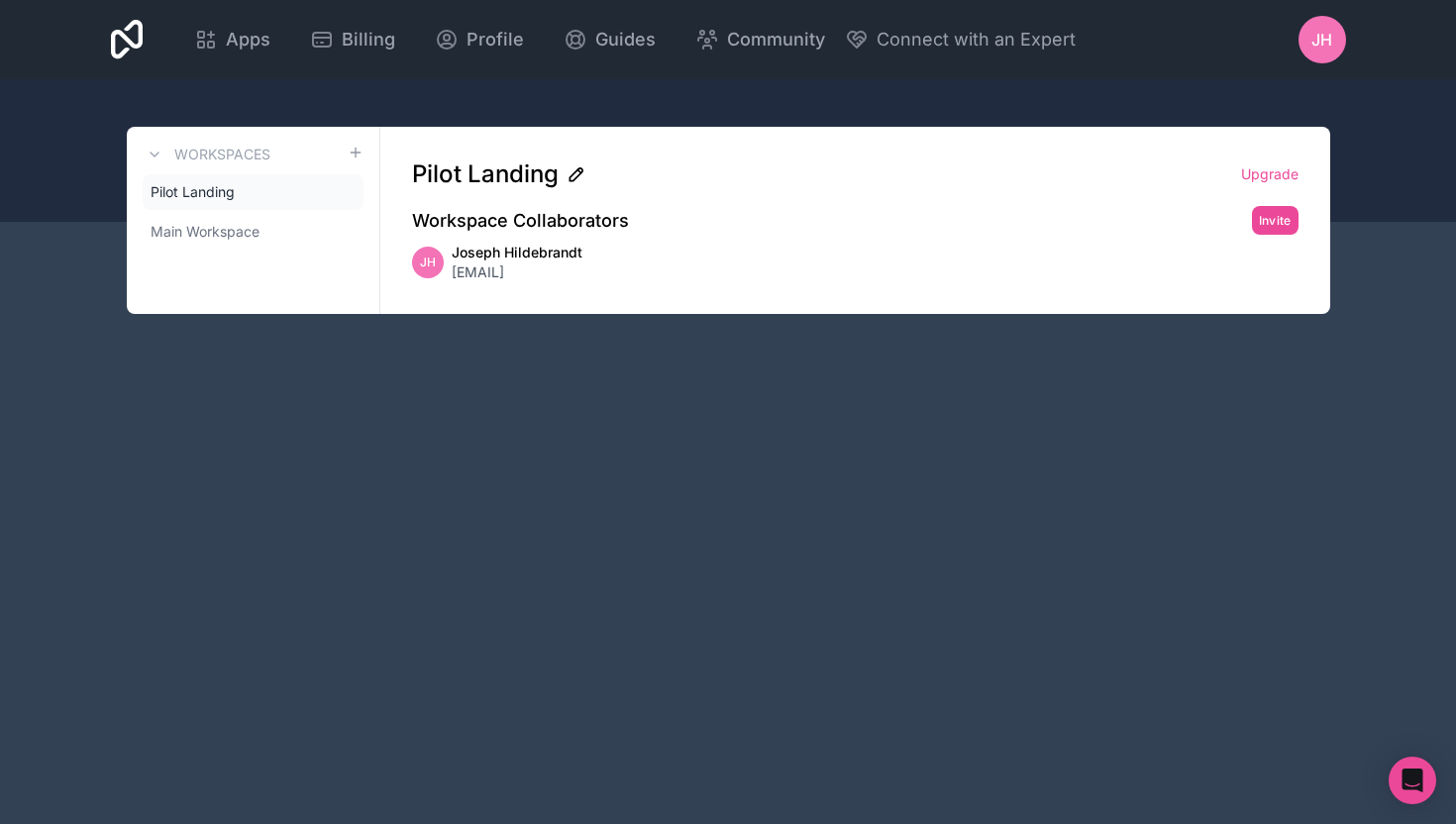 click 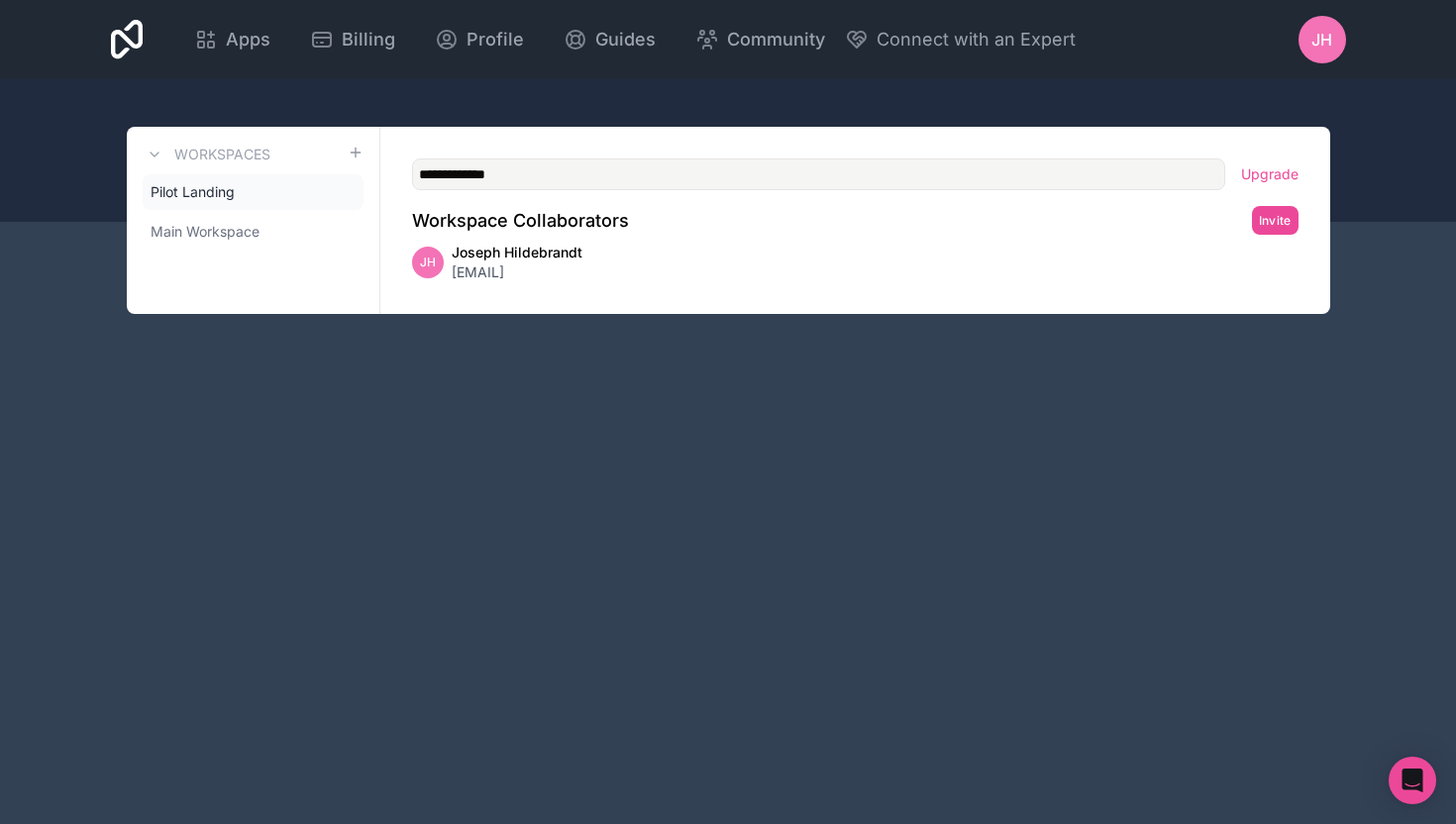 click on "**********" at bounding box center [818, 174] 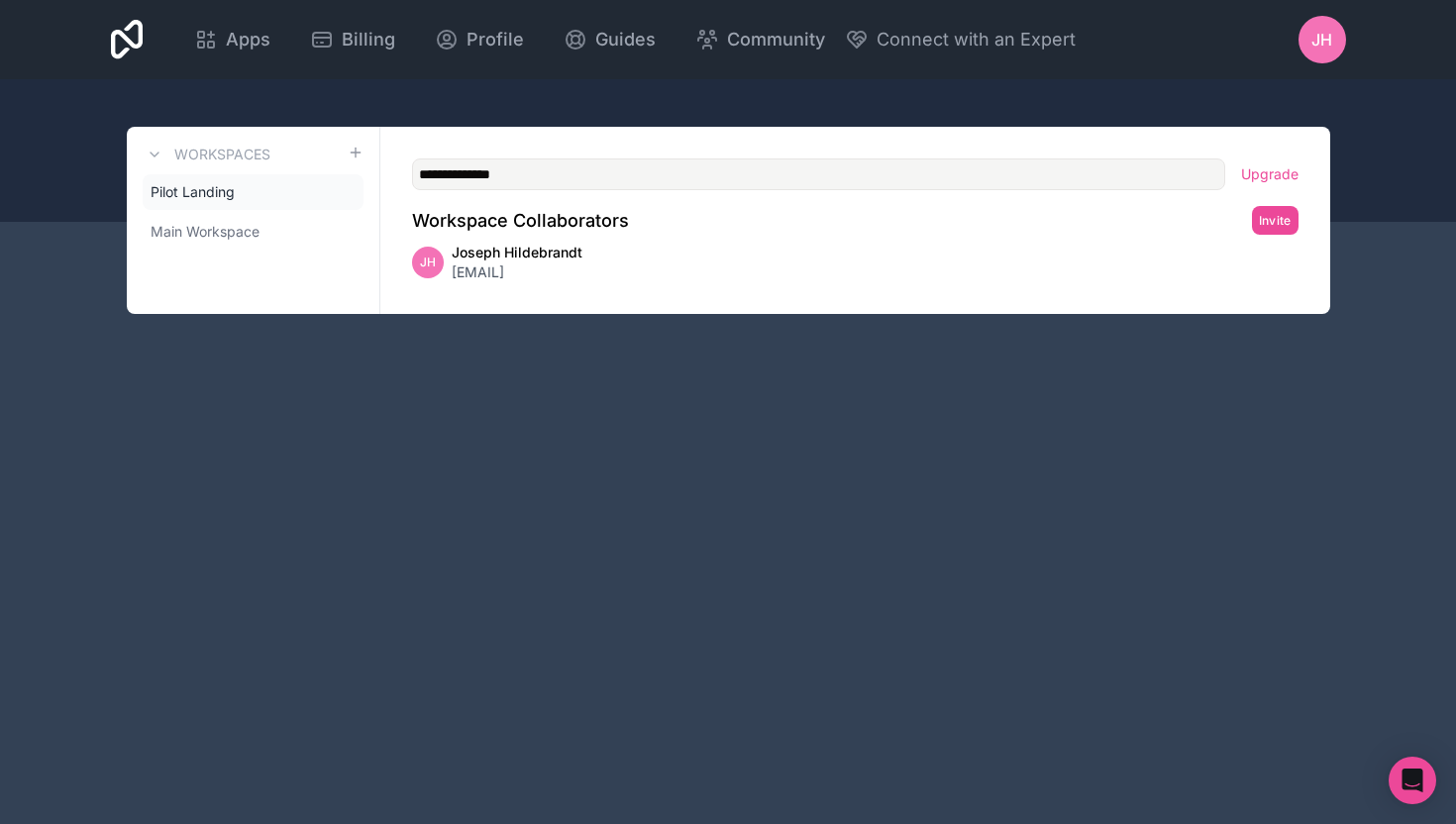 type on "**********" 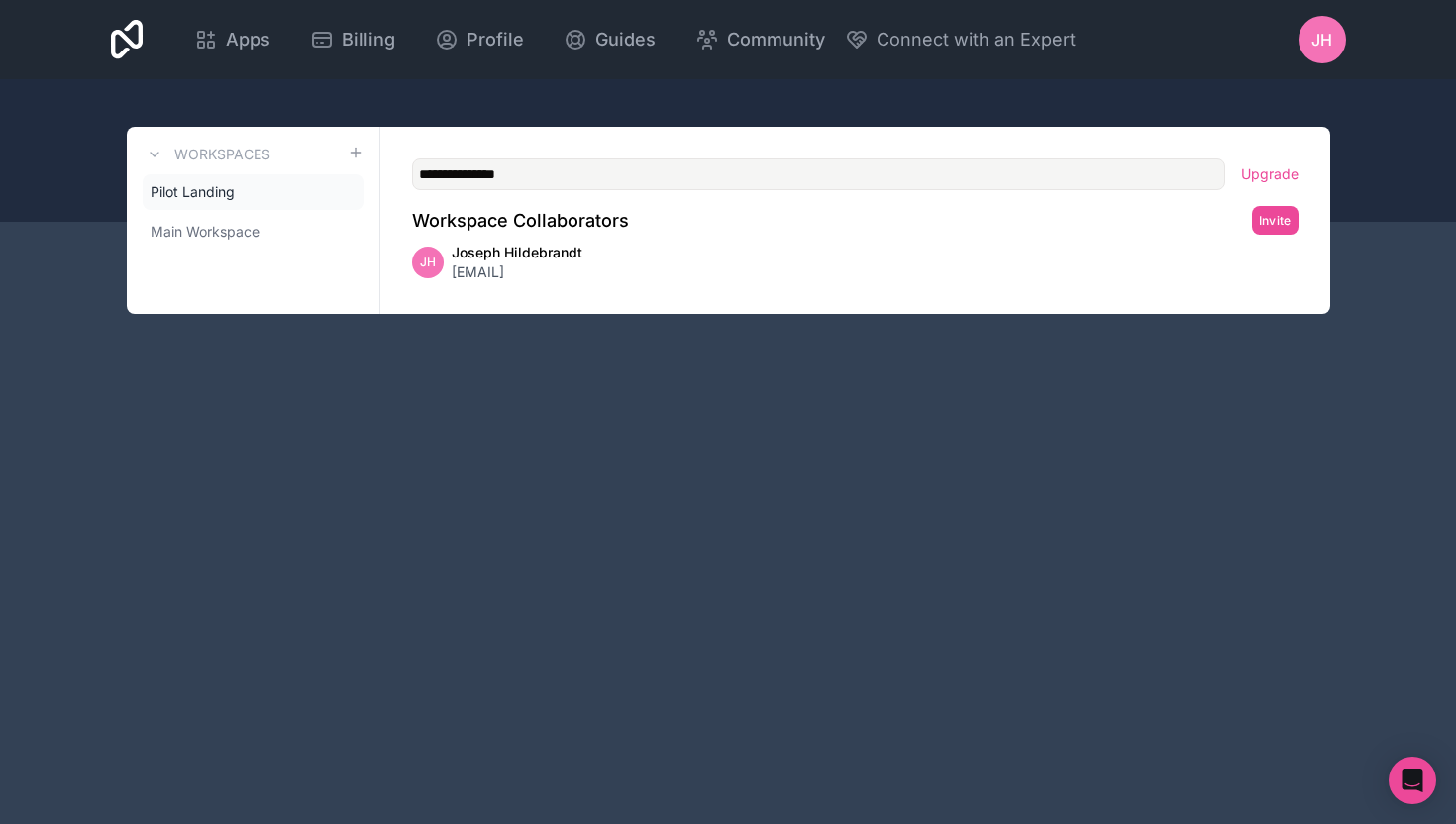 click on "Collaborators Invite JH [FIRST] [LAST] [EMAIL]" at bounding box center (728, 412) 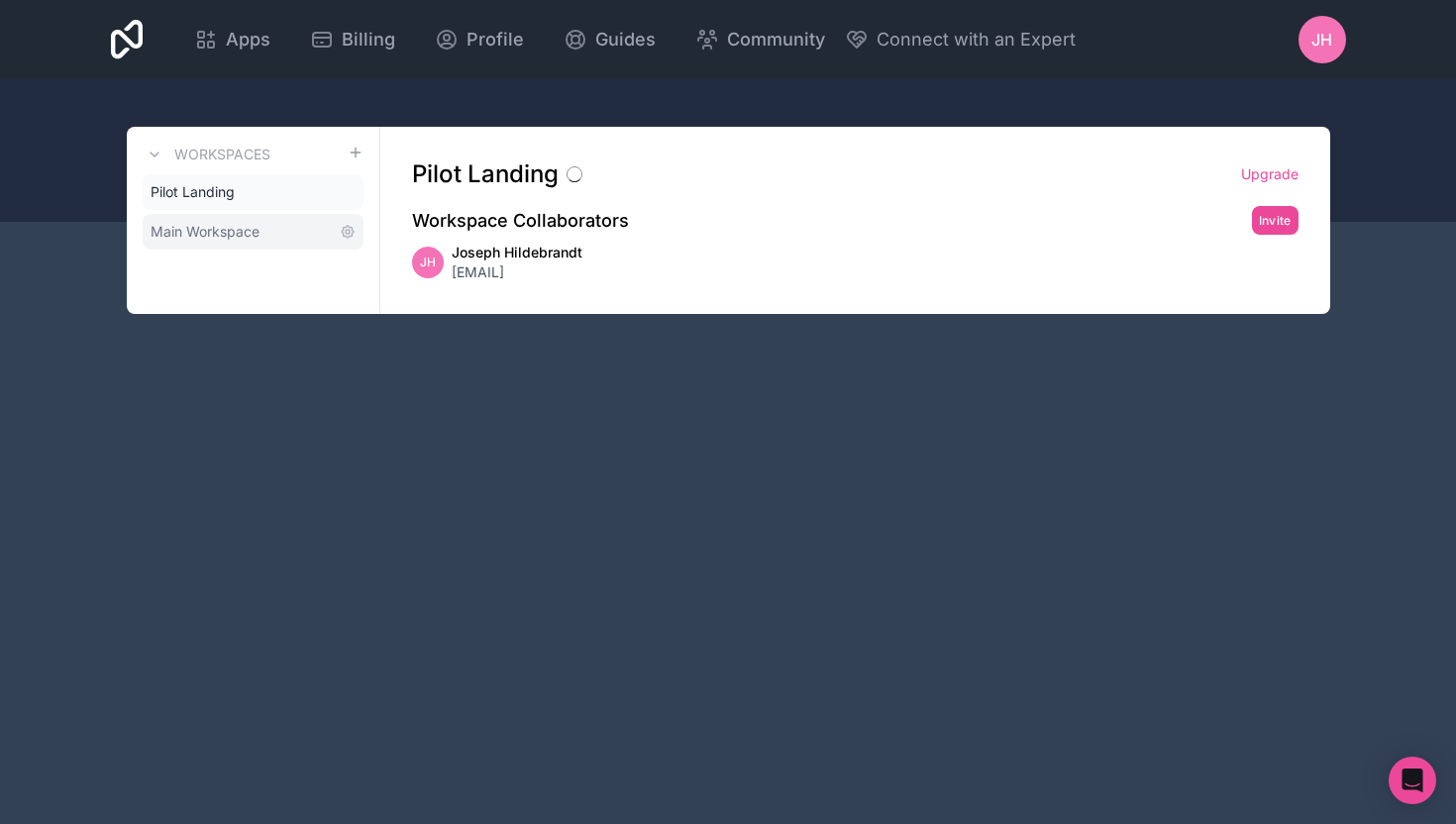 click on "Main Workspace" at bounding box center (205, 232) 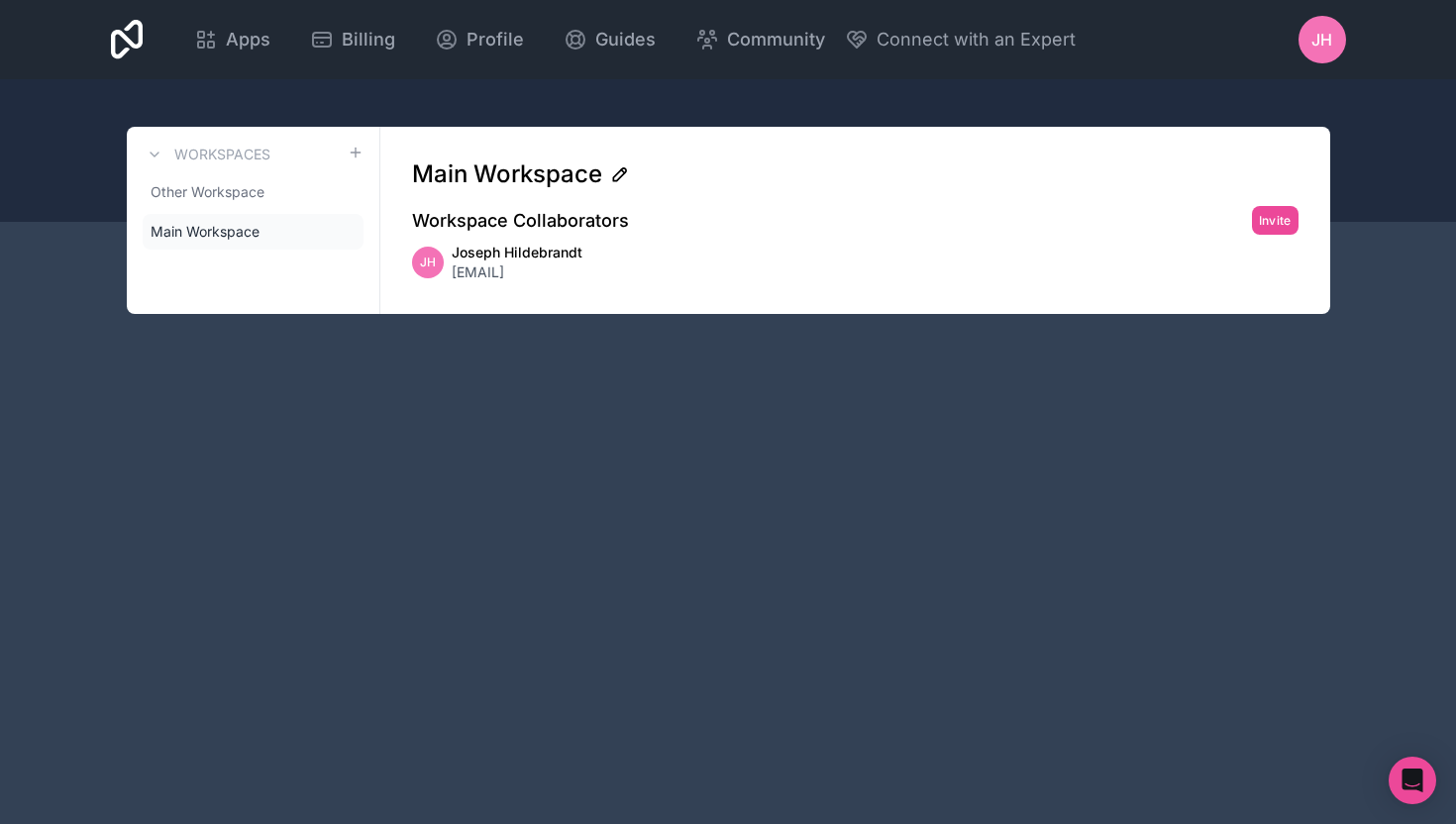 click 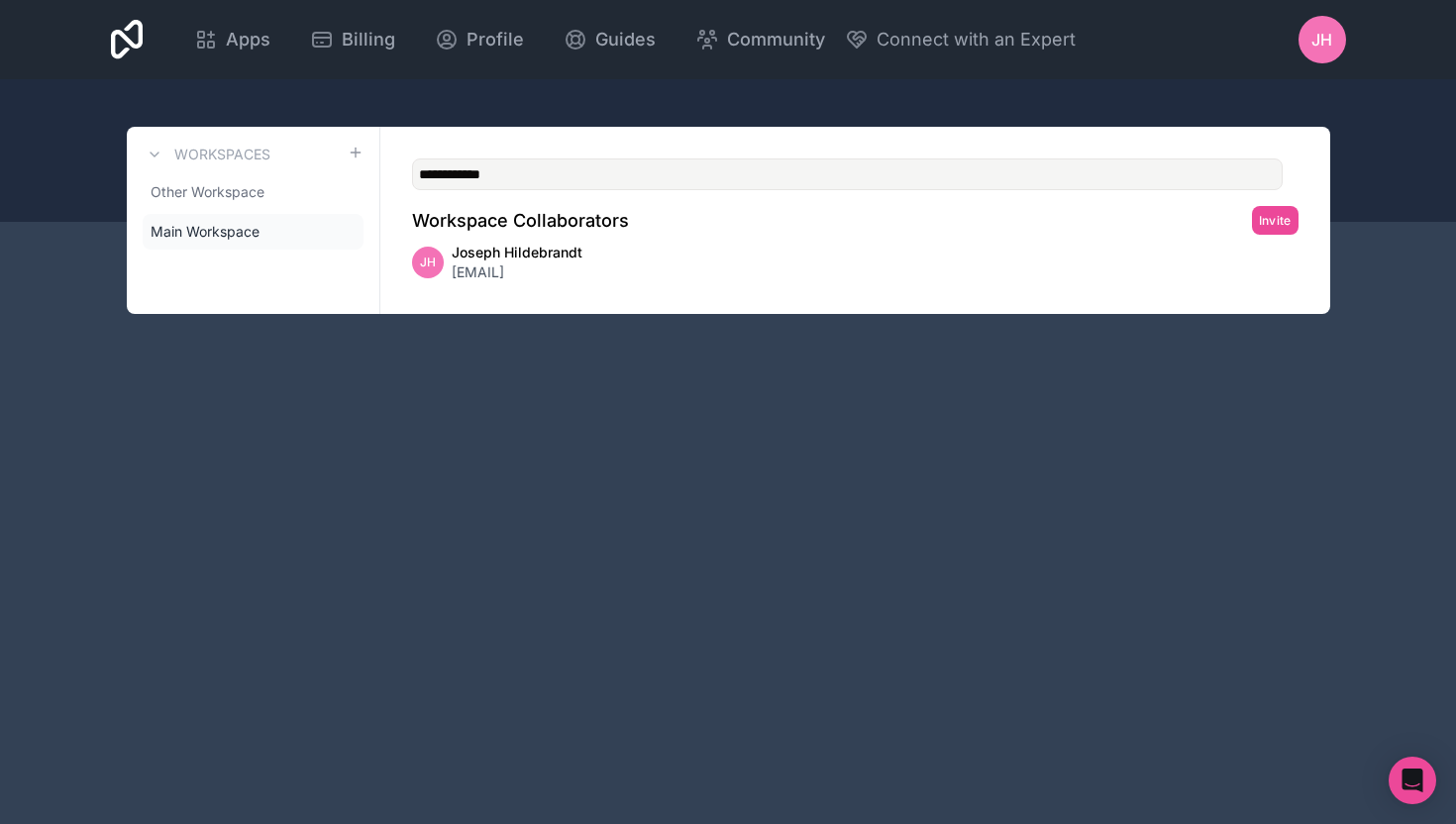 type on "**********" 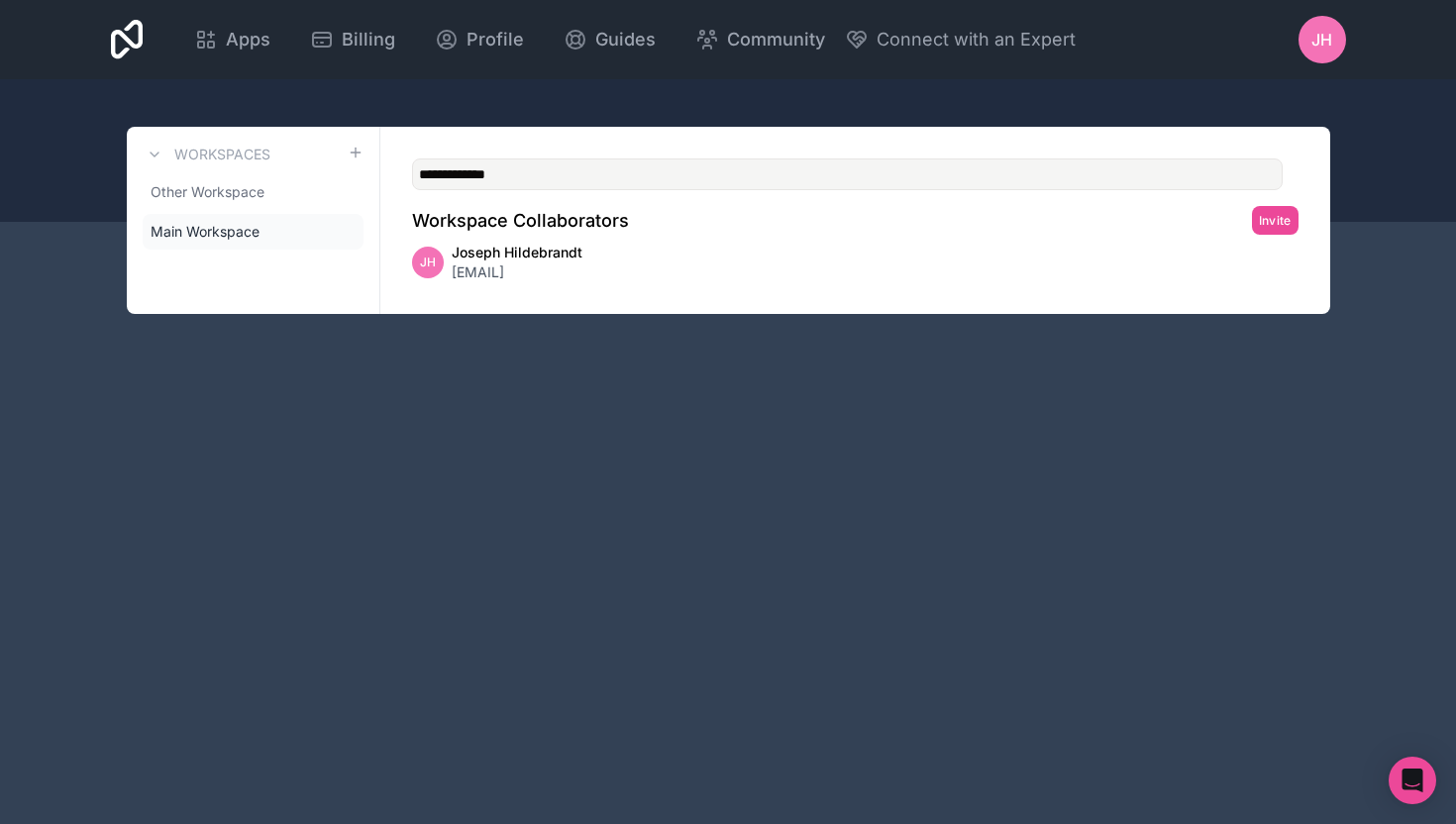 click on "Collaborators Invite JH [FIRST] [LAST] [EMAIL]" at bounding box center [728, 412] 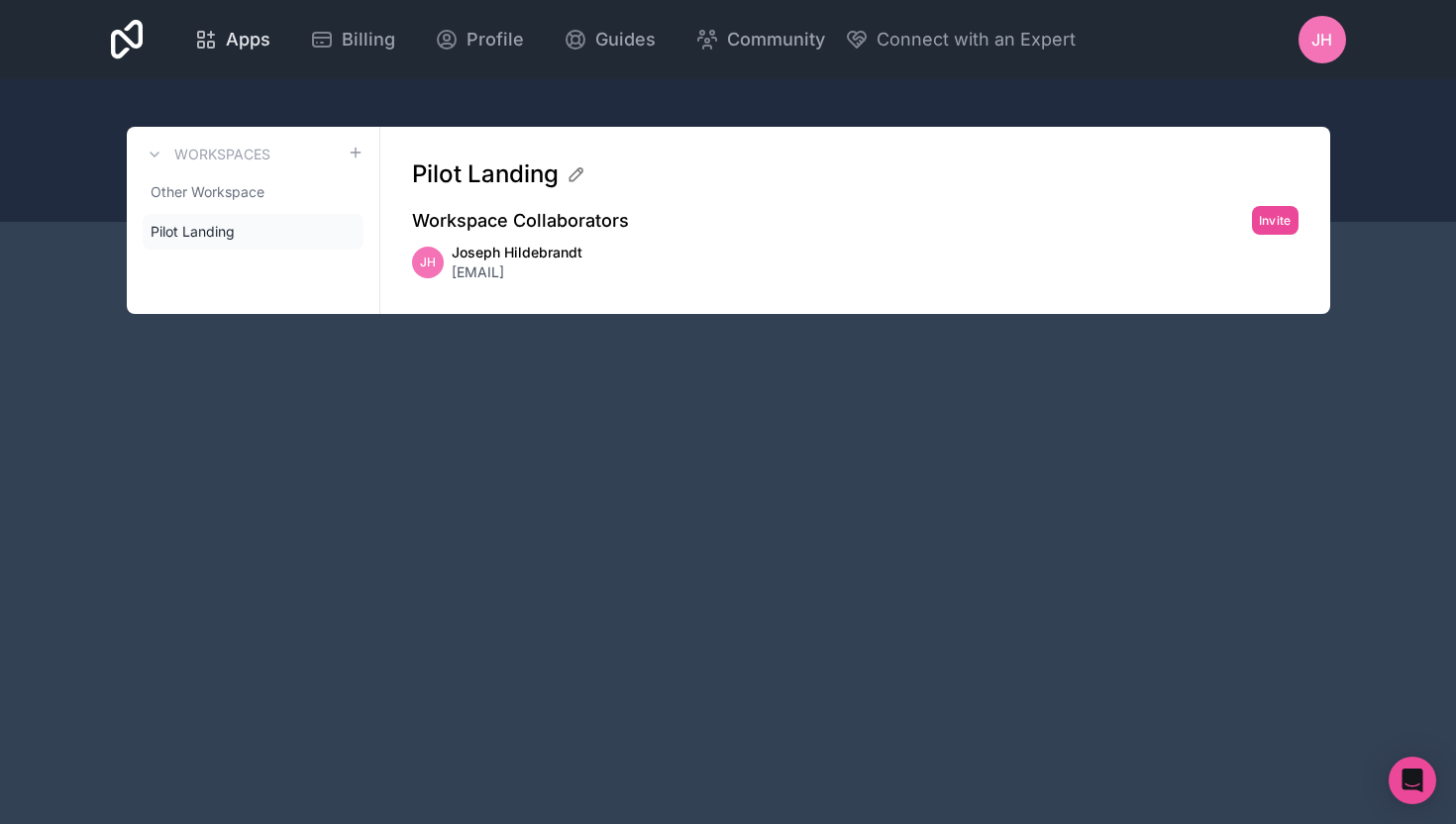 click on "Apps" at bounding box center (248, 40) 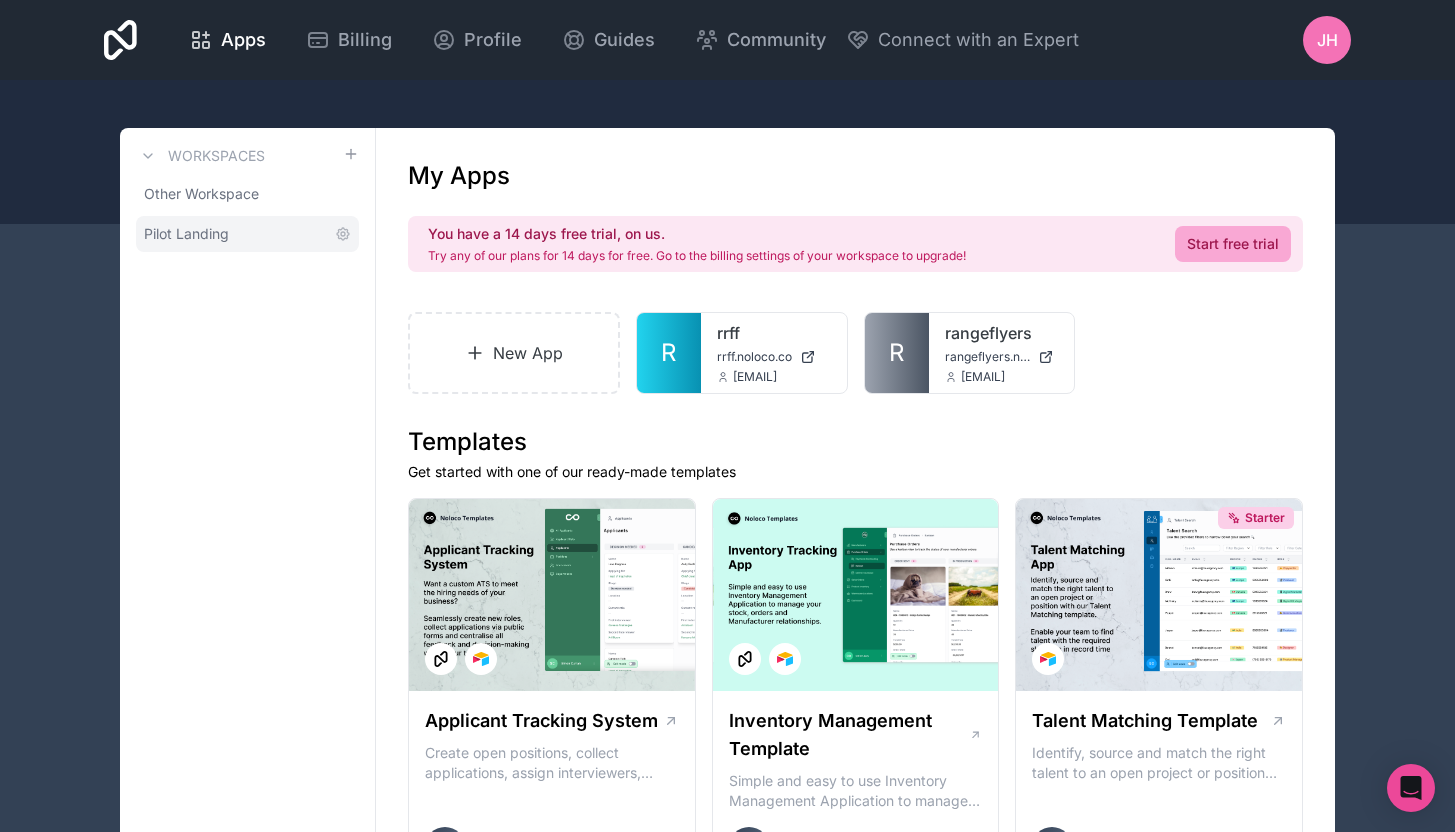 click on "Pilot Landing" at bounding box center [186, 234] 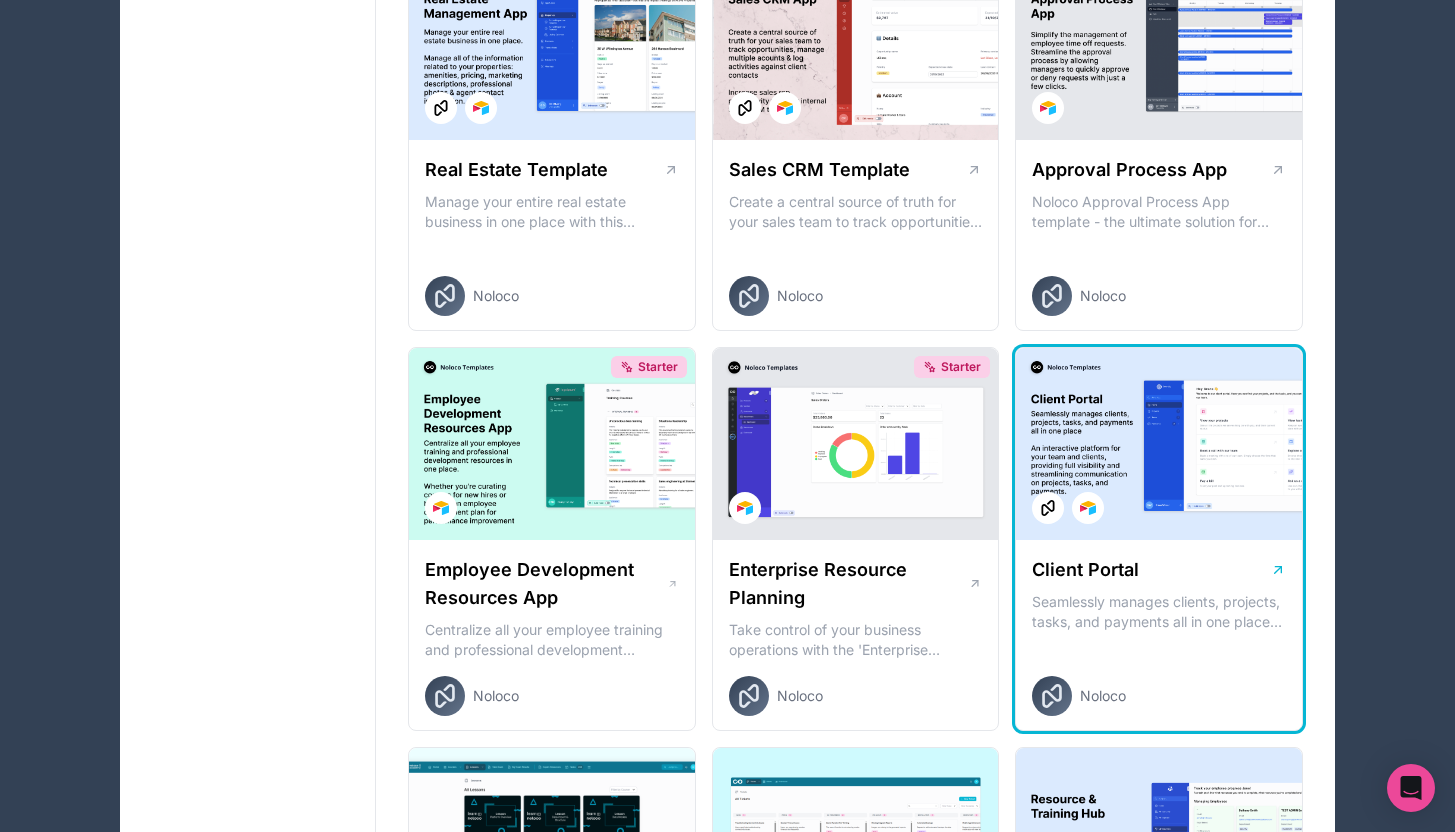 click at bounding box center [1159, 444] 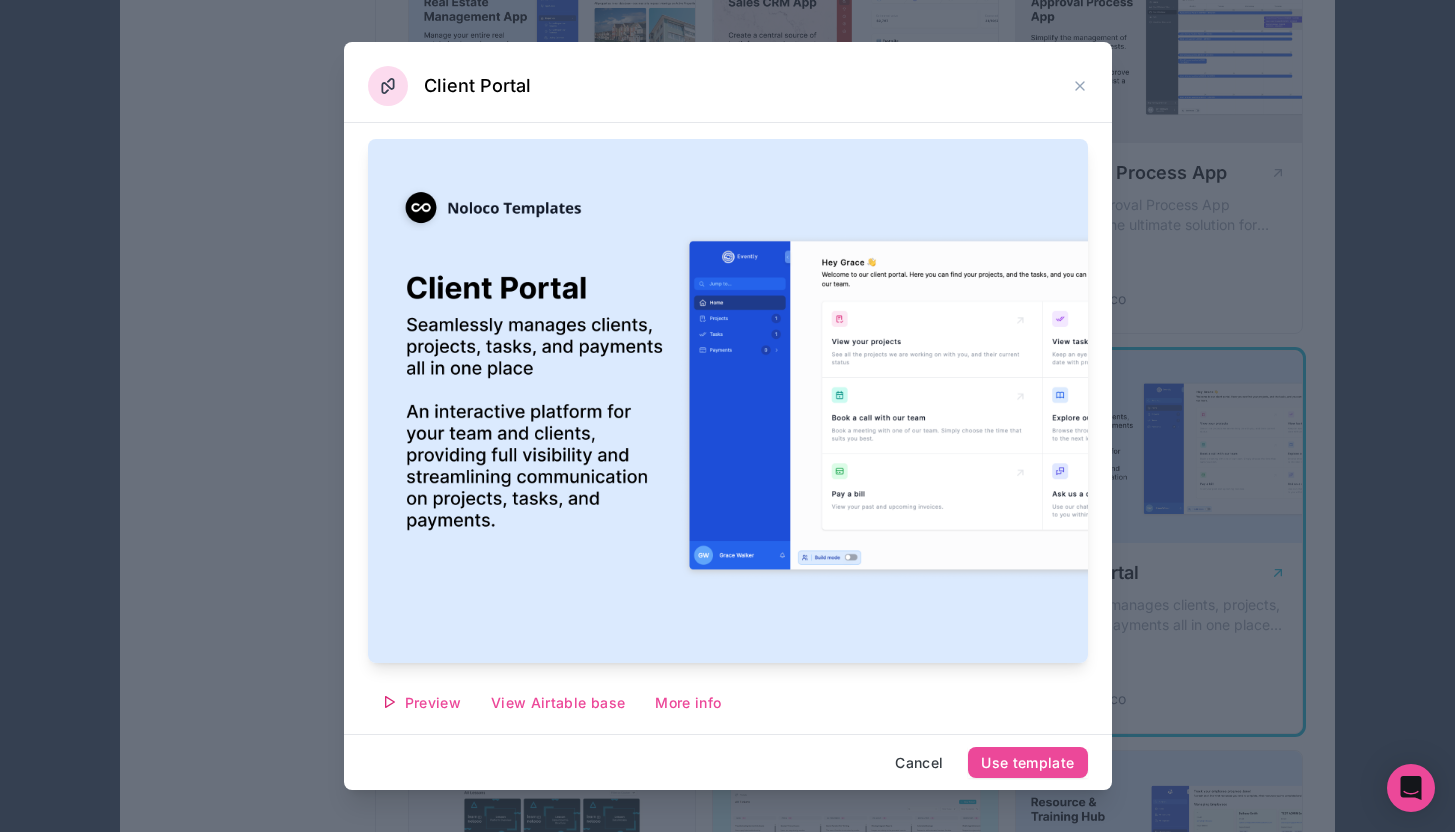 scroll, scrollTop: 1366, scrollLeft: 0, axis: vertical 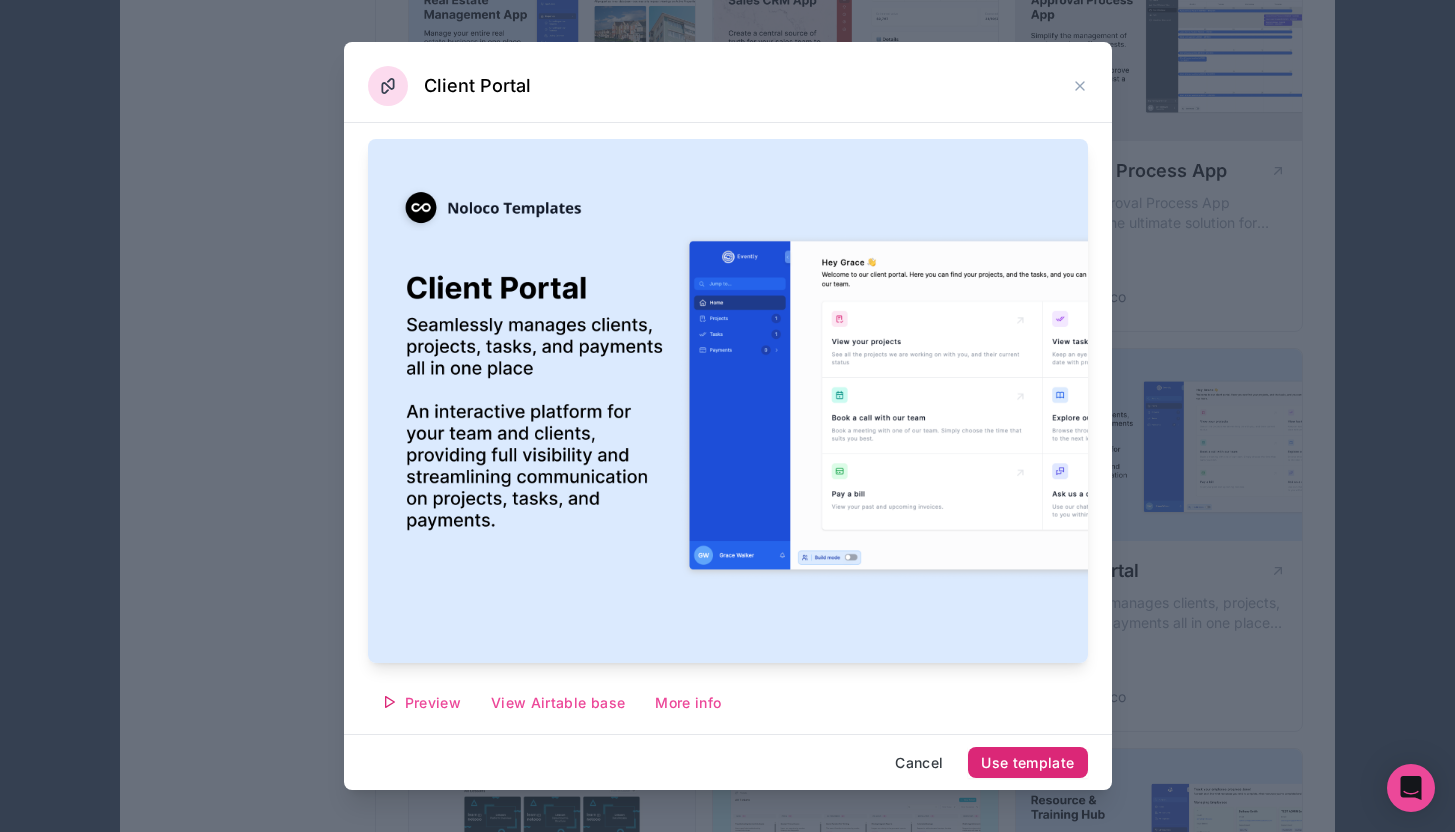 click on "Use template" at bounding box center [1027, 763] 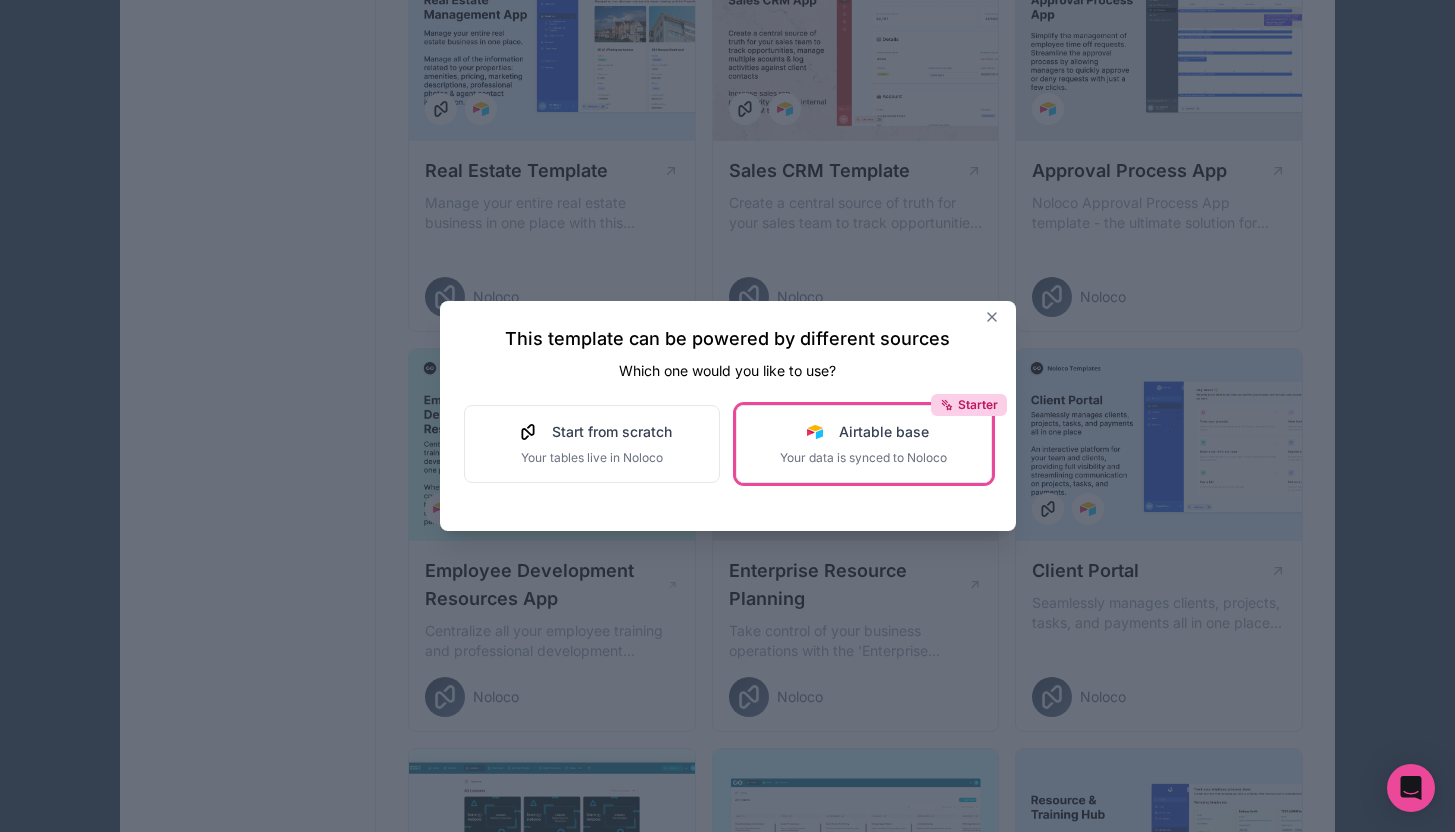 click on "Starter Airtable base Your data is synced to Noloco" at bounding box center [864, 444] 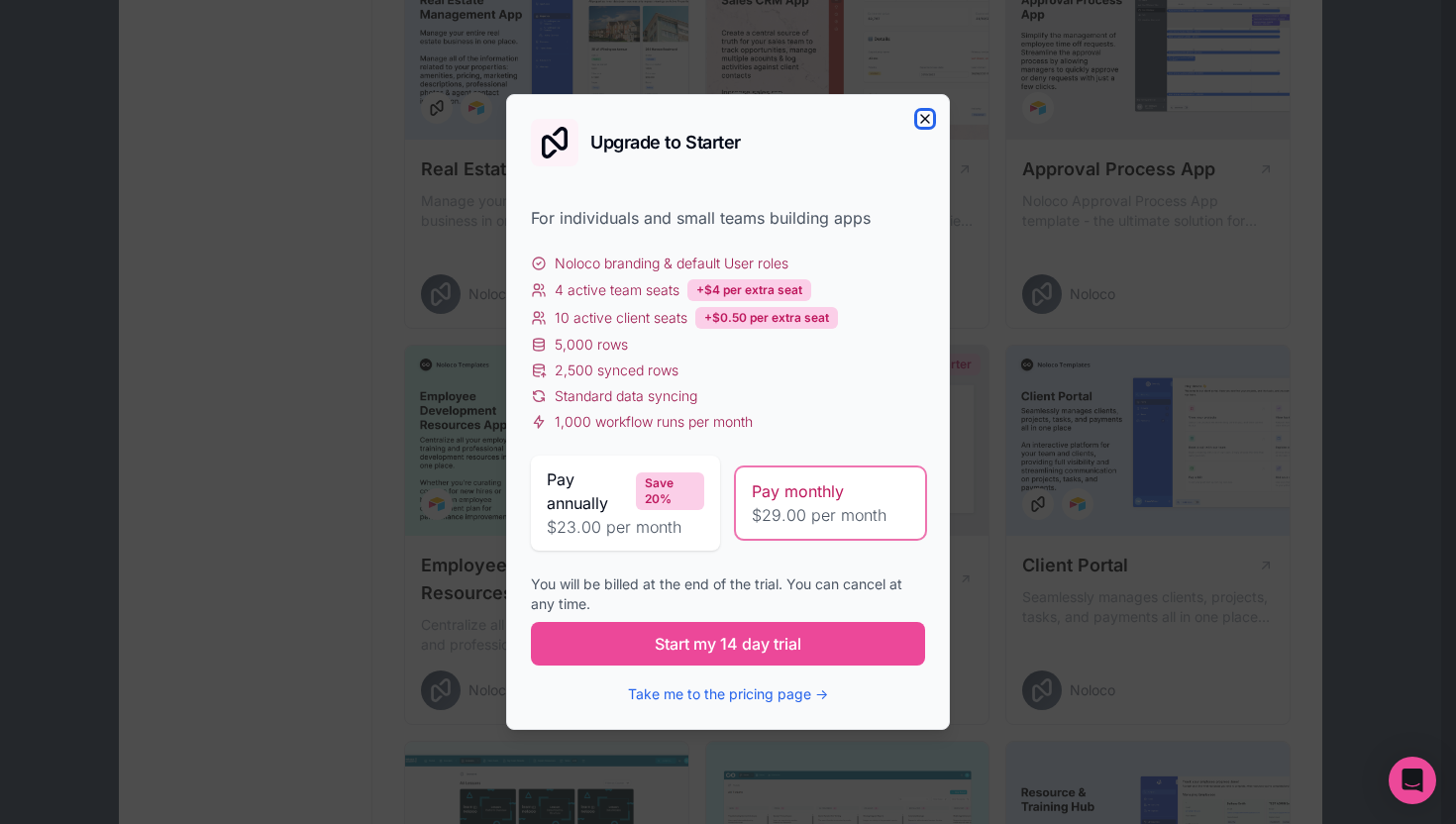 click 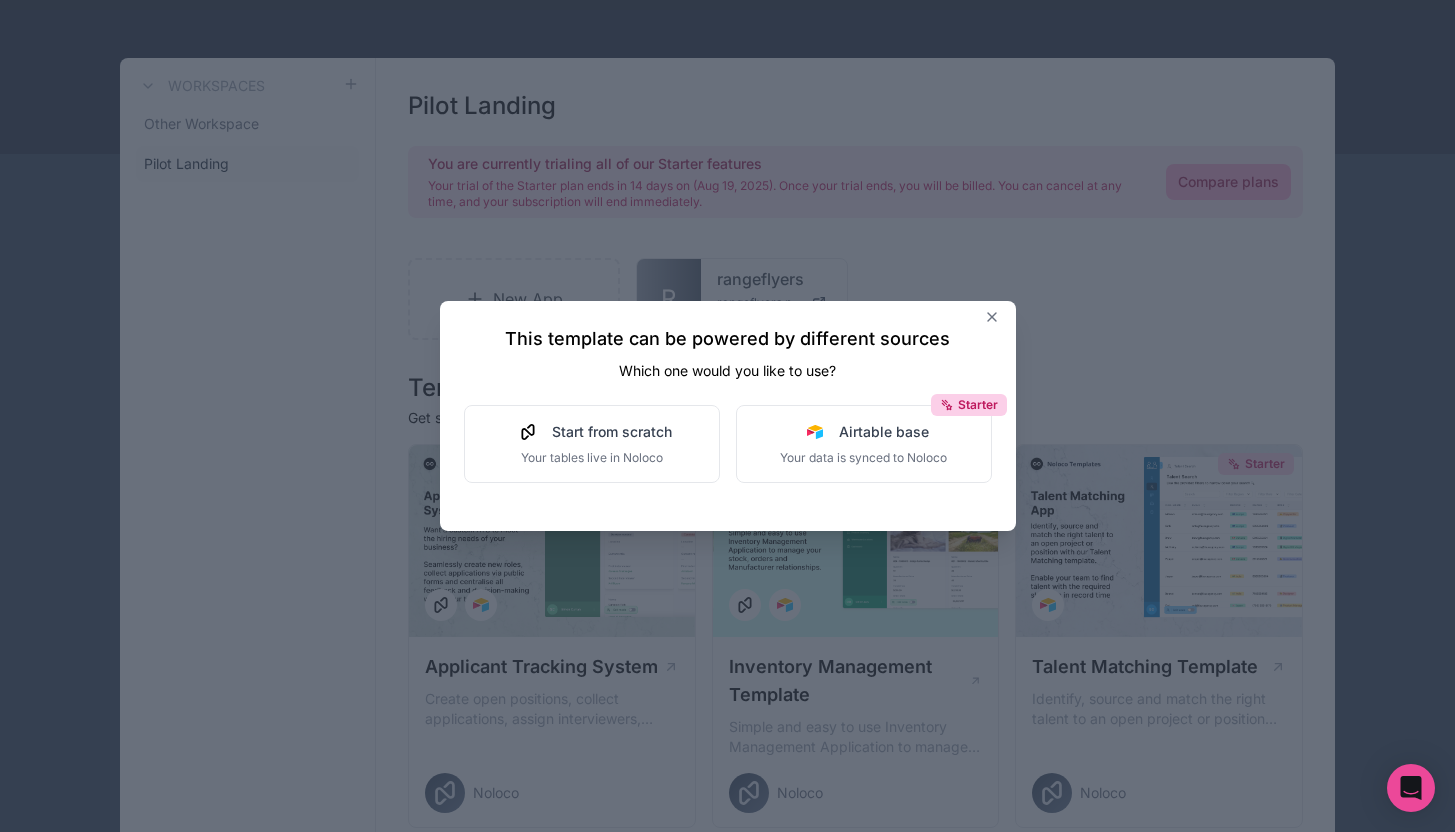 scroll, scrollTop: 0, scrollLeft: 0, axis: both 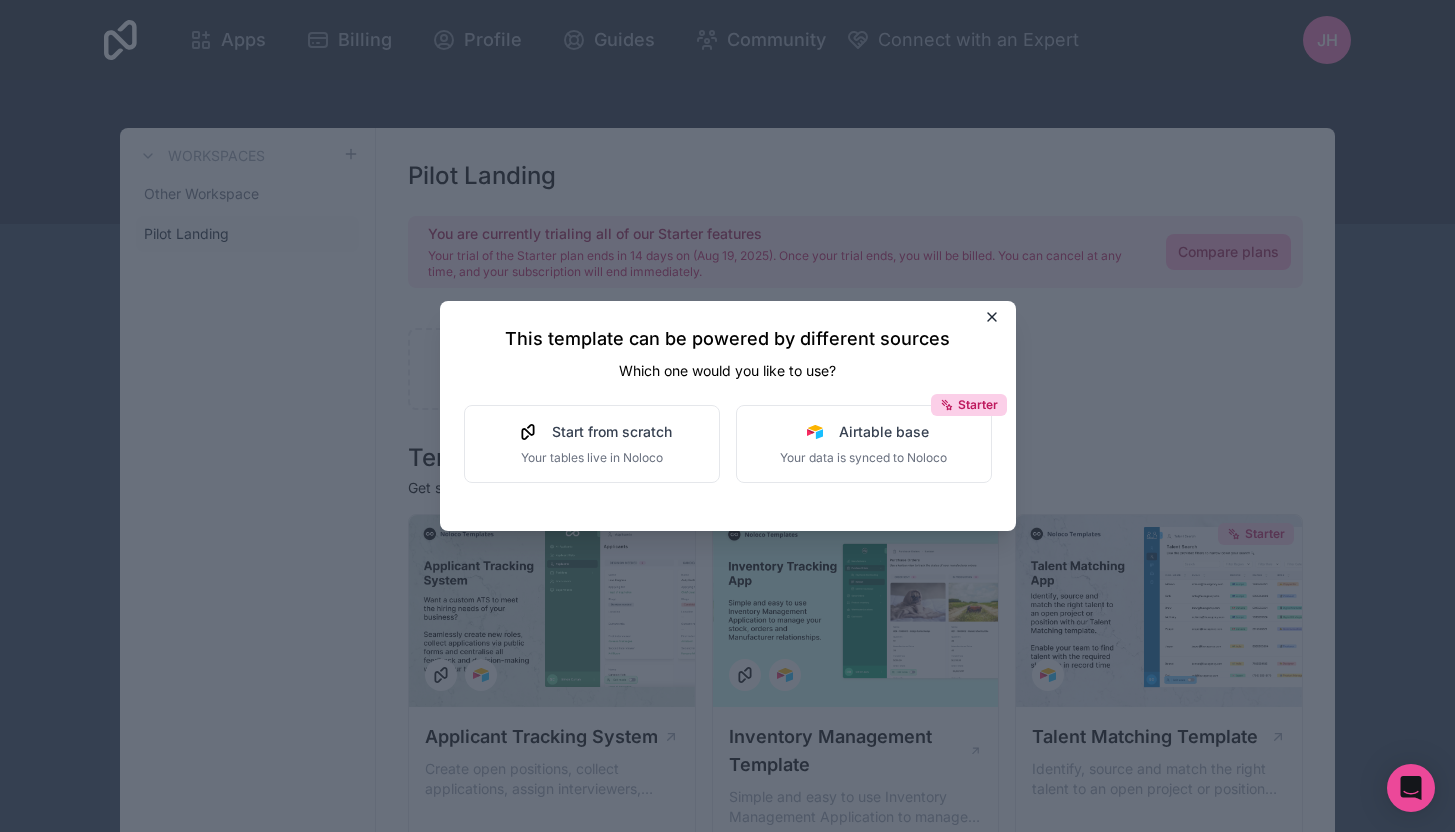 click 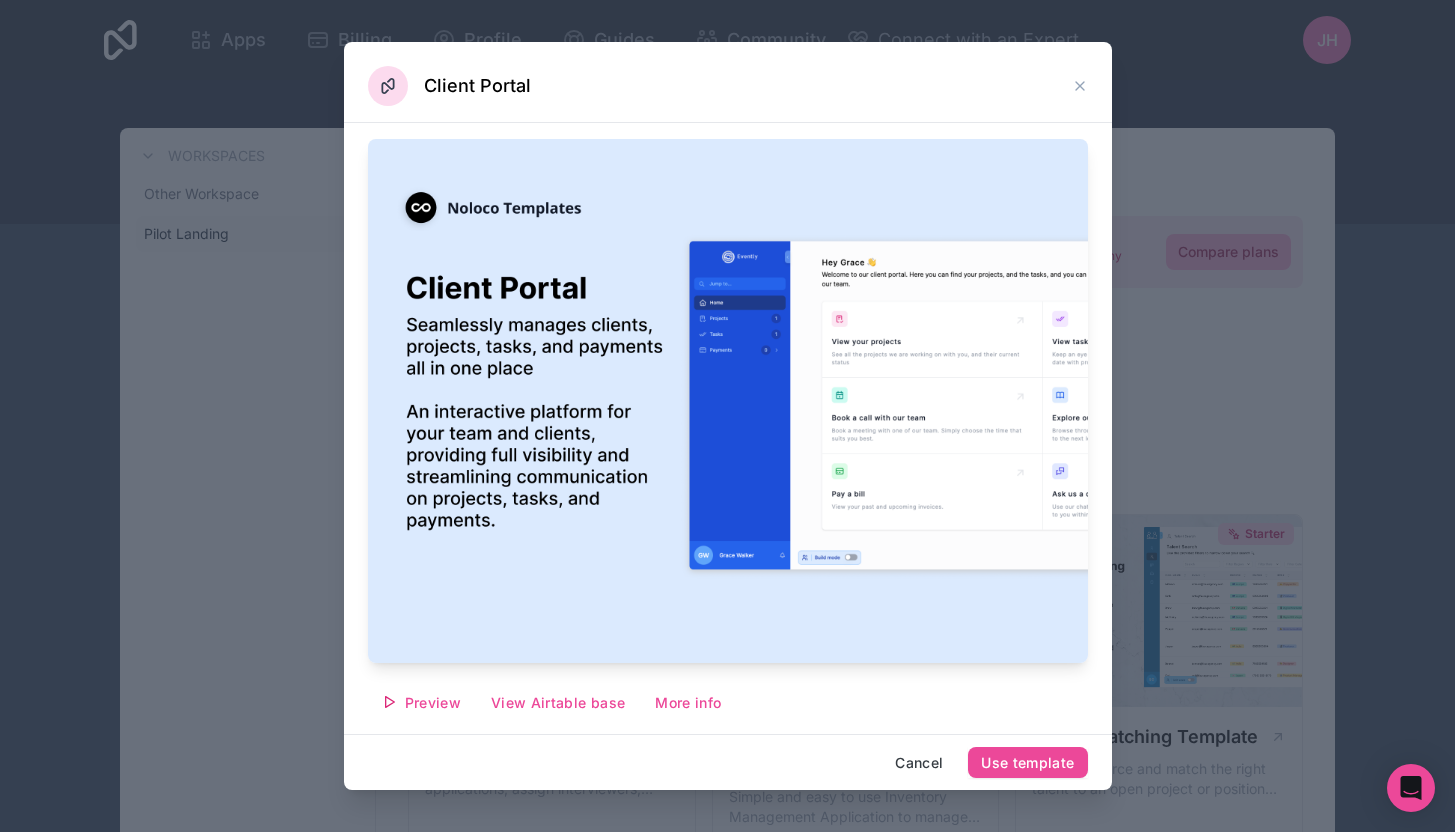 click 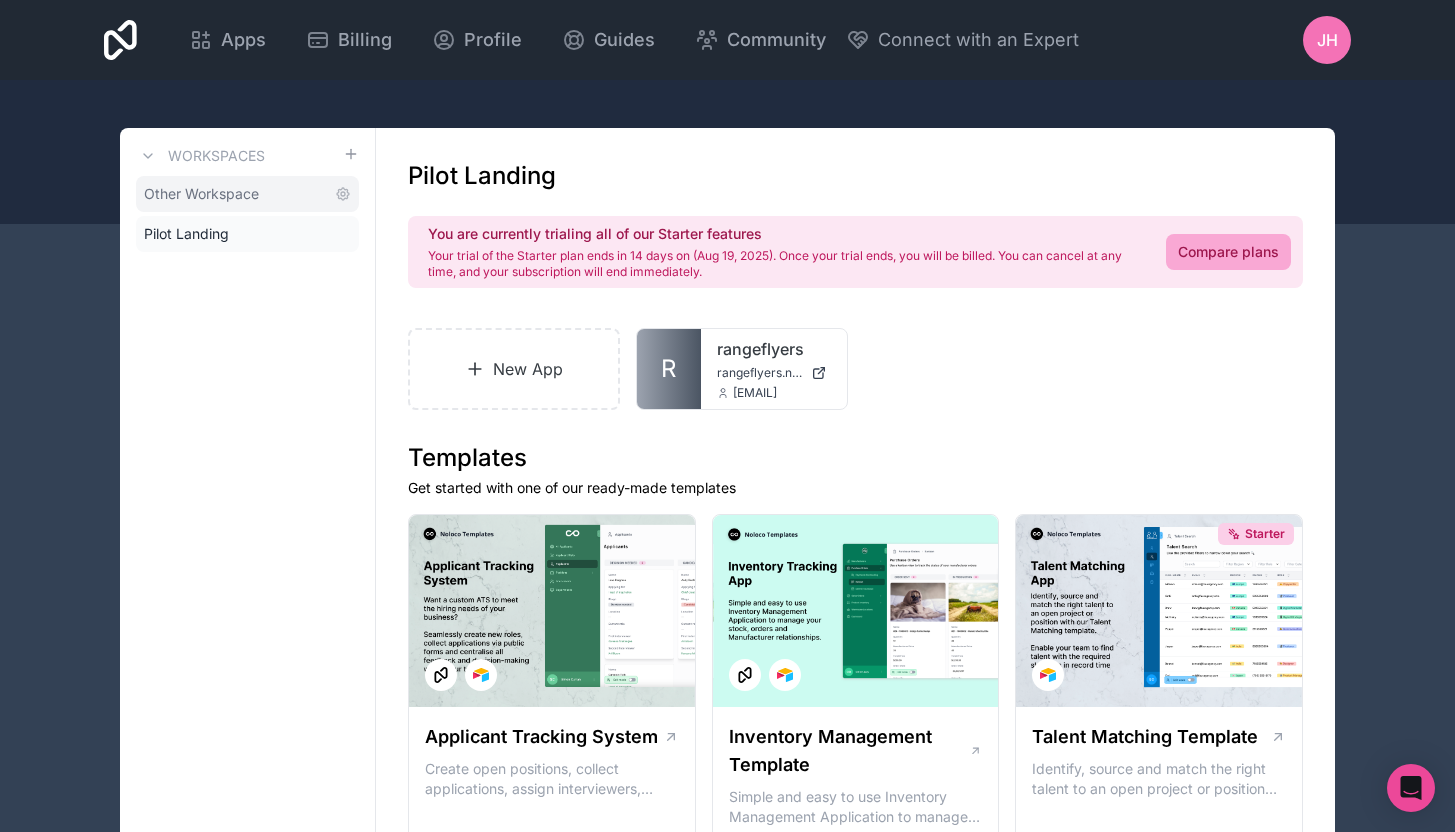 click on "Other Workspace" at bounding box center [201, 194] 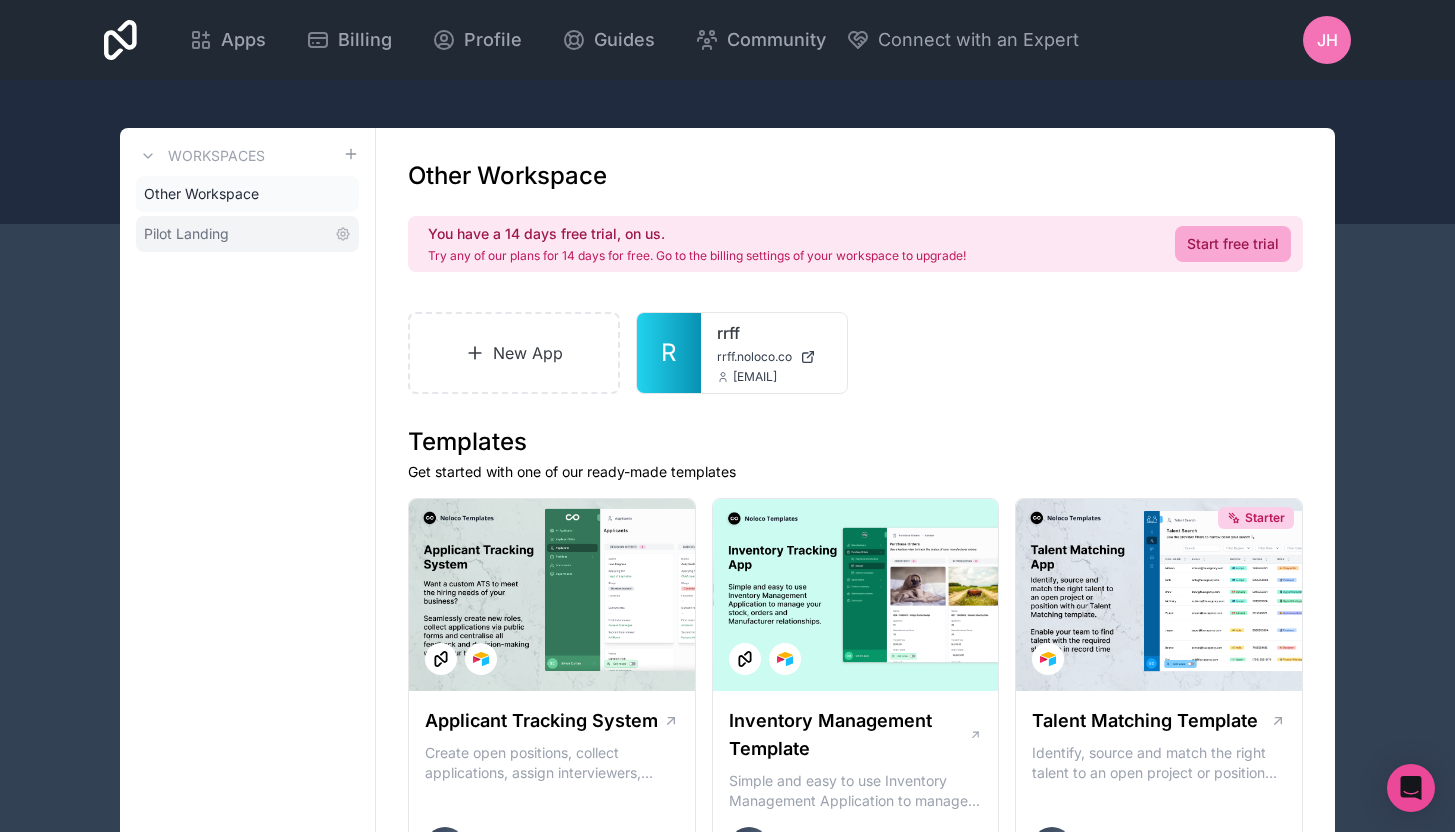 click on "Pilot Landing" at bounding box center (186, 234) 